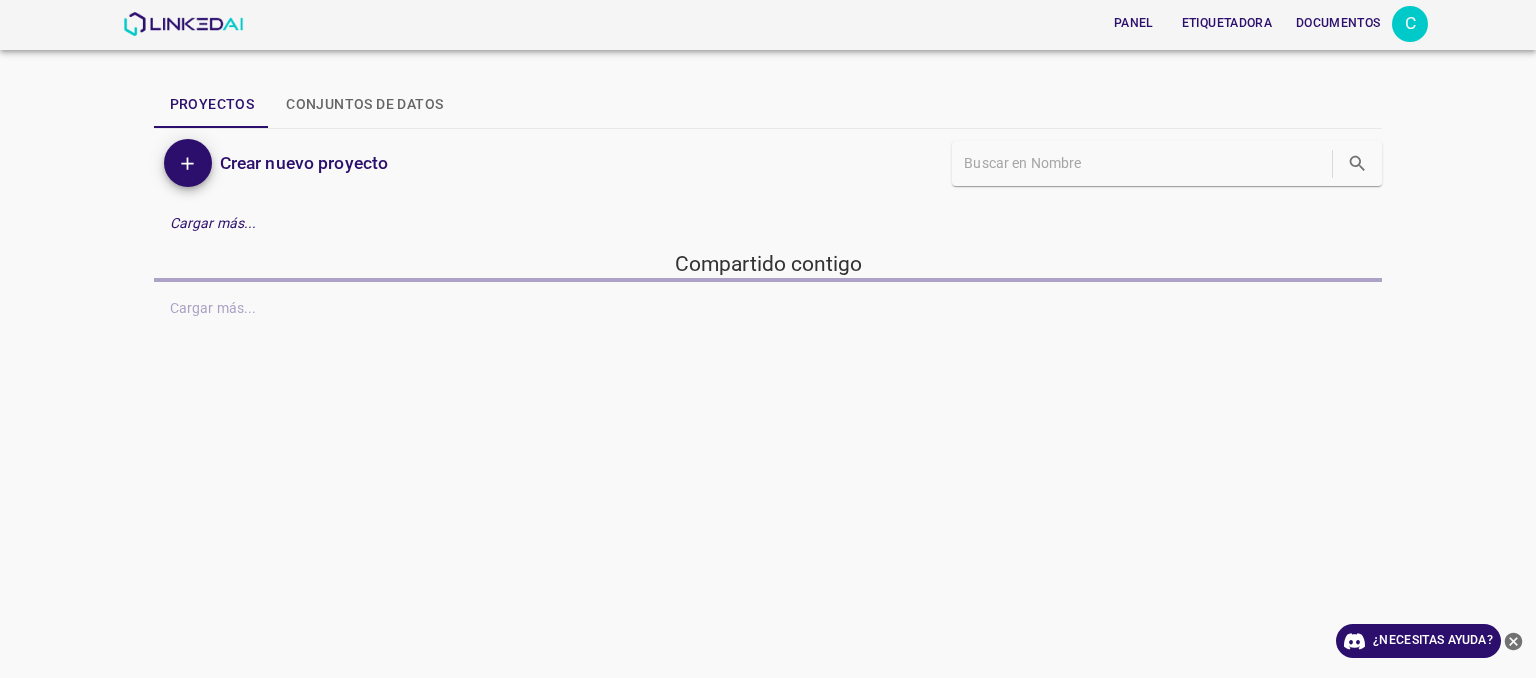 scroll, scrollTop: 0, scrollLeft: 0, axis: both 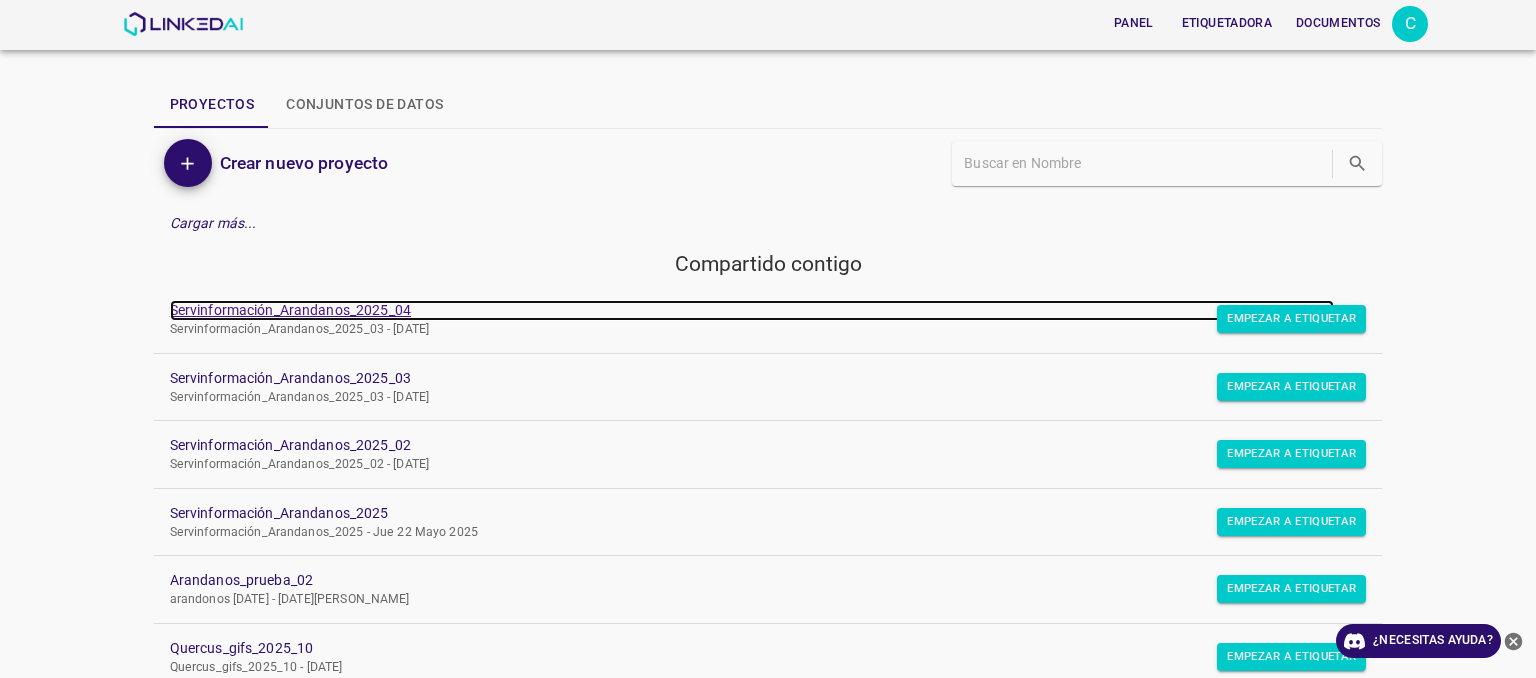 click on "Servinformación_Arandanos_2025_04" at bounding box center [290, 310] 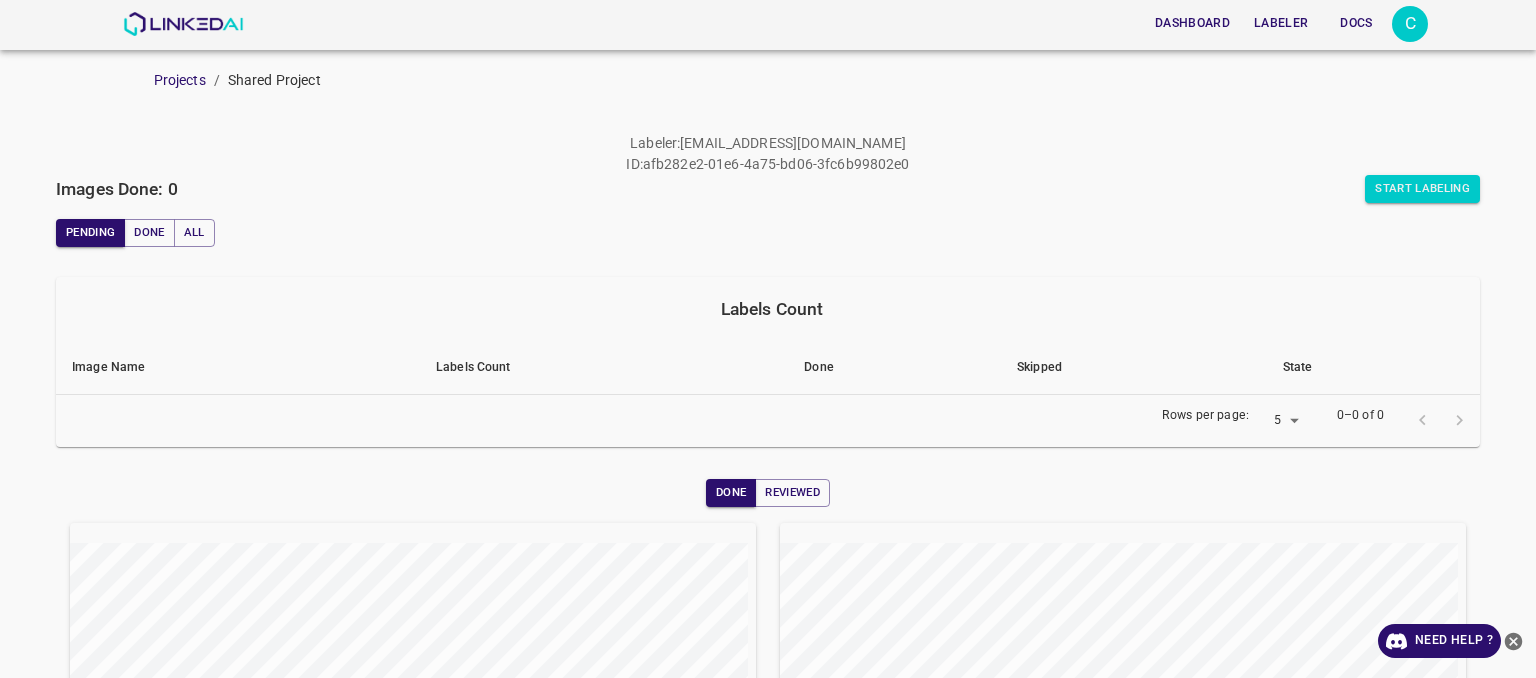 scroll, scrollTop: 0, scrollLeft: 0, axis: both 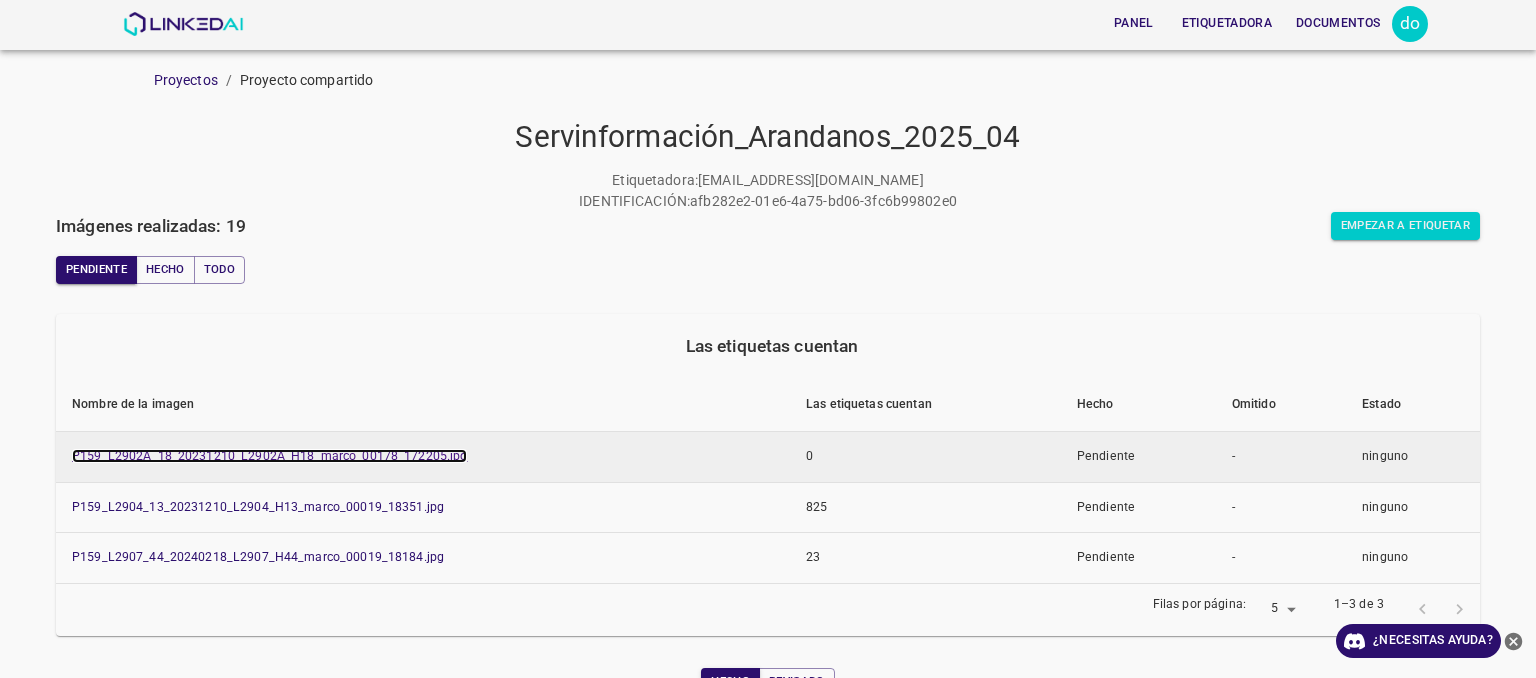 click on "P159_L2902A_18_20231210_L2902A_H18_marco_00178_172205.jpg" at bounding box center (269, 456) 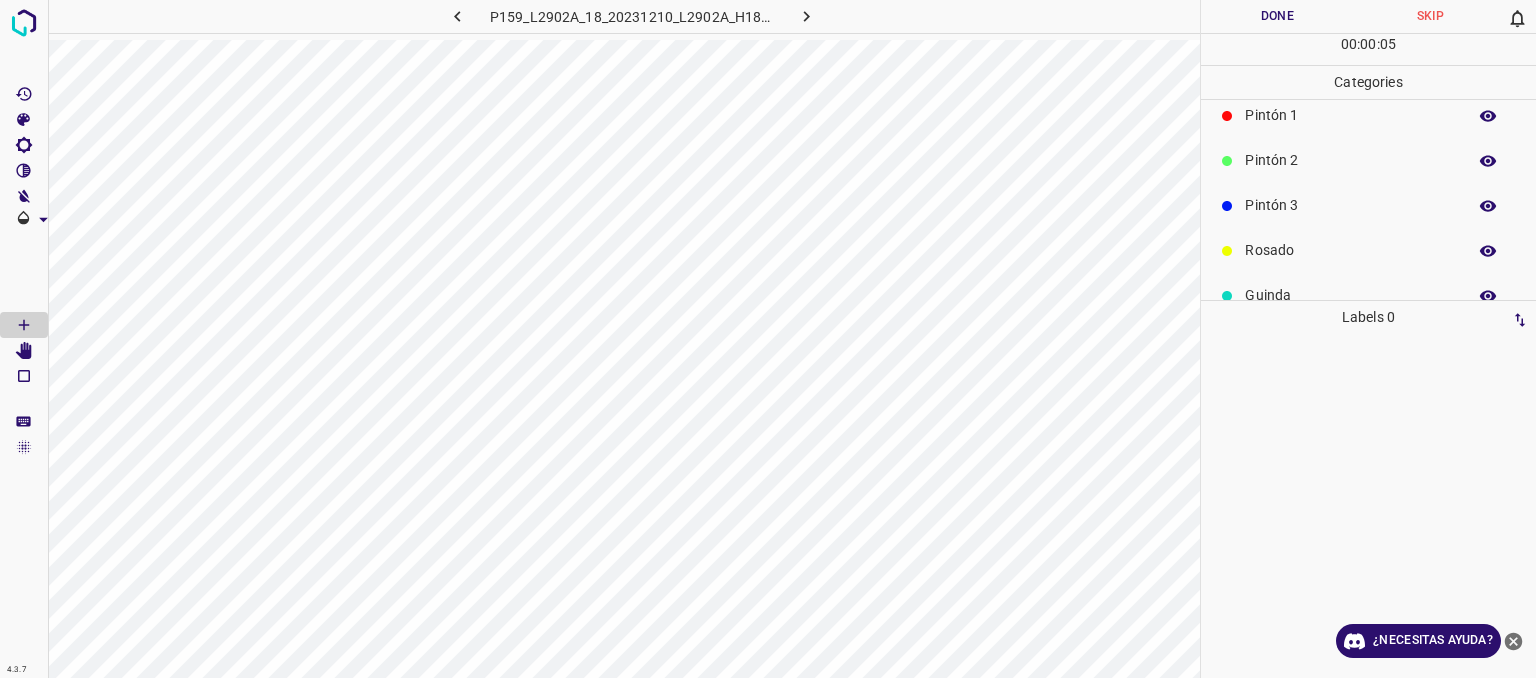 scroll, scrollTop: 176, scrollLeft: 0, axis: vertical 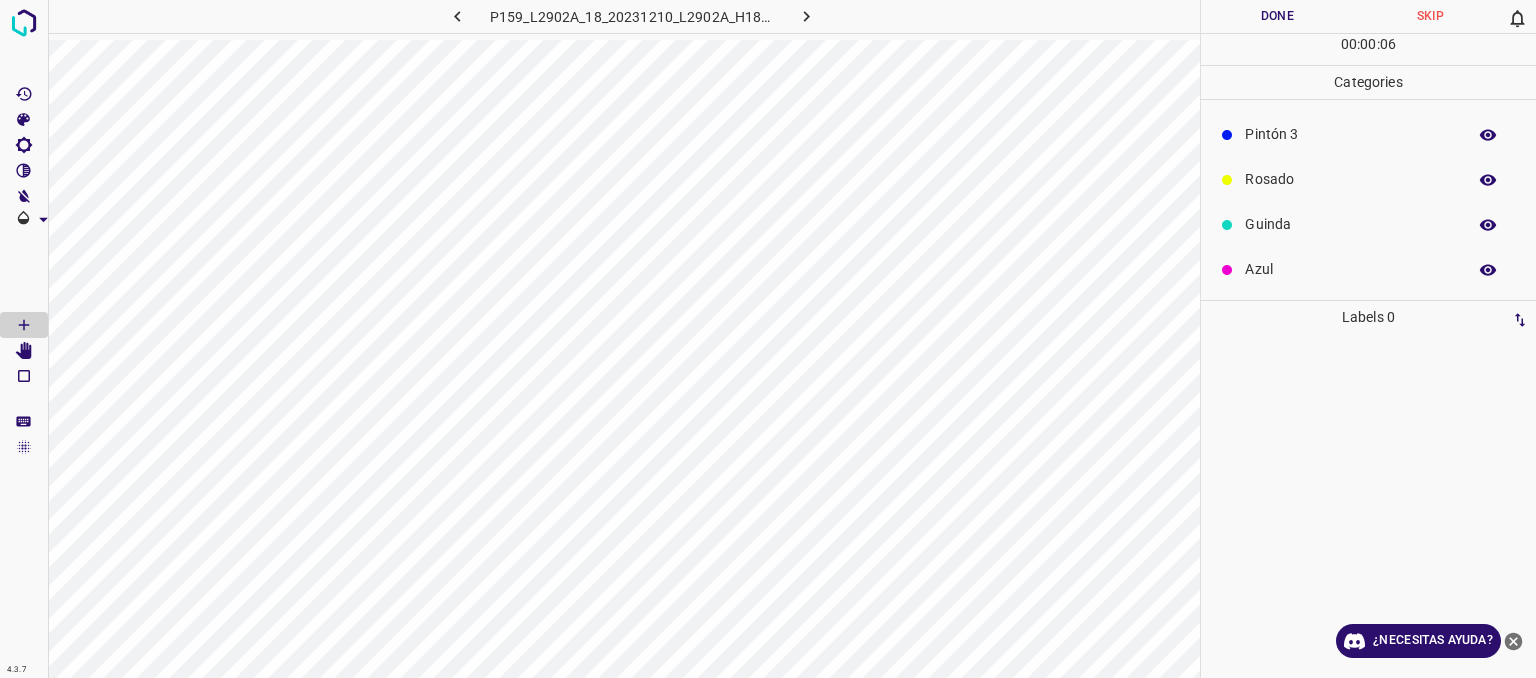 click on "Azul" at bounding box center [1350, 269] 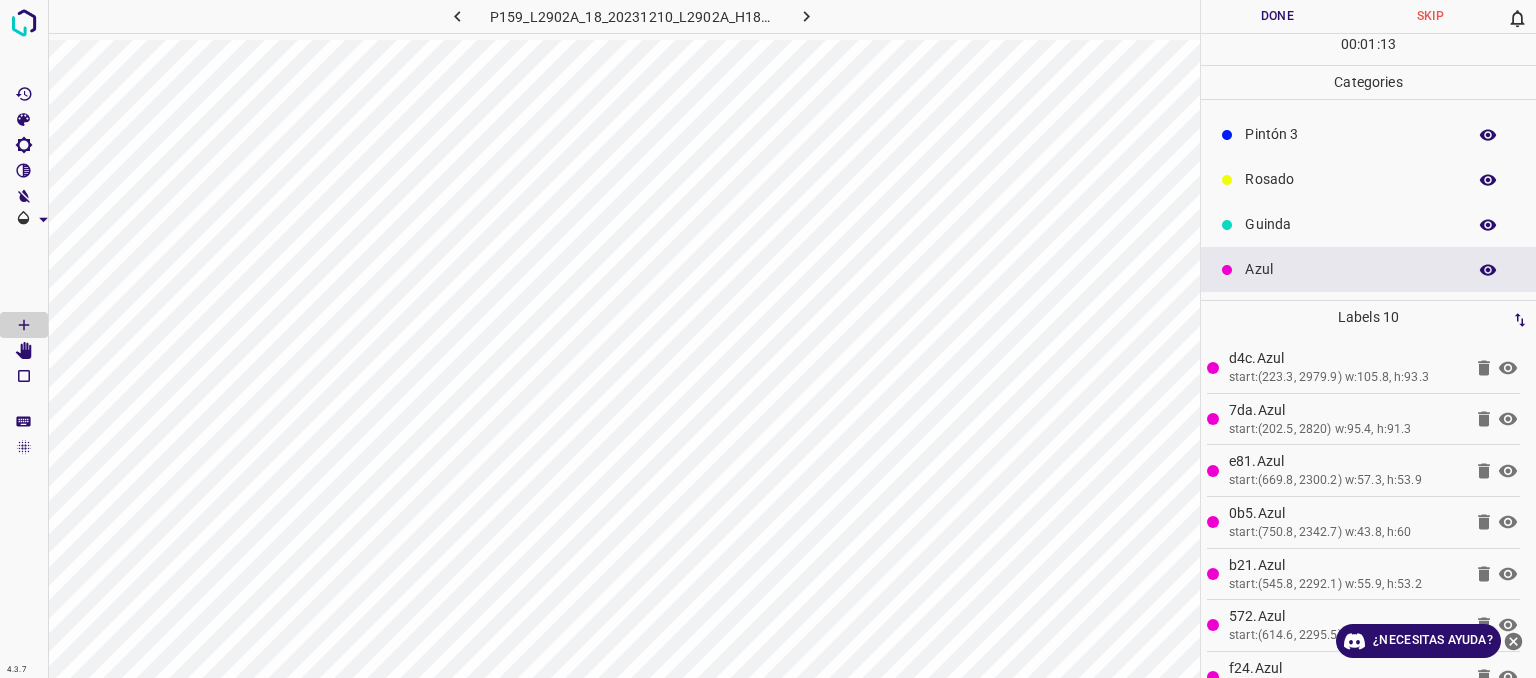 scroll, scrollTop: 76, scrollLeft: 0, axis: vertical 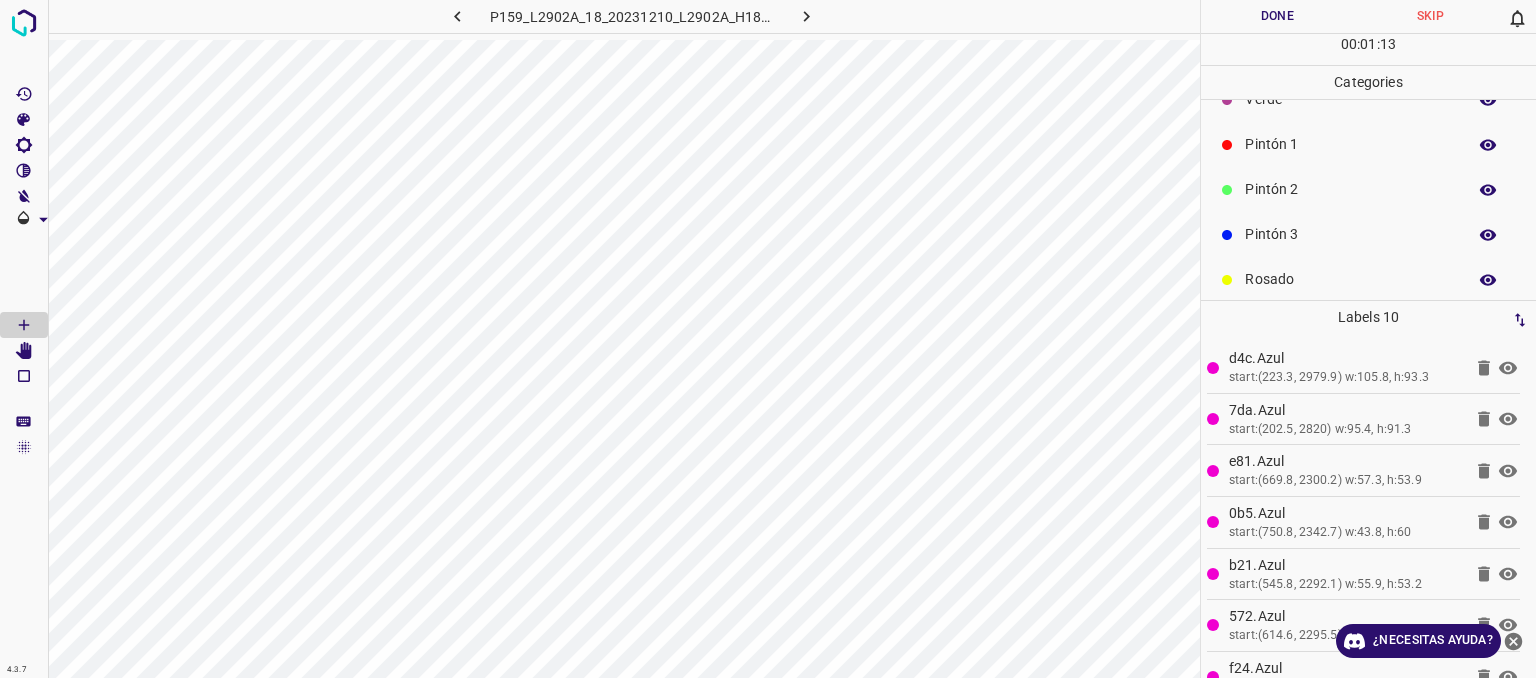 click on "Pintón 2" at bounding box center [1350, 189] 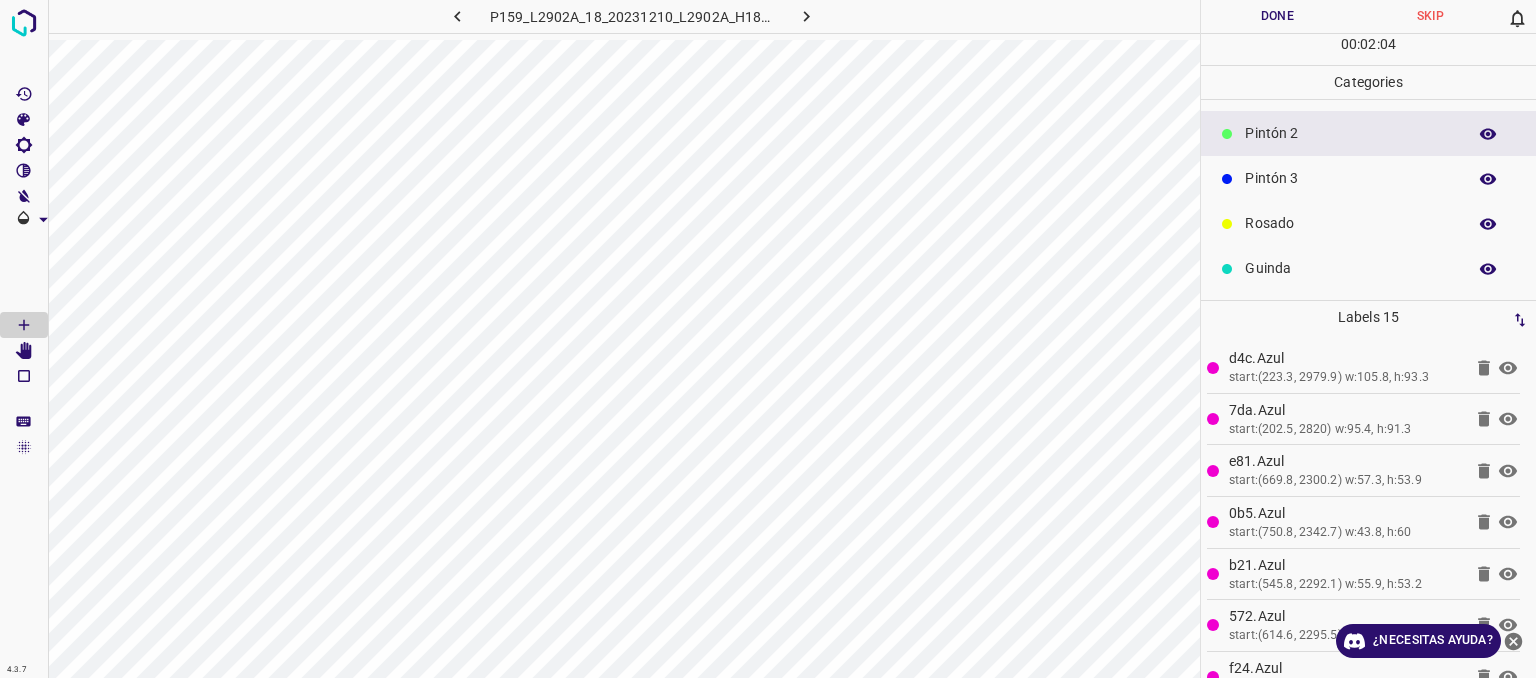 scroll, scrollTop: 176, scrollLeft: 0, axis: vertical 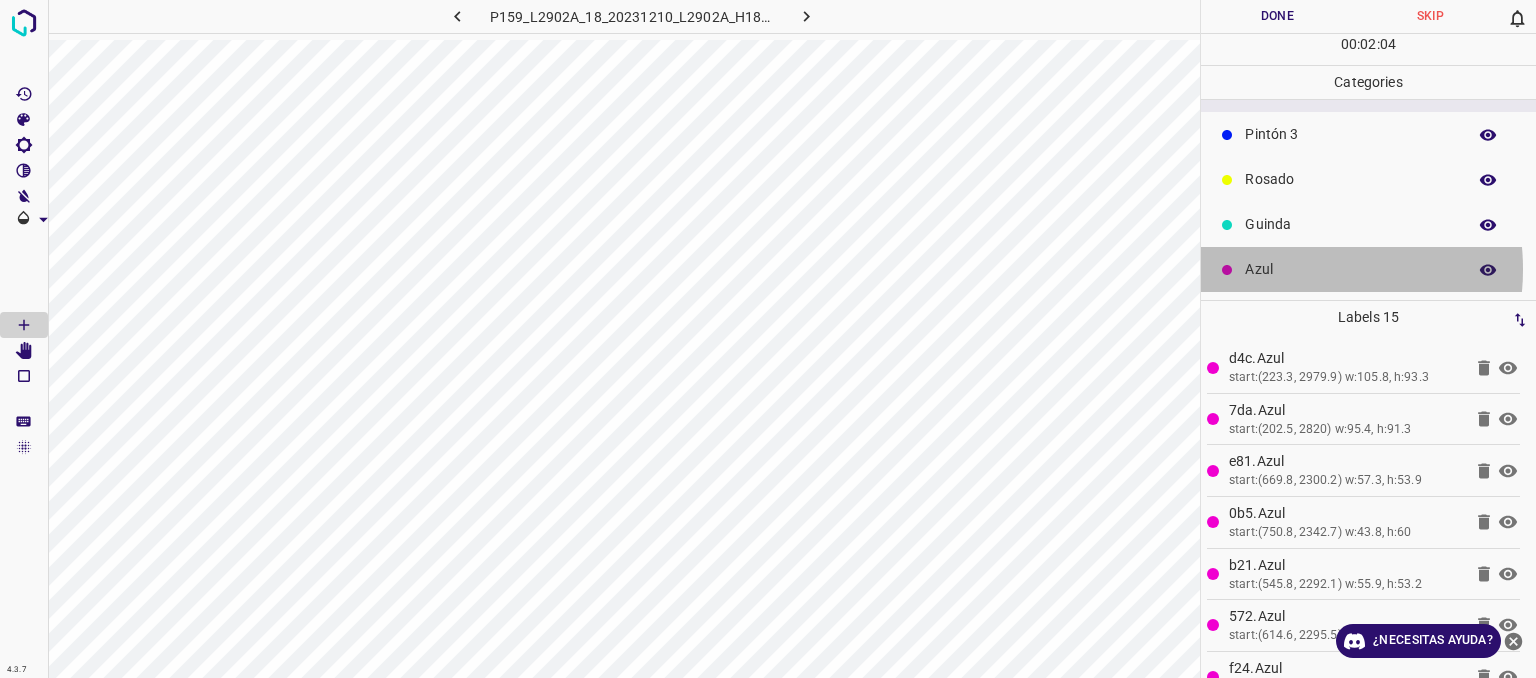 click on "Azul" at bounding box center [1350, 269] 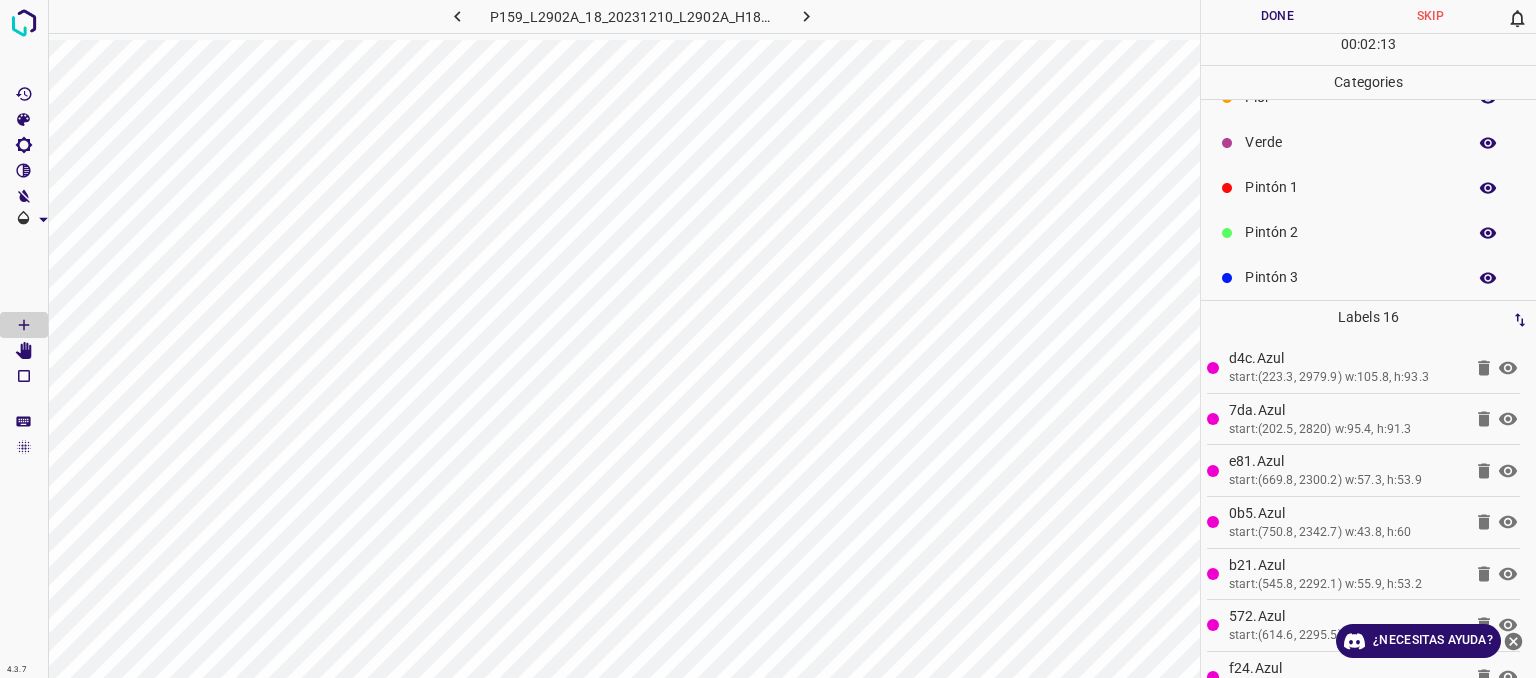 scroll, scrollTop: 0, scrollLeft: 0, axis: both 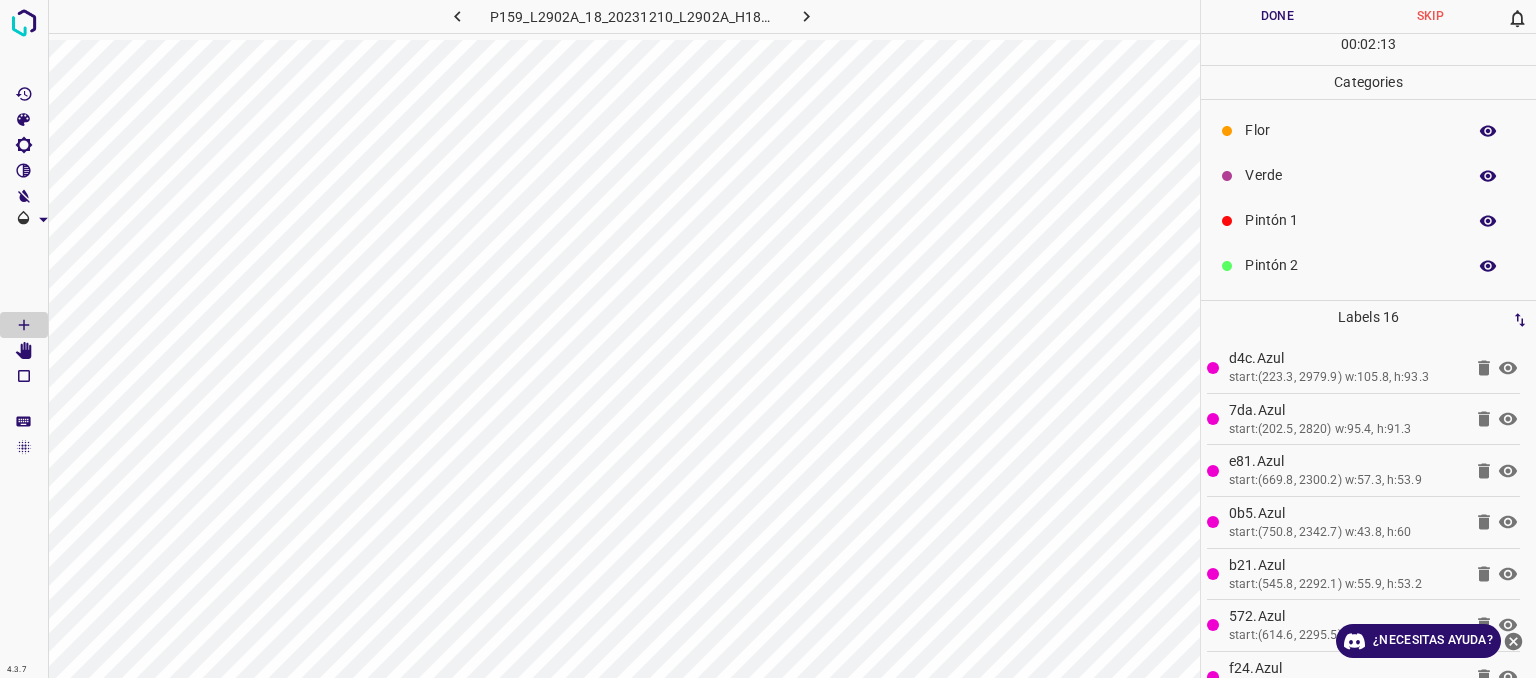 click on "Pintón 1" at bounding box center [1350, 220] 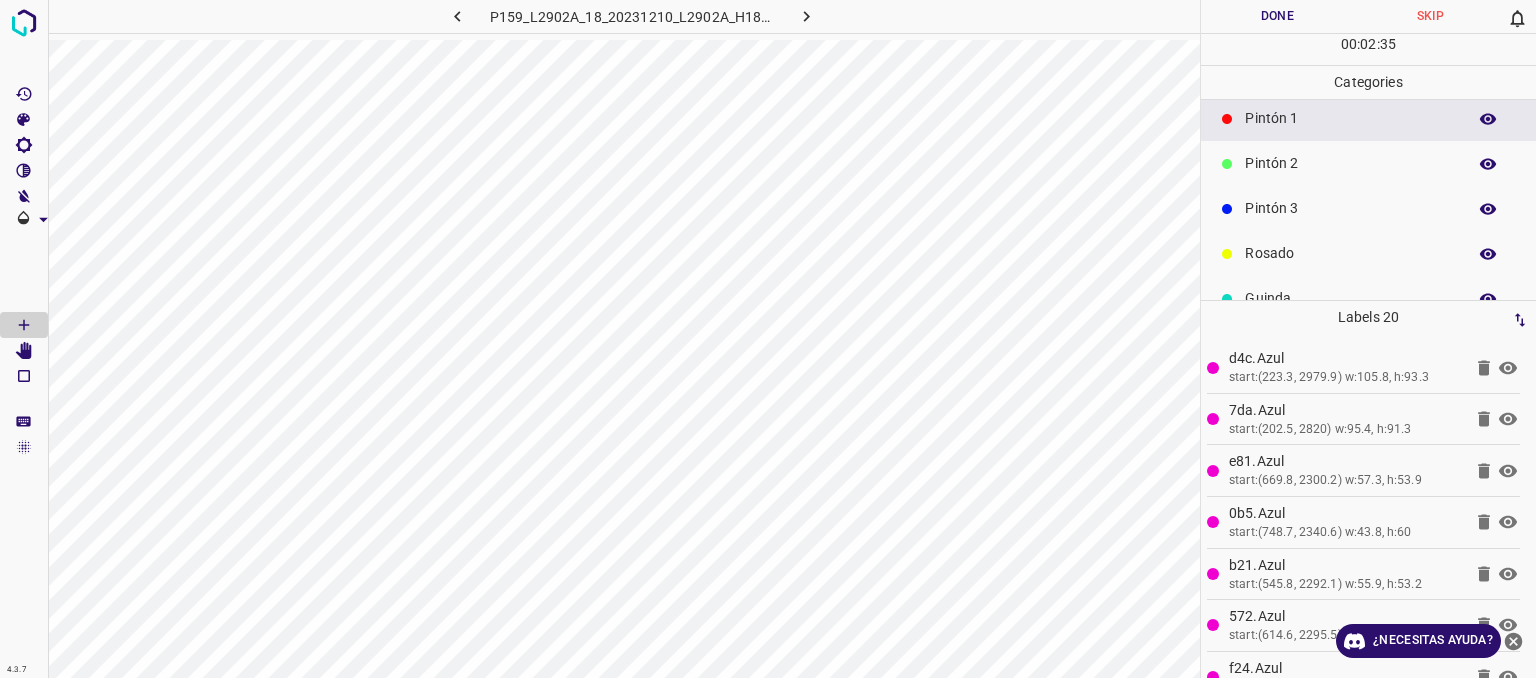 scroll, scrollTop: 176, scrollLeft: 0, axis: vertical 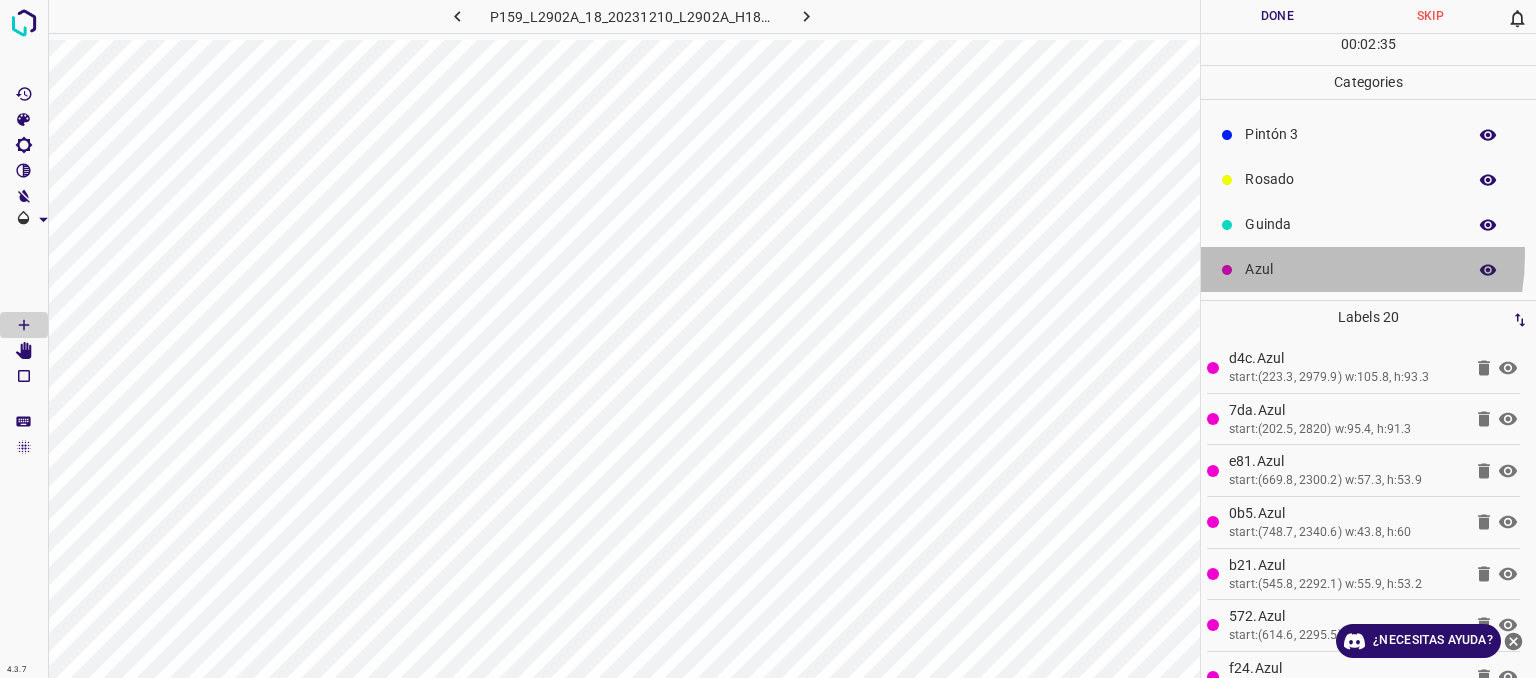 click on "Azul" at bounding box center (1368, 269) 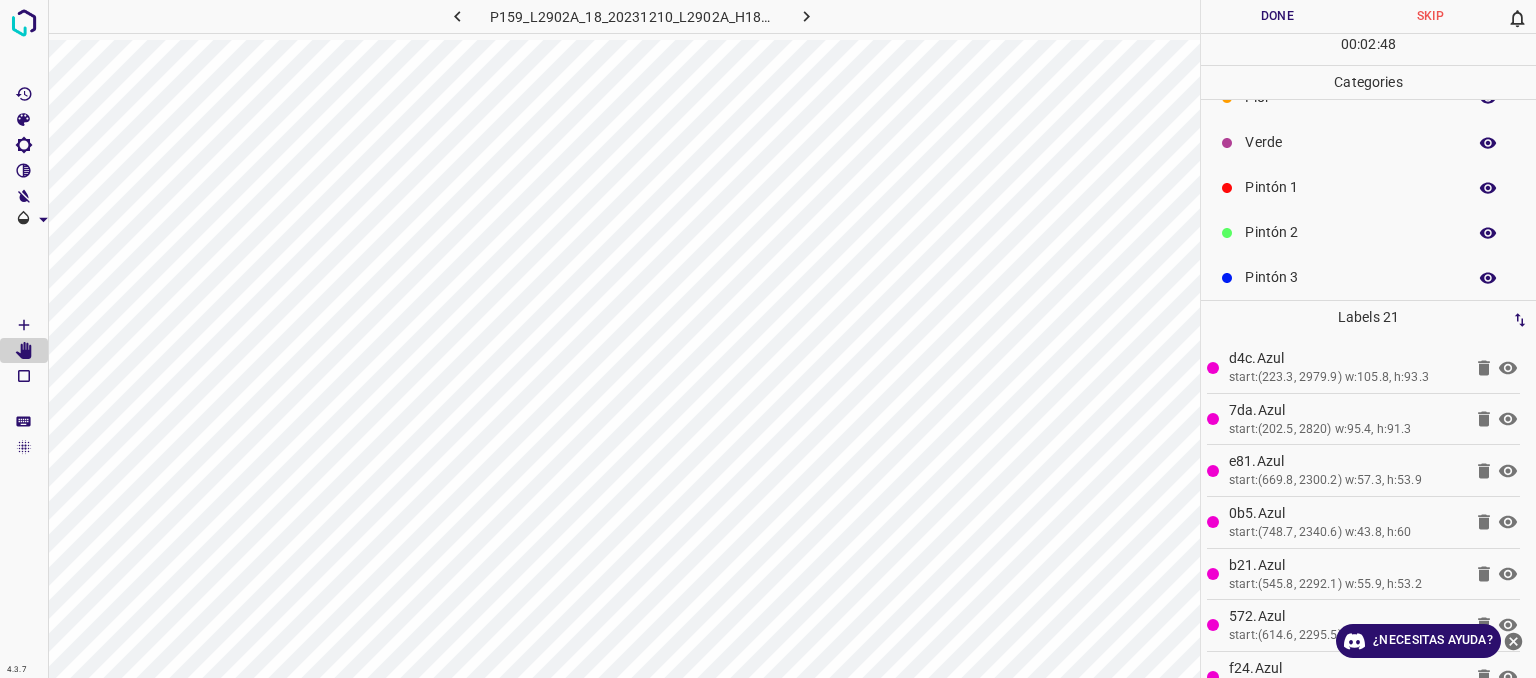 scroll, scrollTop: 0, scrollLeft: 0, axis: both 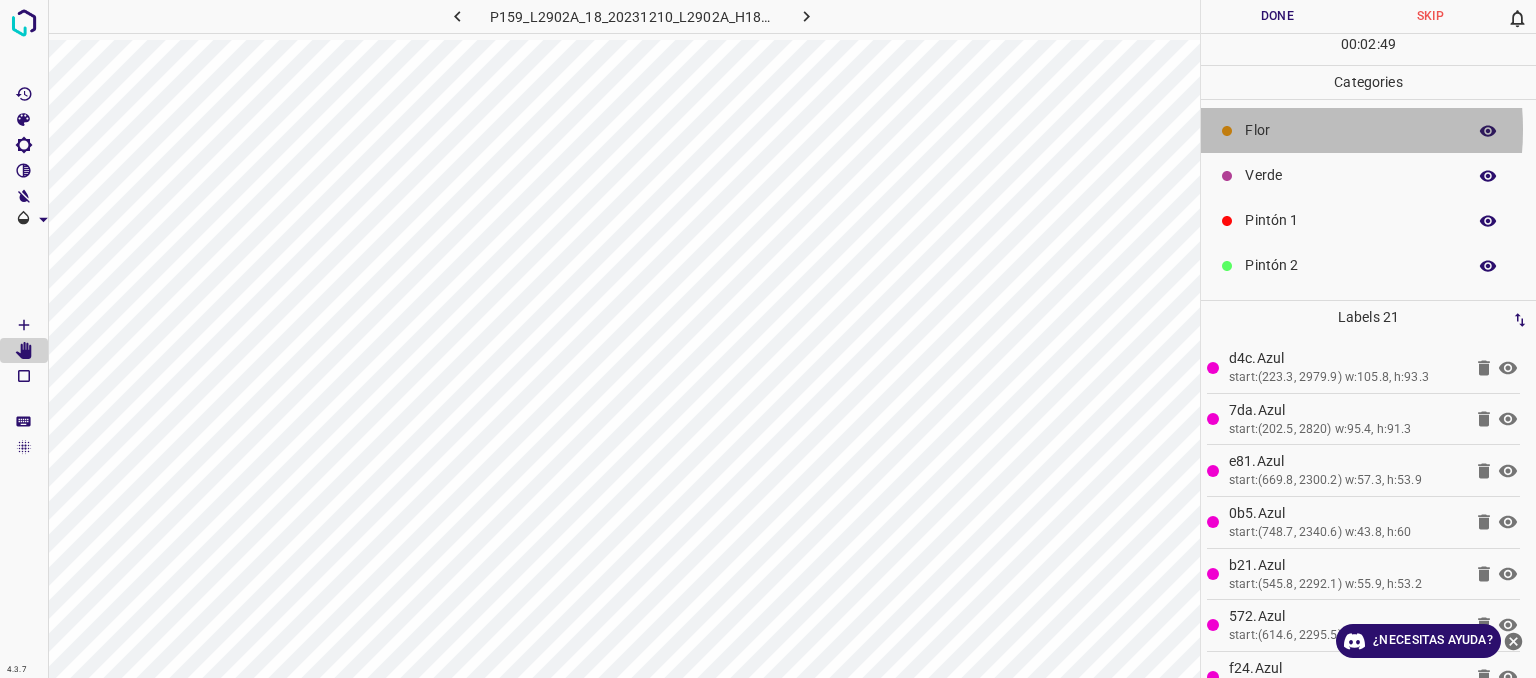 click on "Flor" at bounding box center [1350, 130] 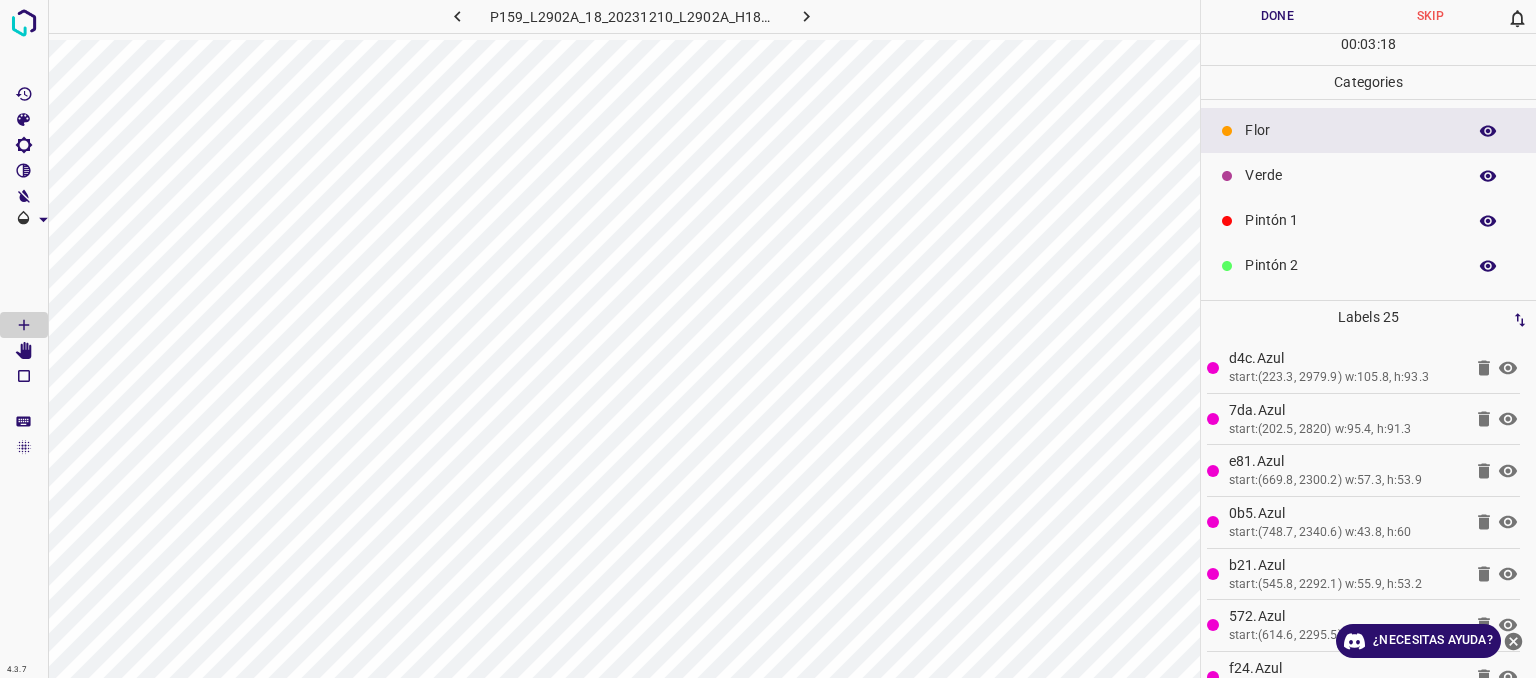 click on "Verde" at bounding box center (1350, 175) 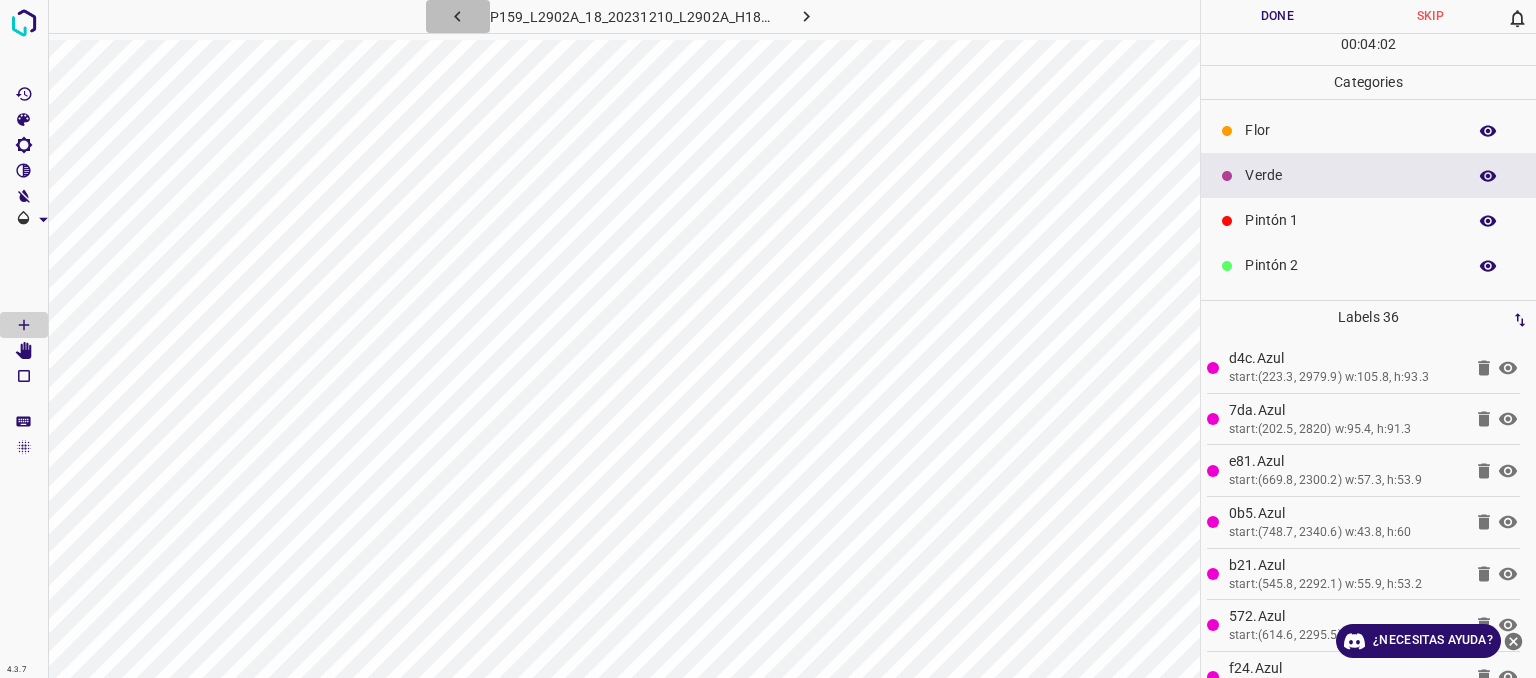 click 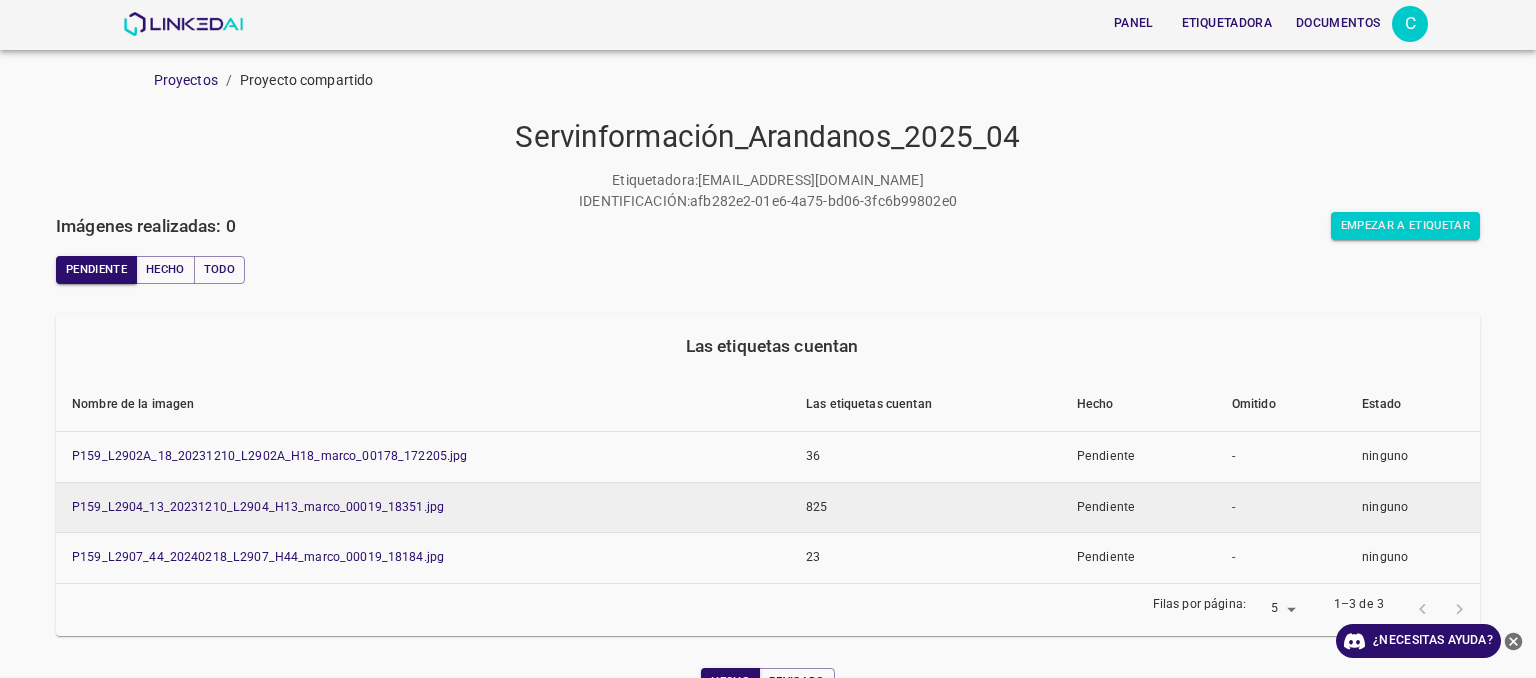 click on "P159_L2904_13_20231210_L2904_H13_marco_00019_18351.jpg" at bounding box center [423, 507] 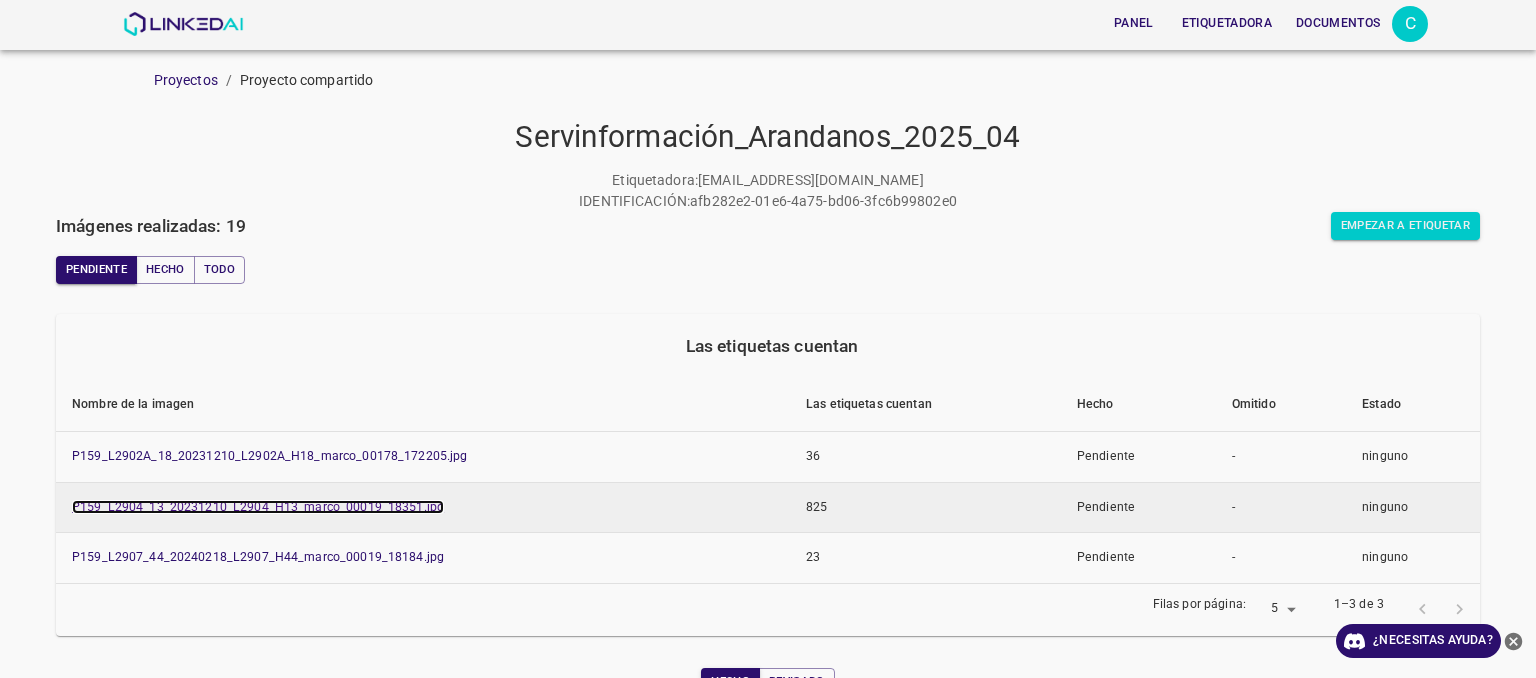 click on "P159_L2904_13_20231210_L2904_H13_marco_00019_18351.jpg" at bounding box center (258, 507) 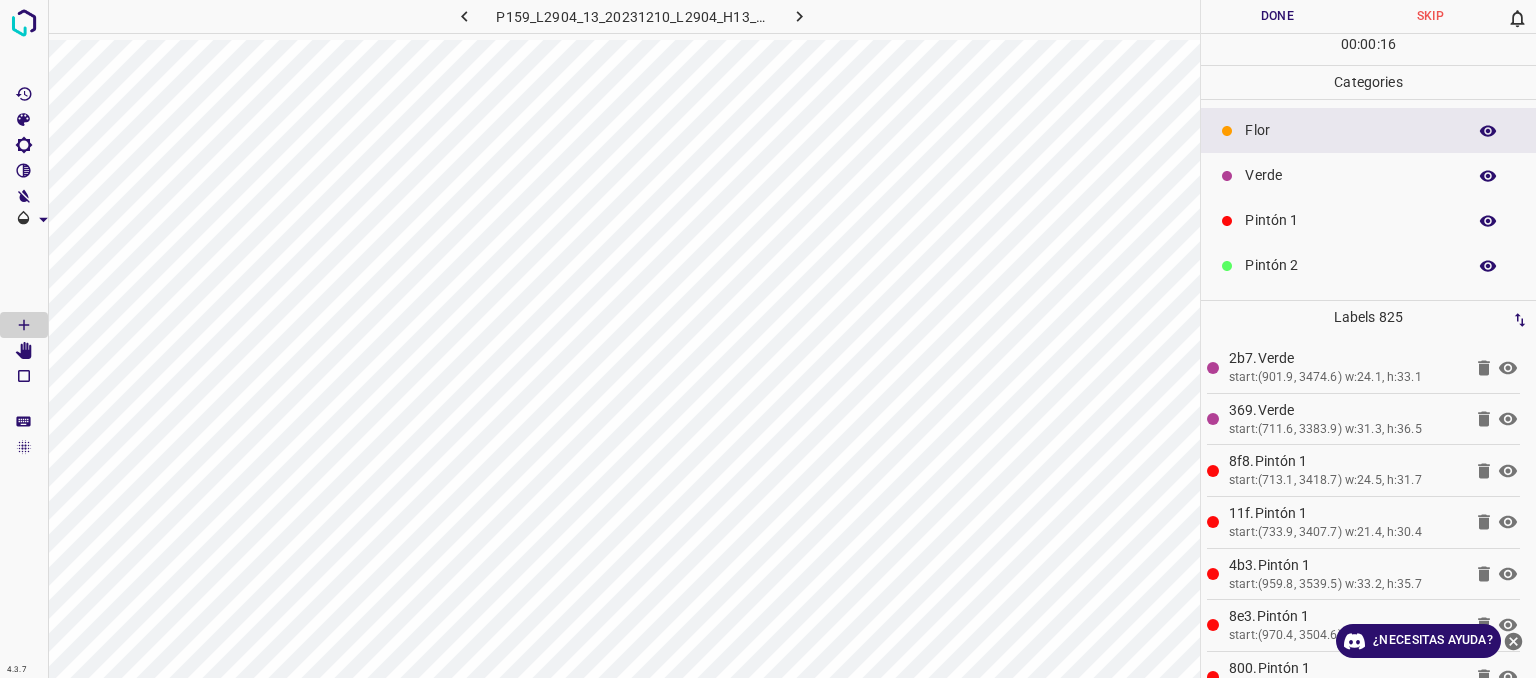 click on "Verde" at bounding box center (1350, 175) 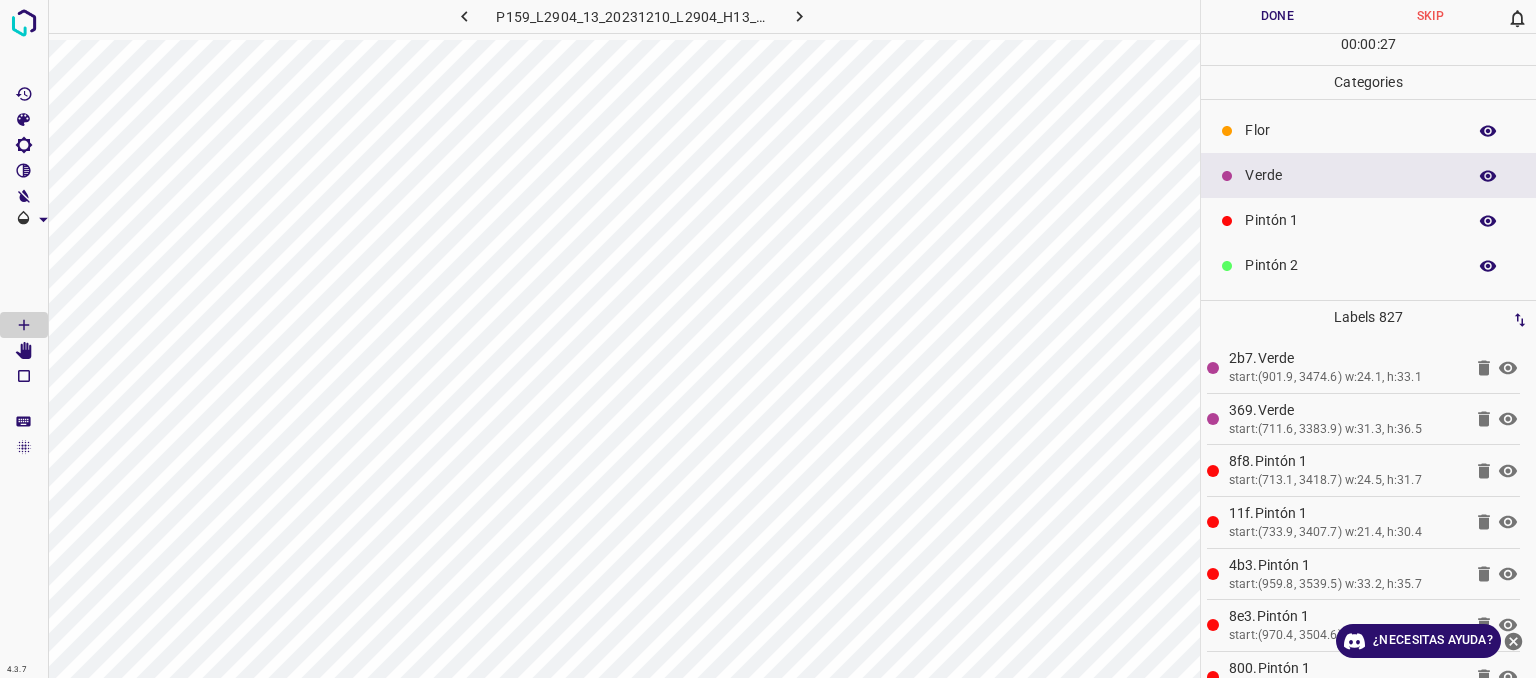 click on "Pintón 2" at bounding box center [1350, 265] 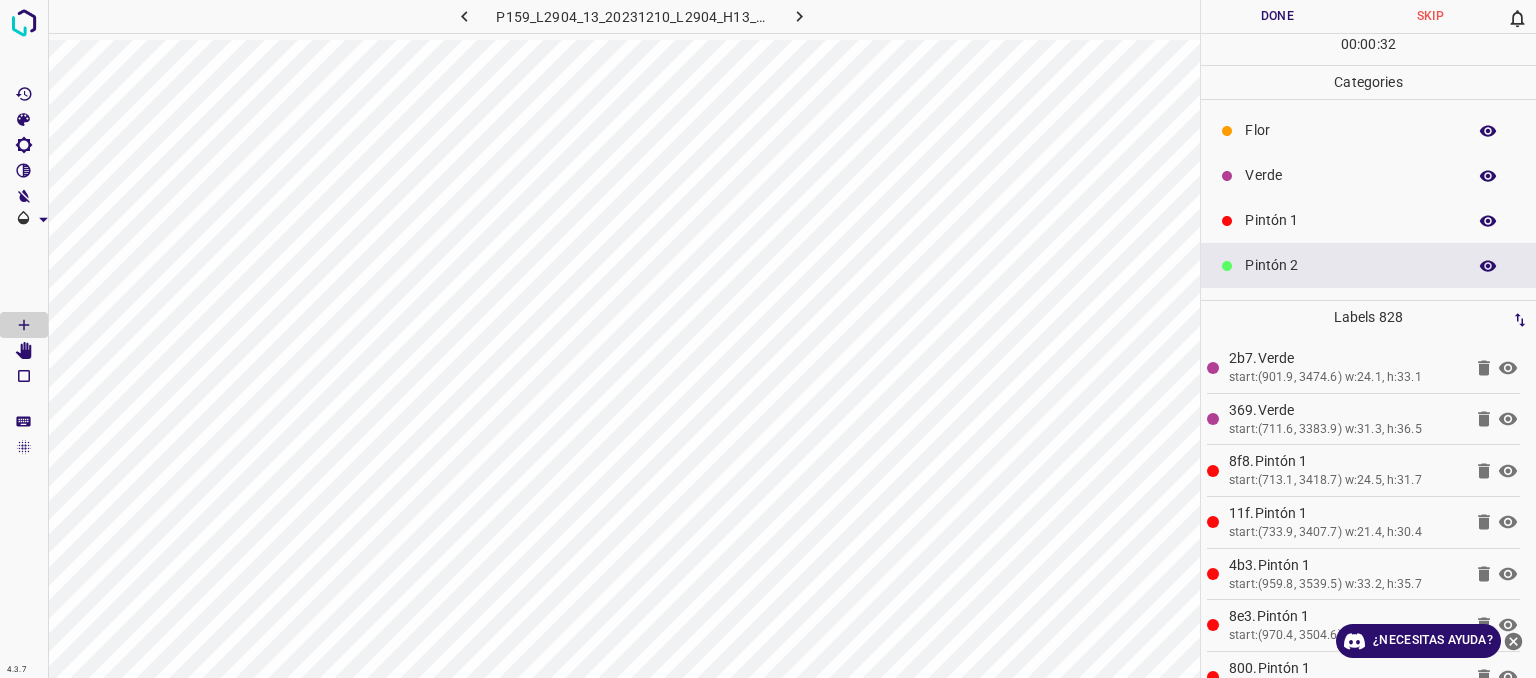 click on "Pintón 1" at bounding box center [1350, 220] 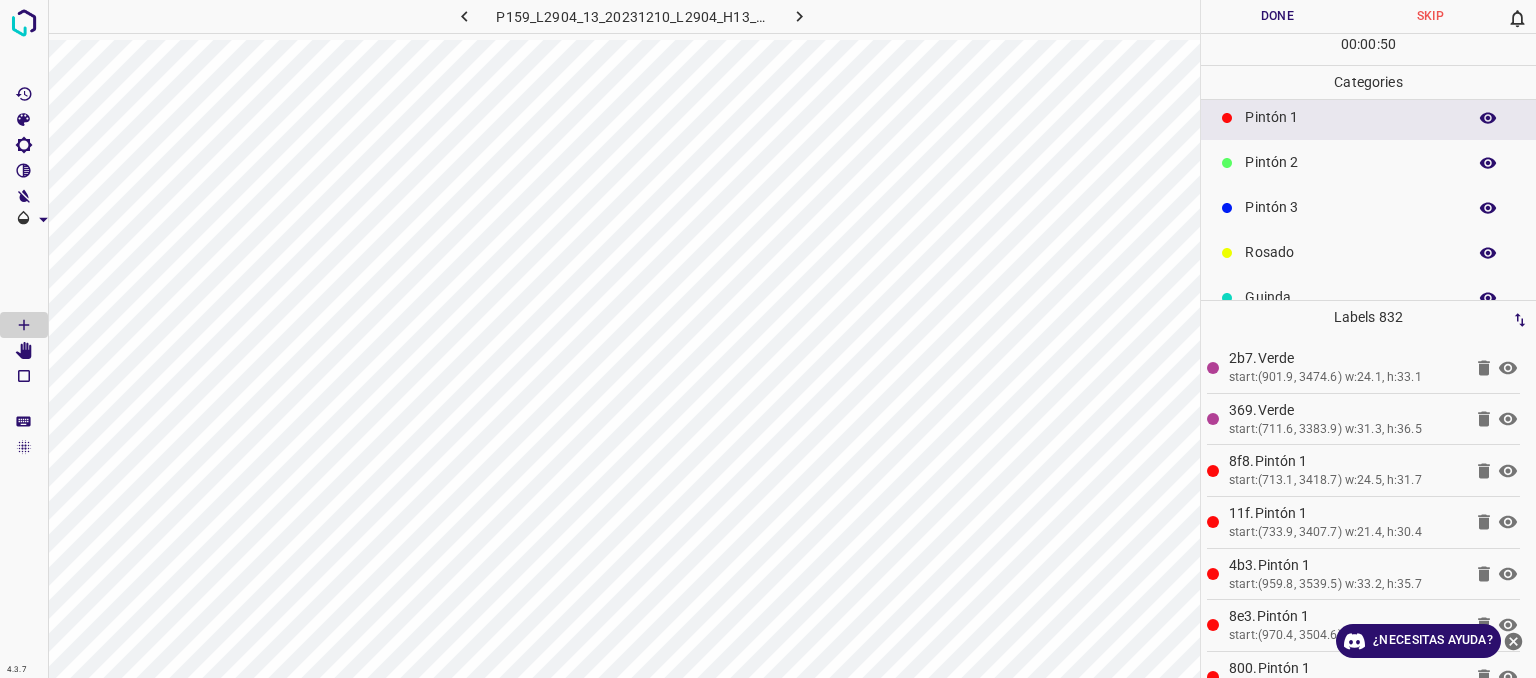 scroll, scrollTop: 176, scrollLeft: 0, axis: vertical 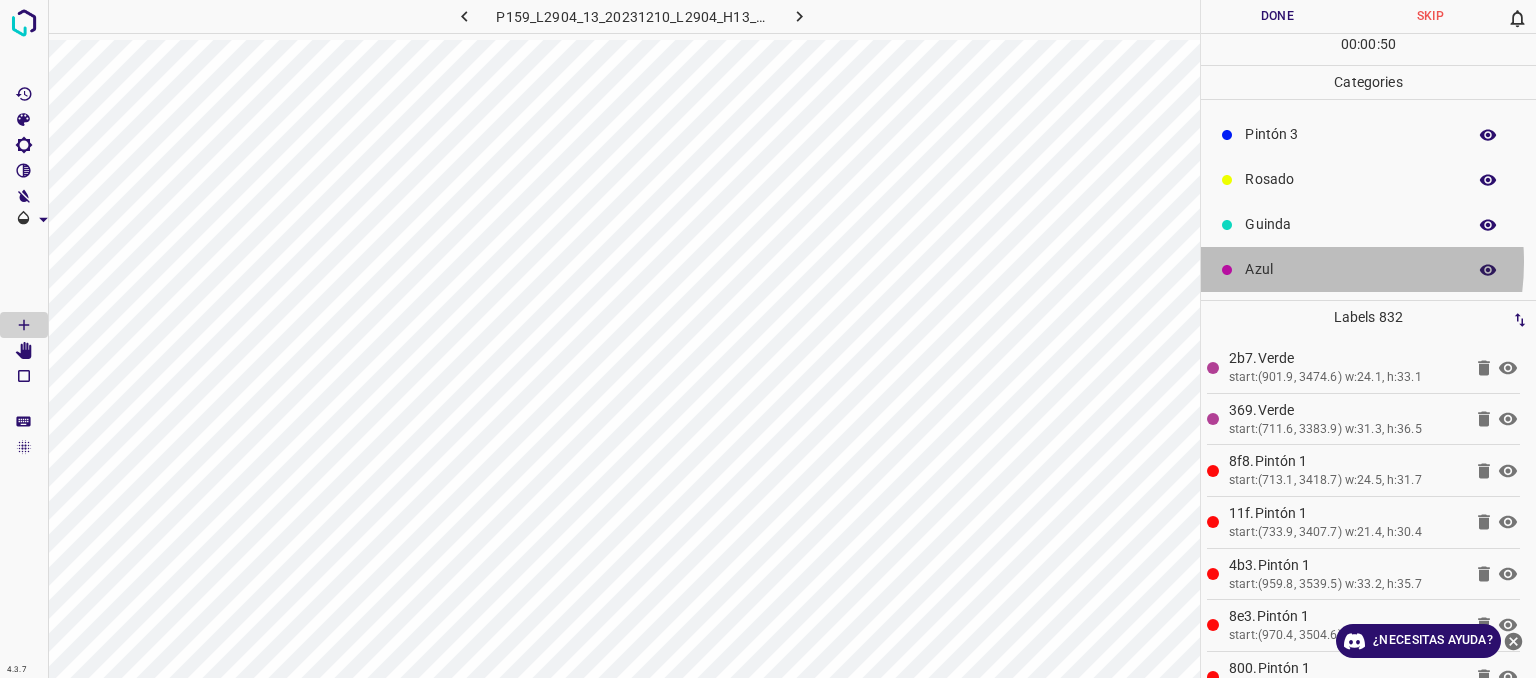 click on "Azul" at bounding box center (1350, 269) 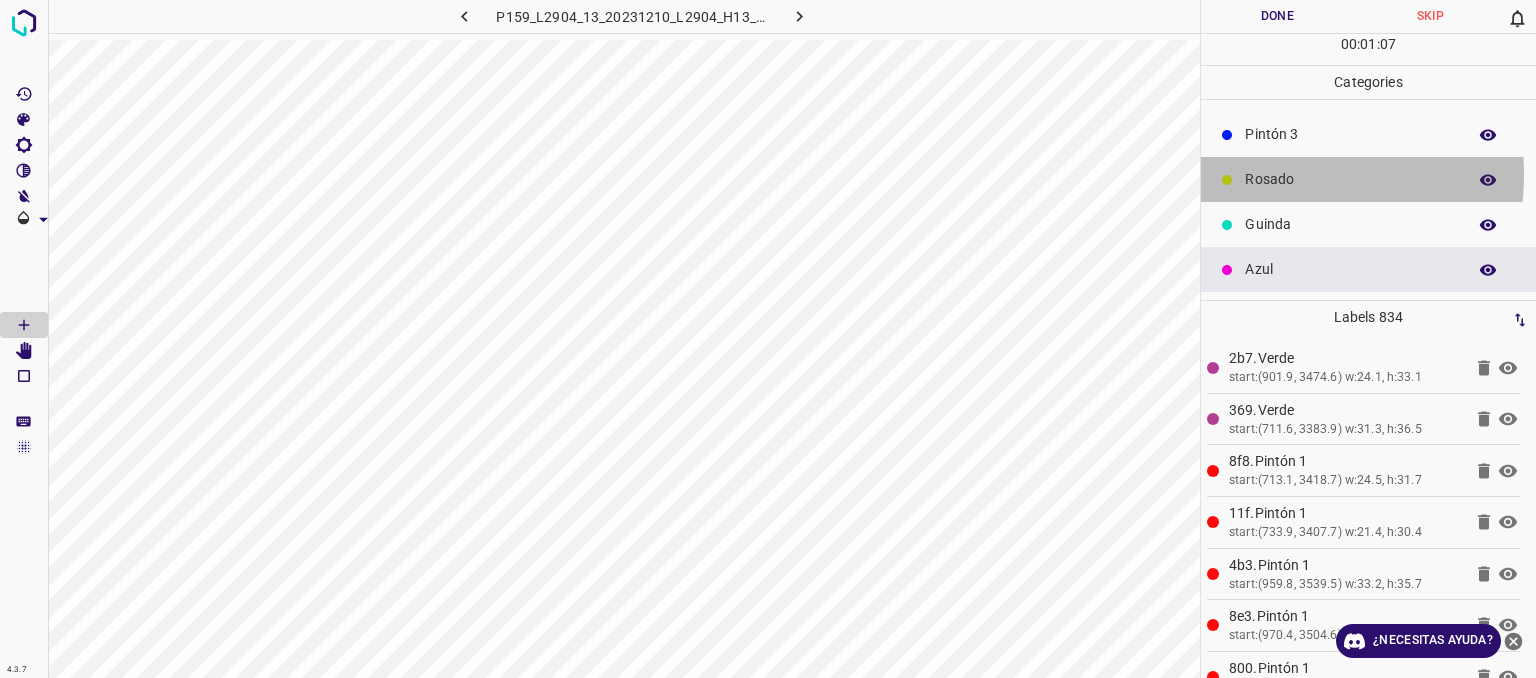 click on "Rosado" at bounding box center [1350, 179] 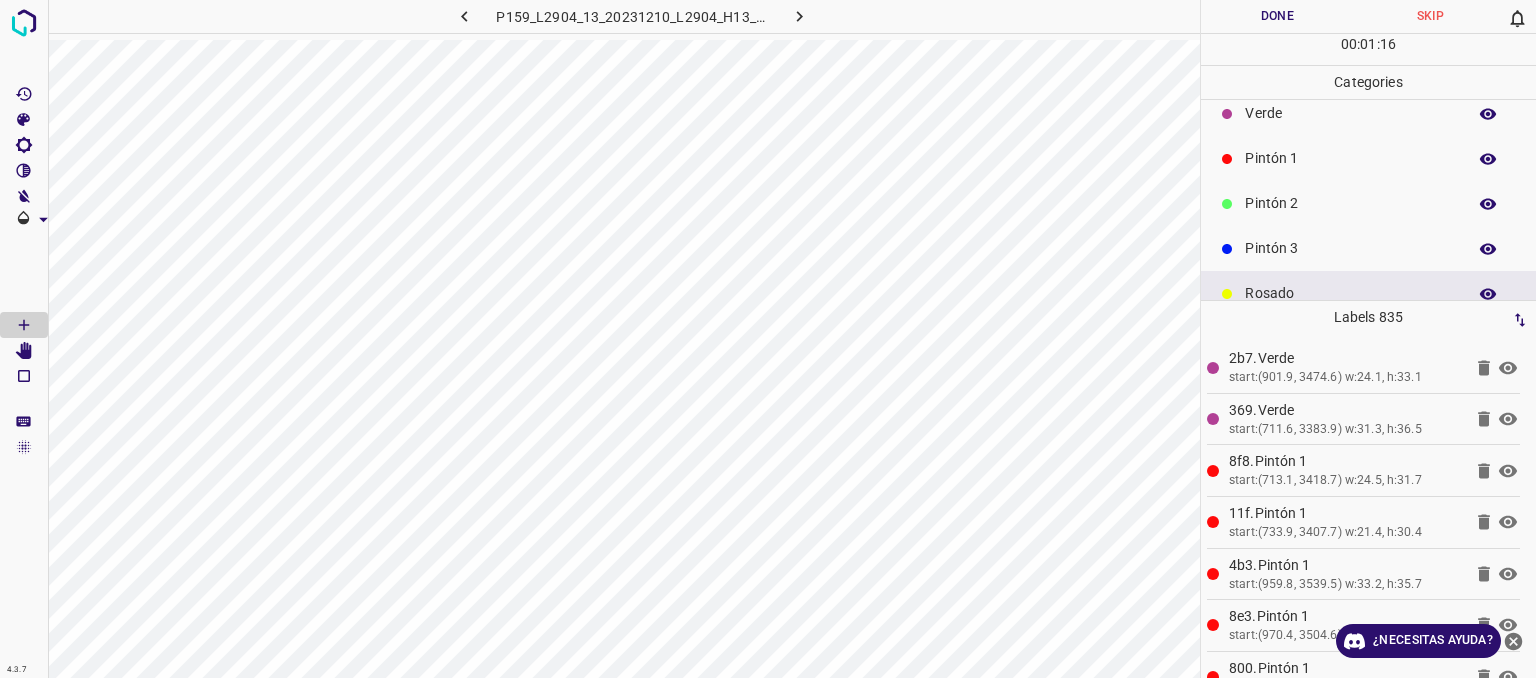 scroll, scrollTop: 0, scrollLeft: 0, axis: both 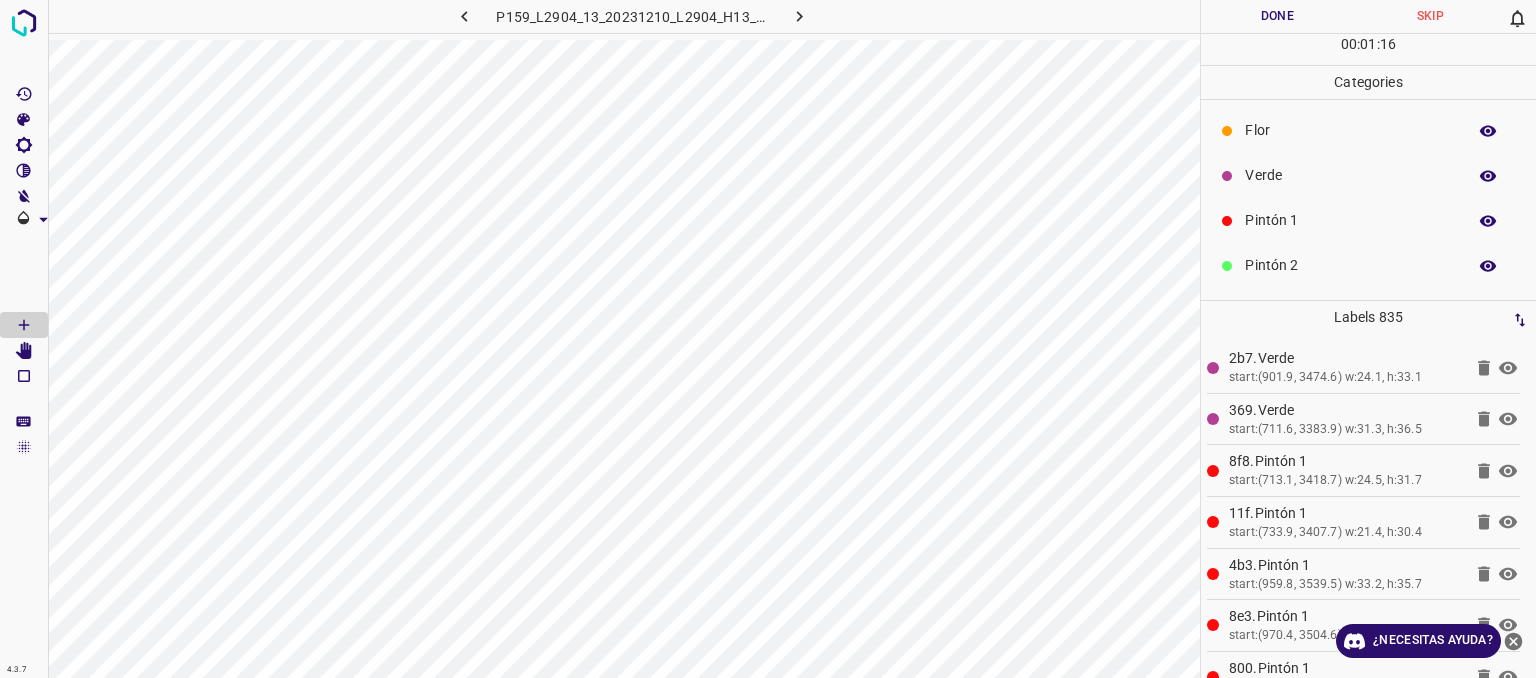click on "Verde" at bounding box center (1350, 175) 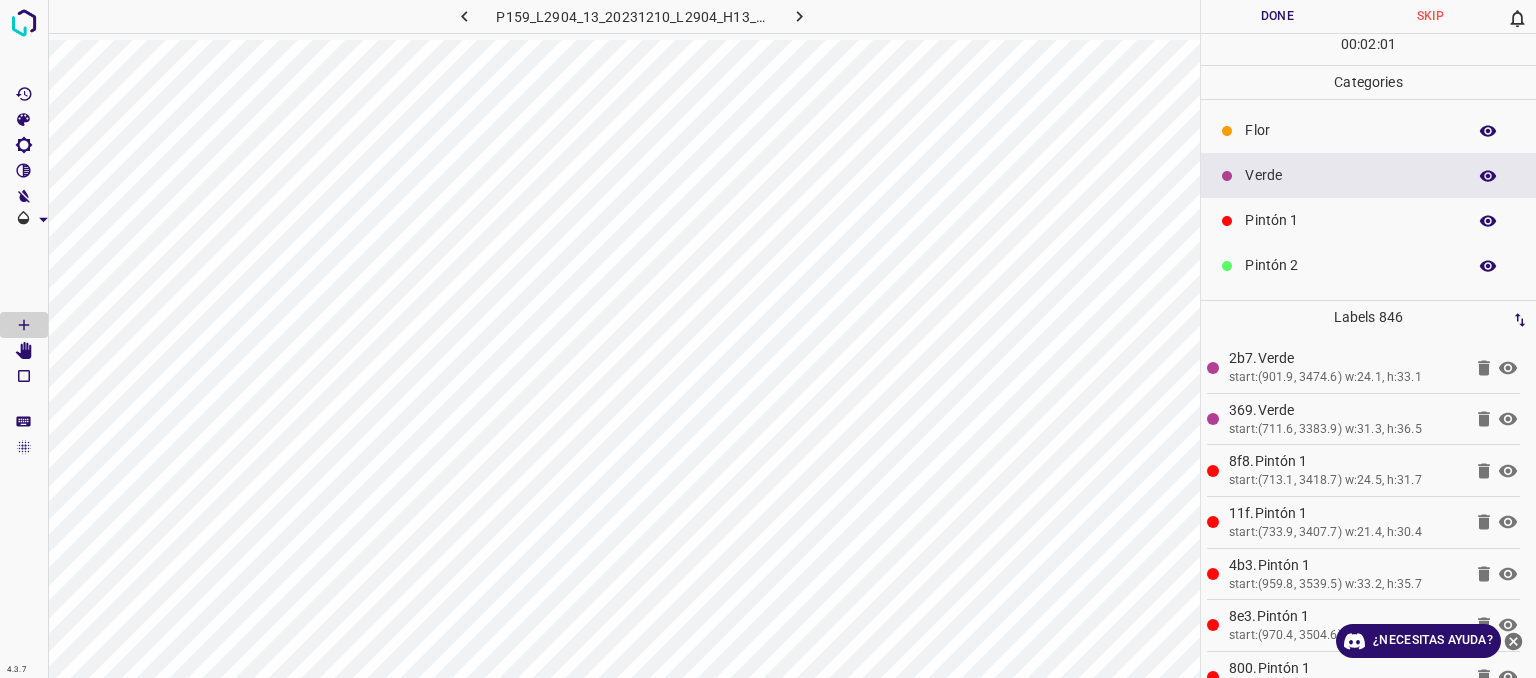 click on "Pintón 1" at bounding box center (1350, 220) 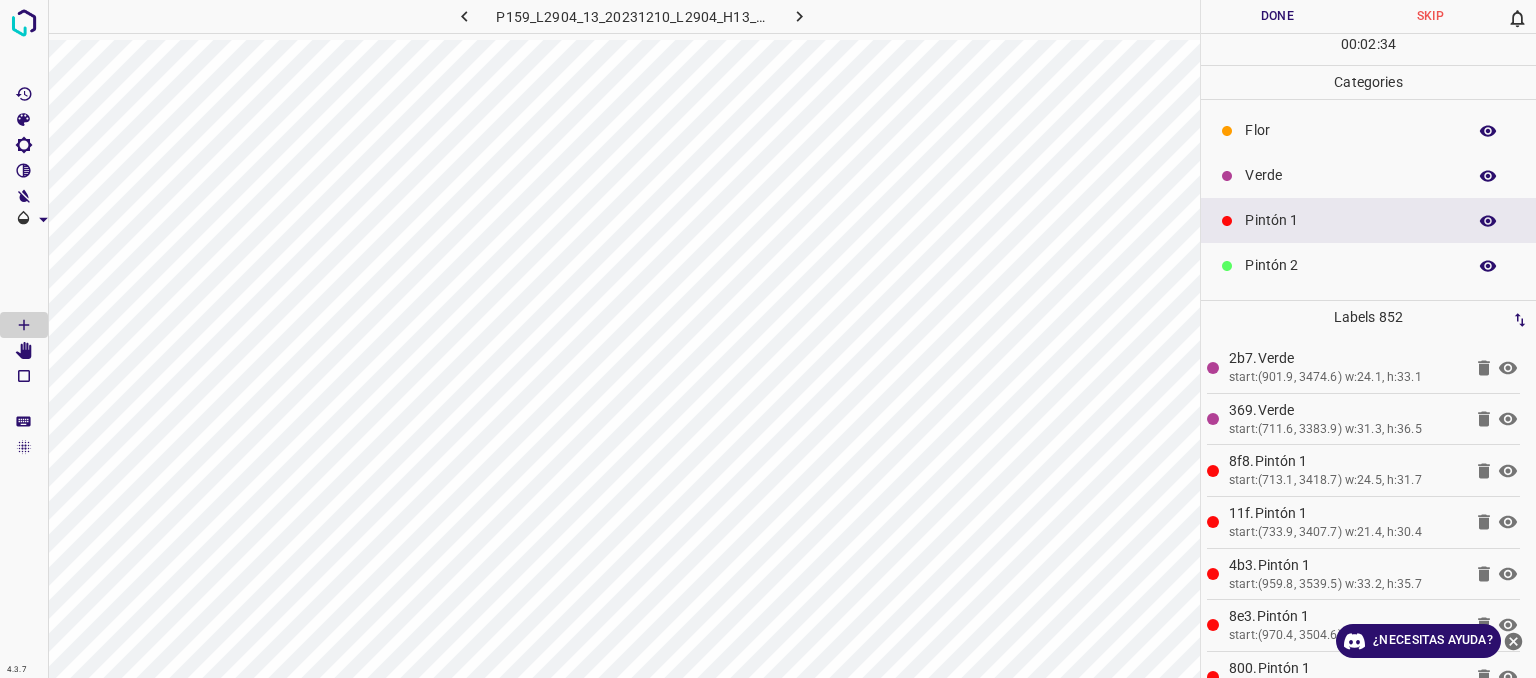 click on "Verde" at bounding box center (1350, 175) 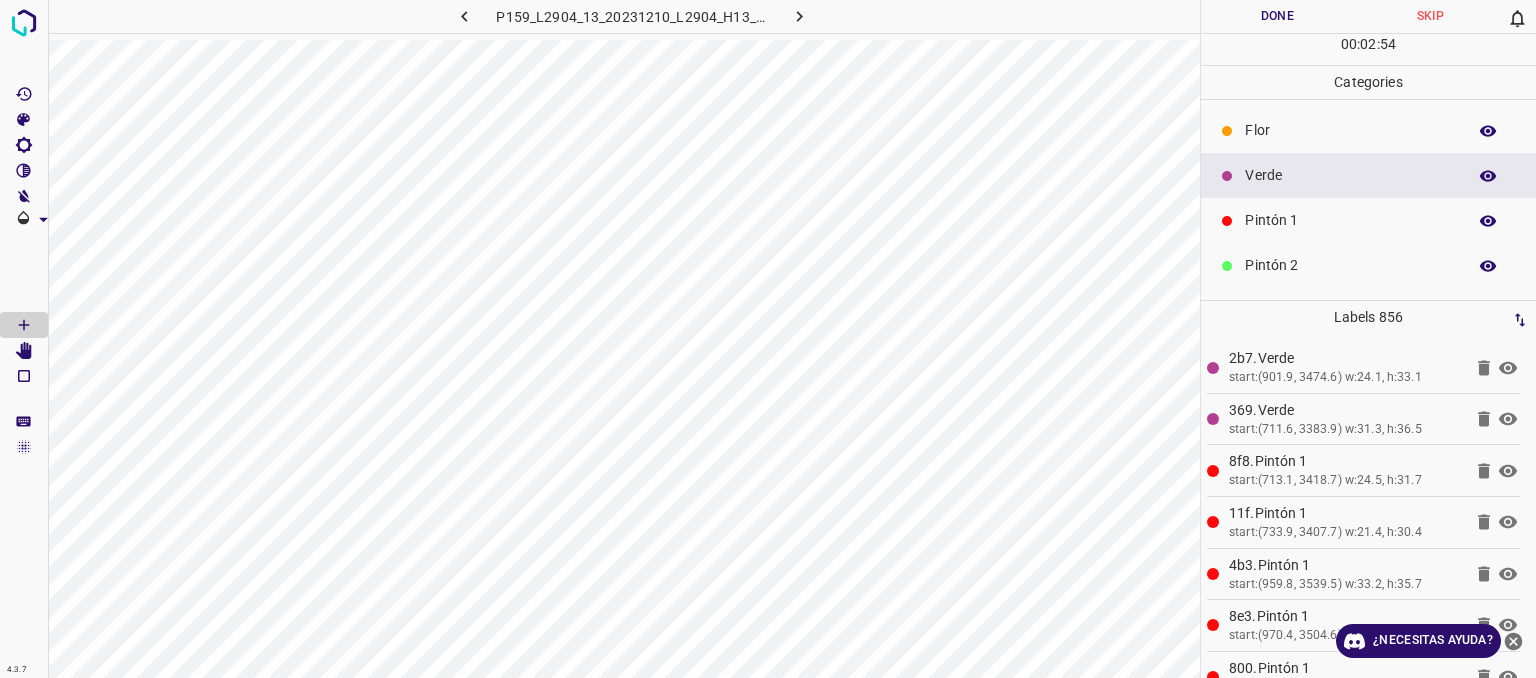 click on "Pintón 1" at bounding box center [1350, 220] 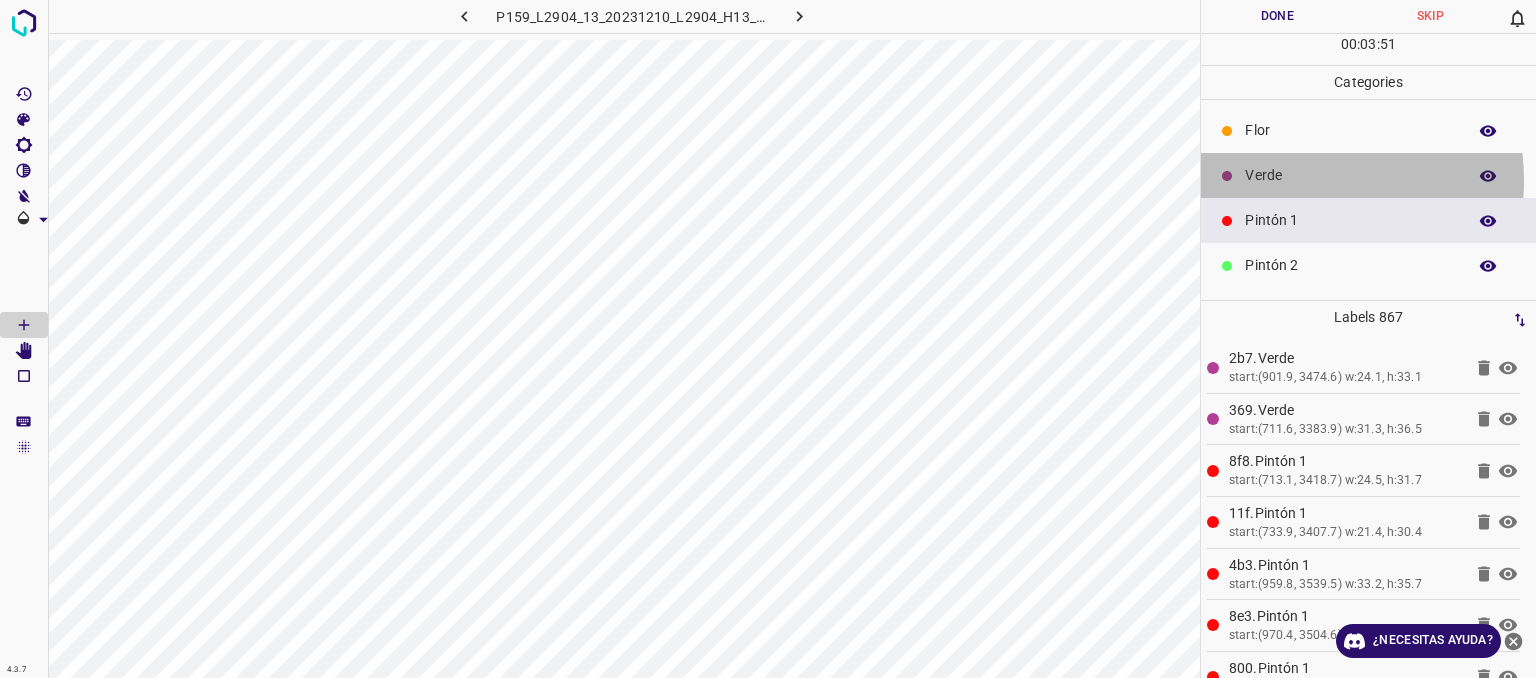 click on "Verde" at bounding box center (1350, 175) 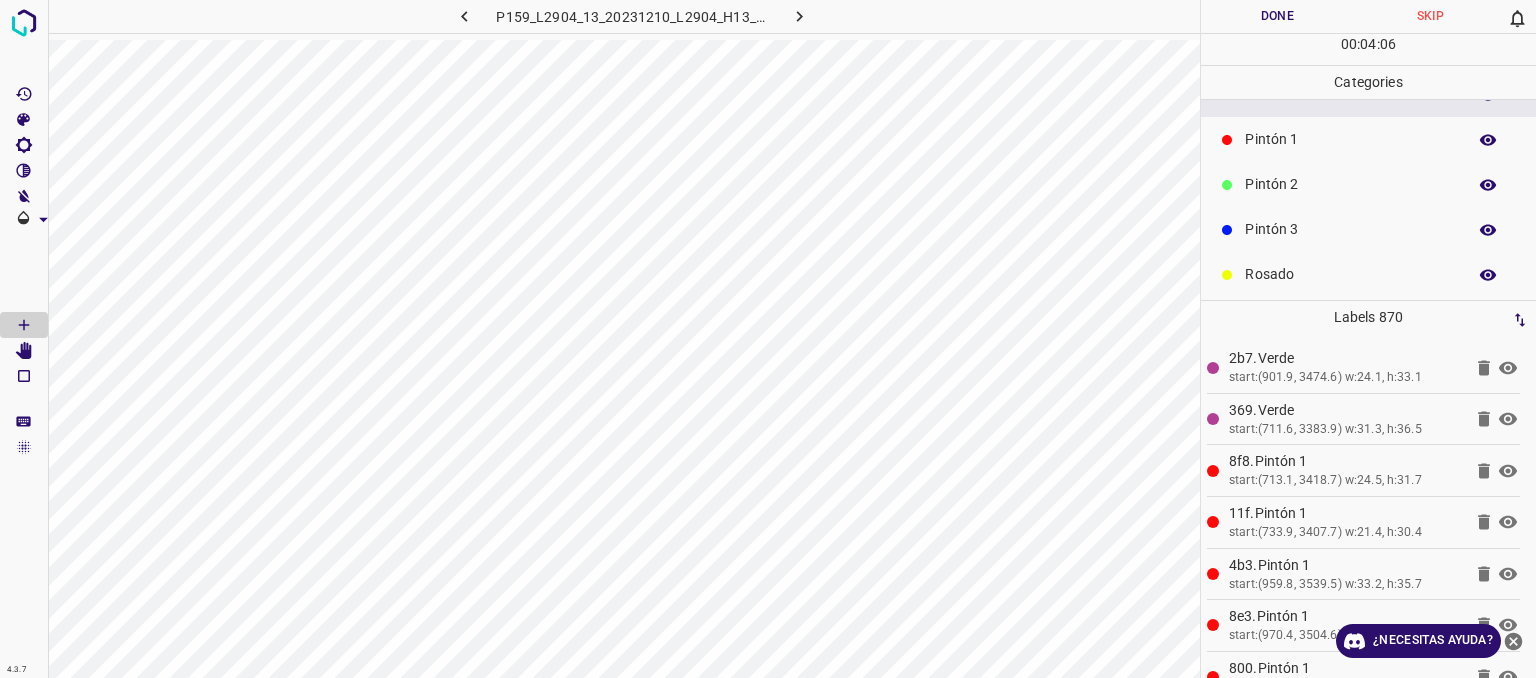 scroll, scrollTop: 176, scrollLeft: 0, axis: vertical 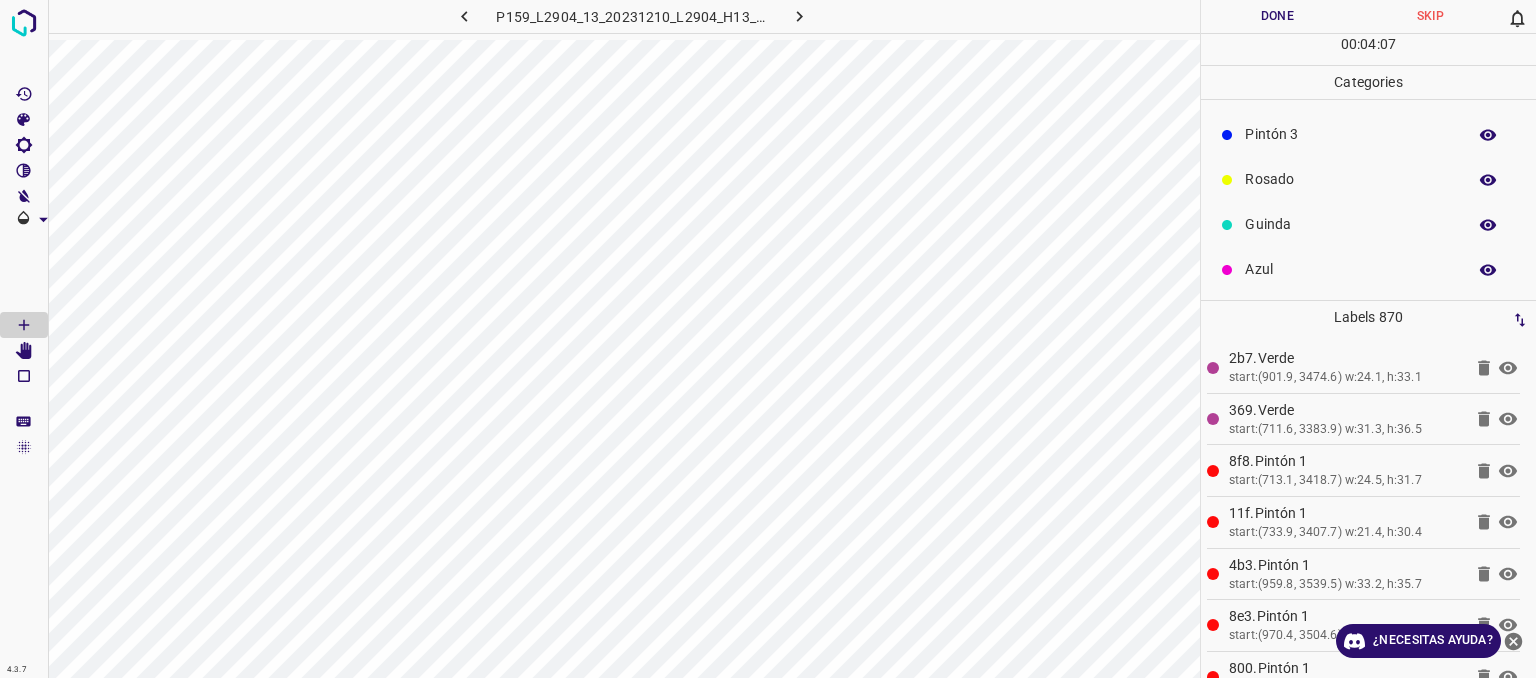 click on "Rosado" at bounding box center [1350, 179] 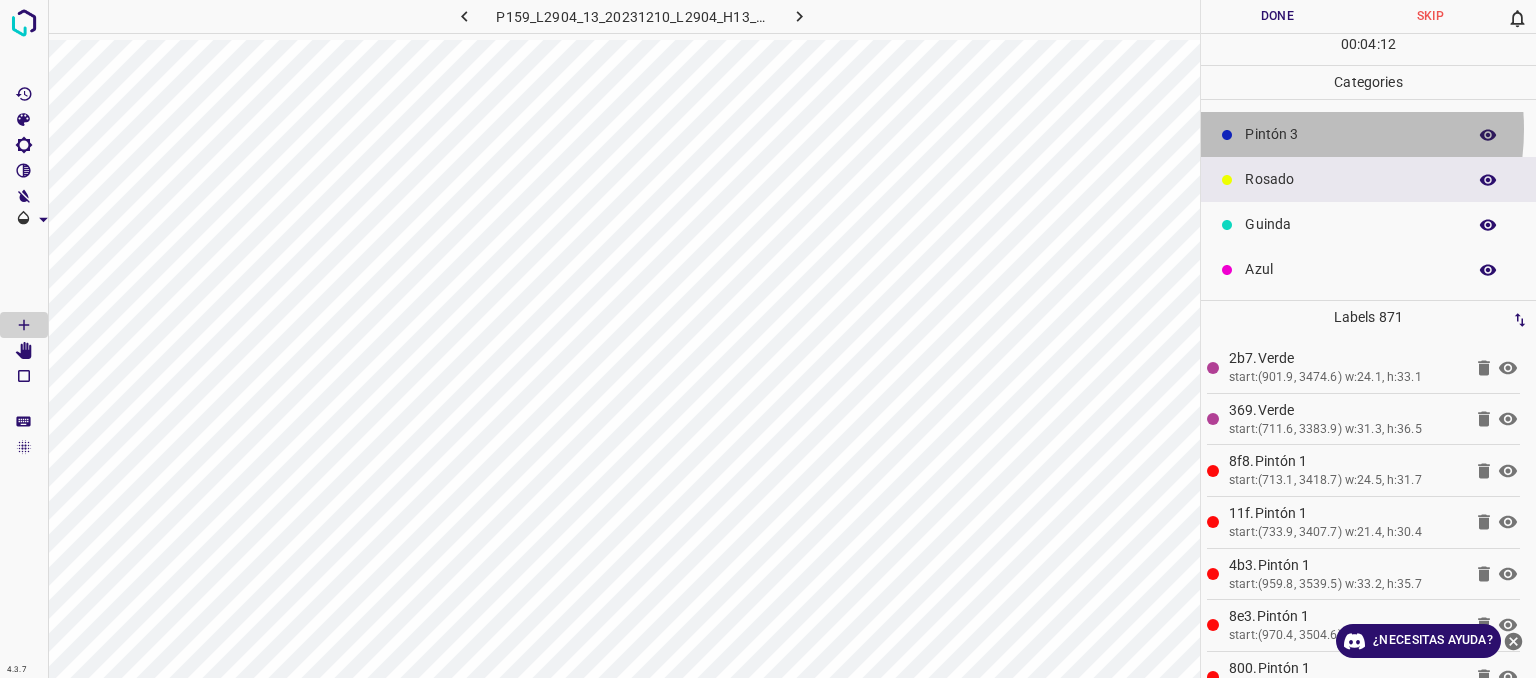 click on "Pintón 3" at bounding box center [1350, 134] 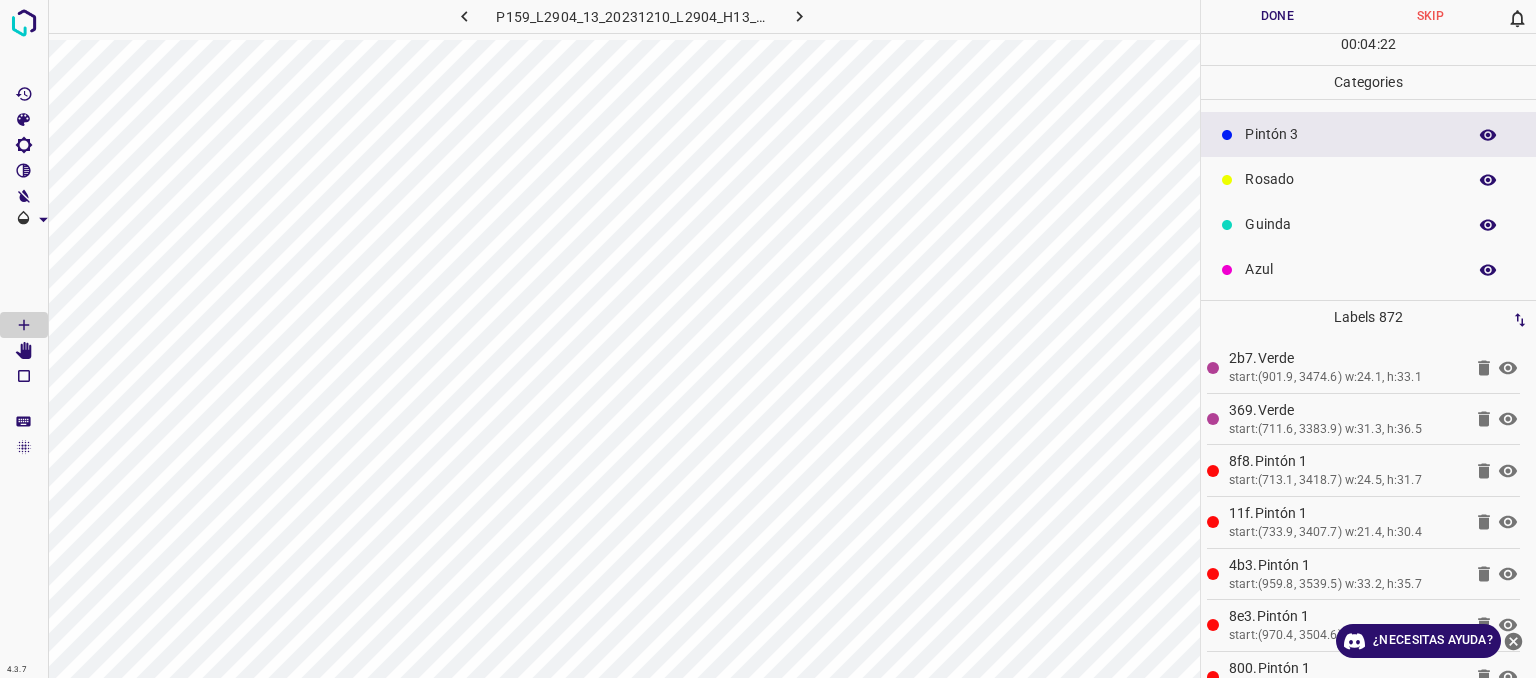 click on "Azul" at bounding box center (1350, 269) 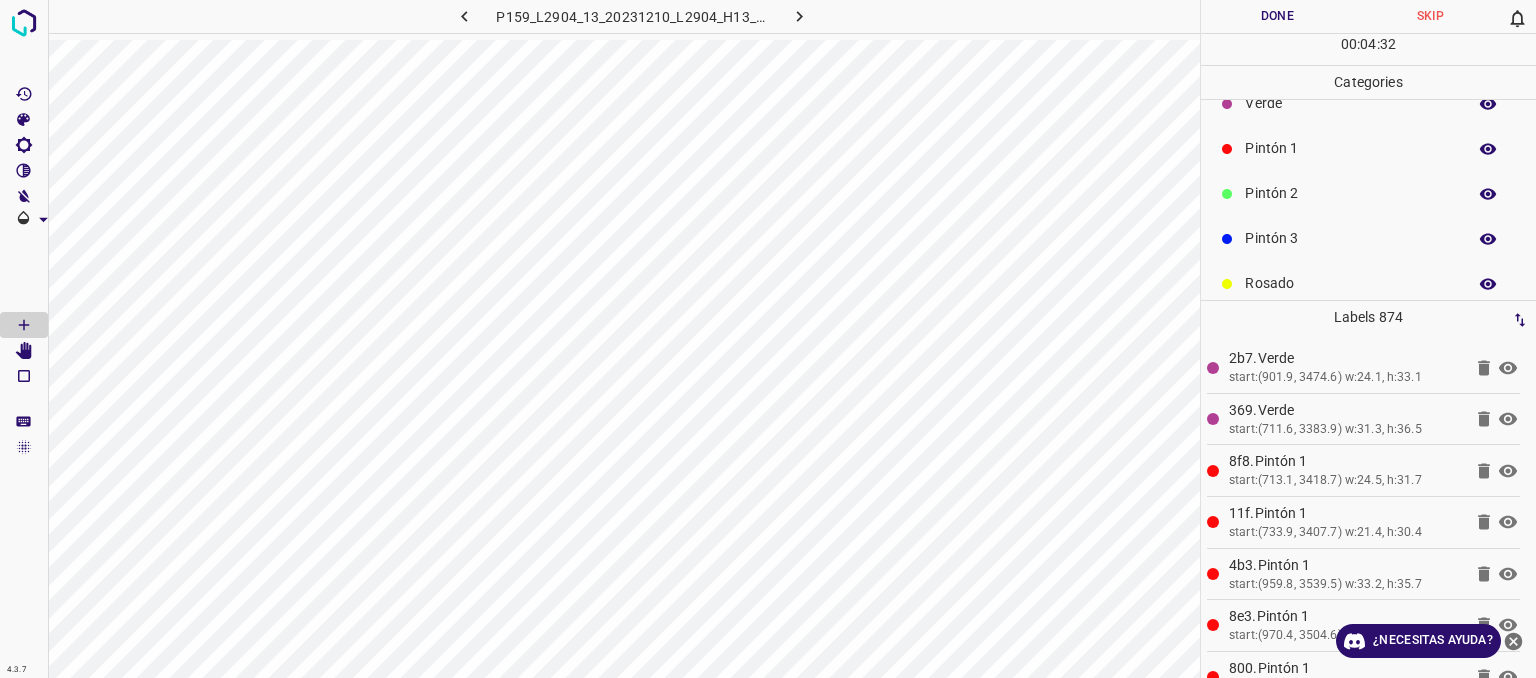 scroll, scrollTop: 0, scrollLeft: 0, axis: both 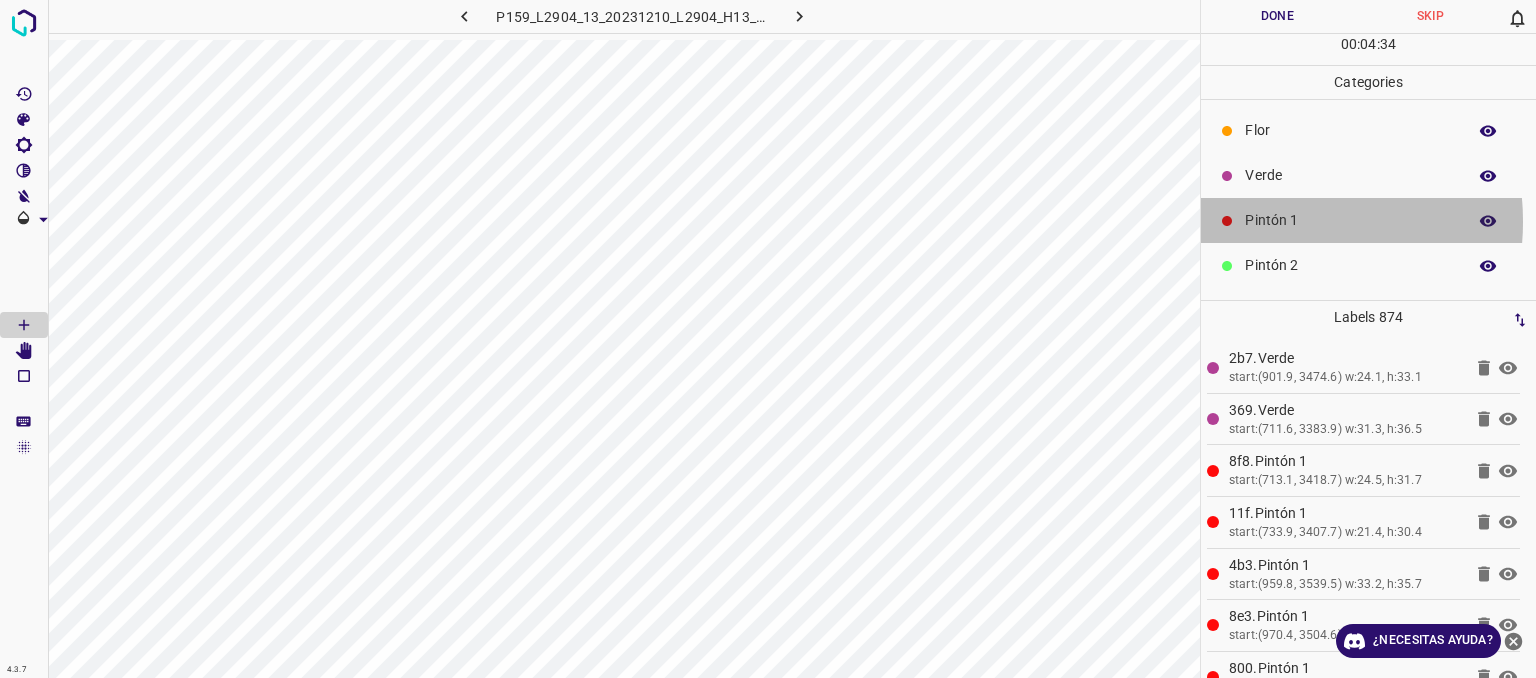 click on "Pintón 1" at bounding box center [1350, 220] 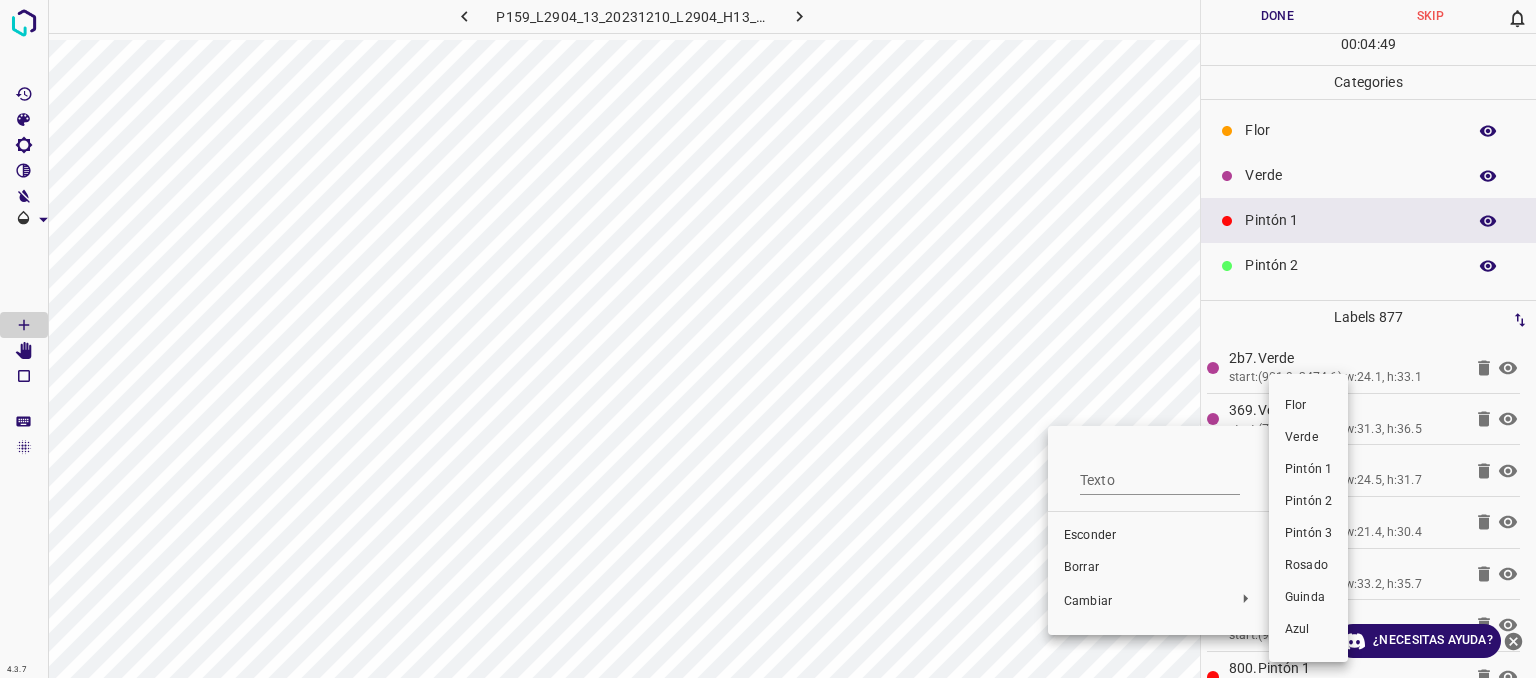 click on "Verde" at bounding box center (1308, 438) 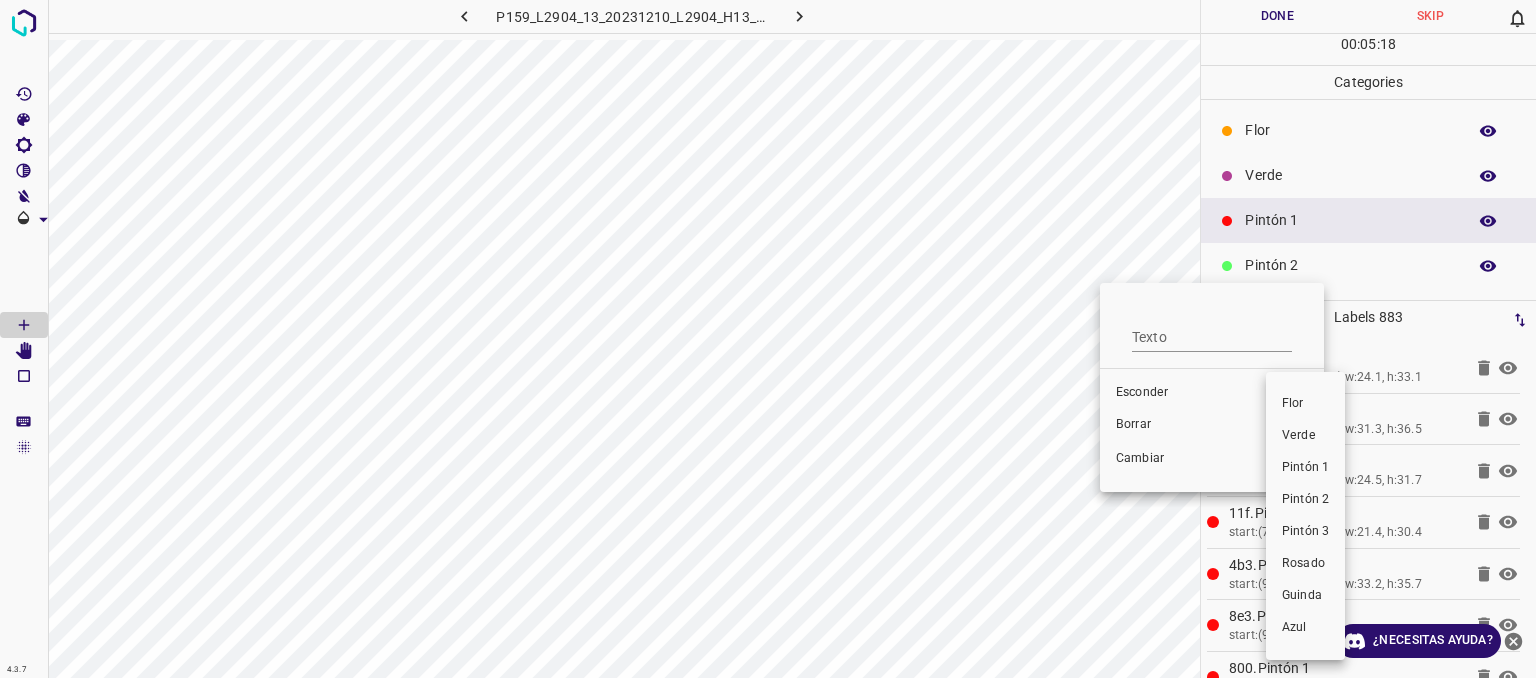 click on "Guinda" at bounding box center (1302, 595) 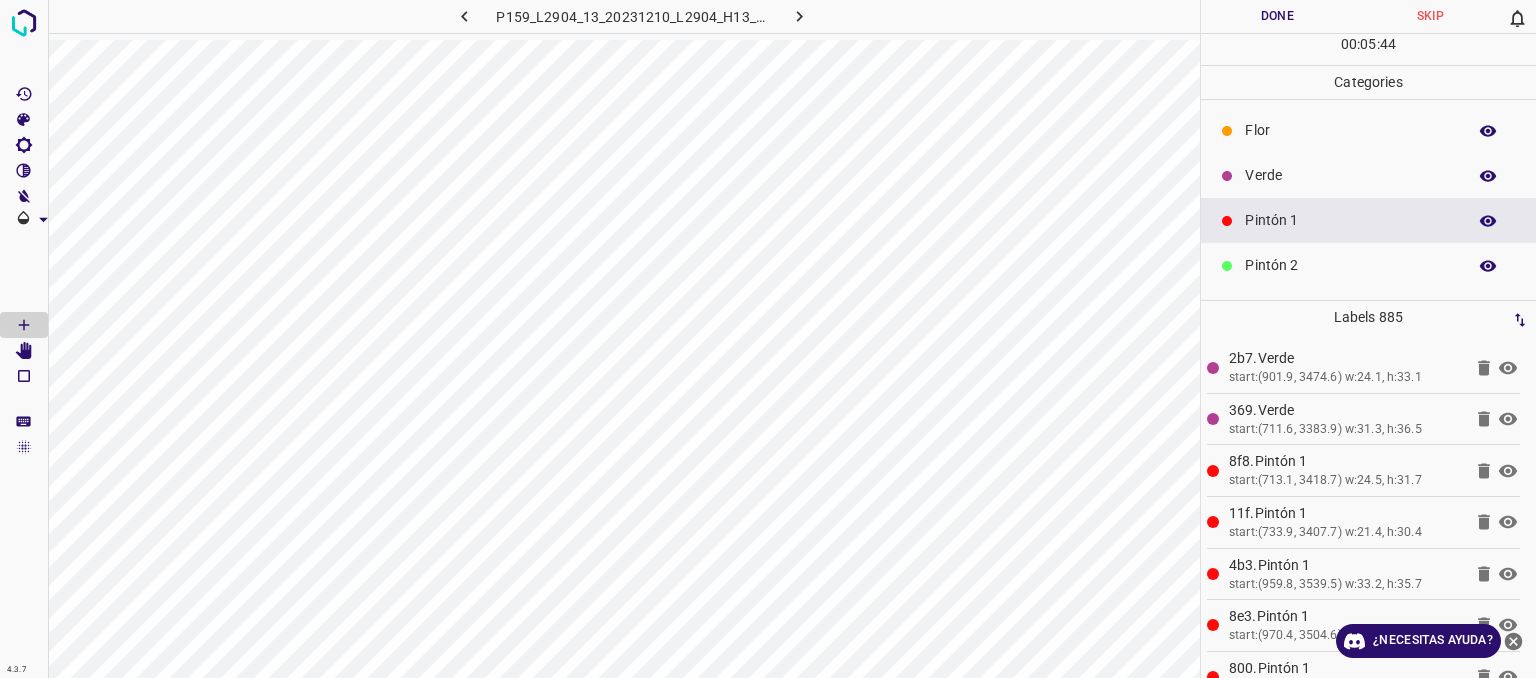 click on "Verde" at bounding box center [1350, 175] 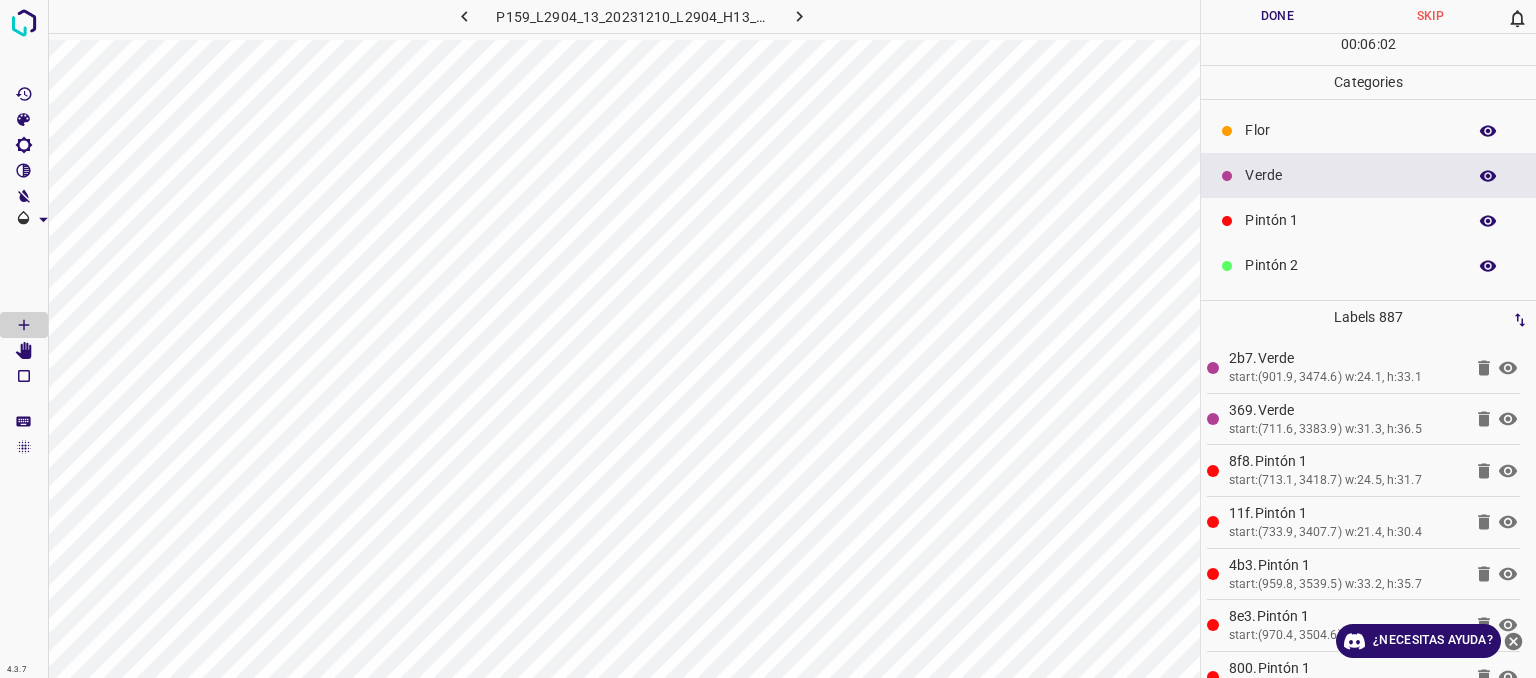 scroll, scrollTop: 176, scrollLeft: 0, axis: vertical 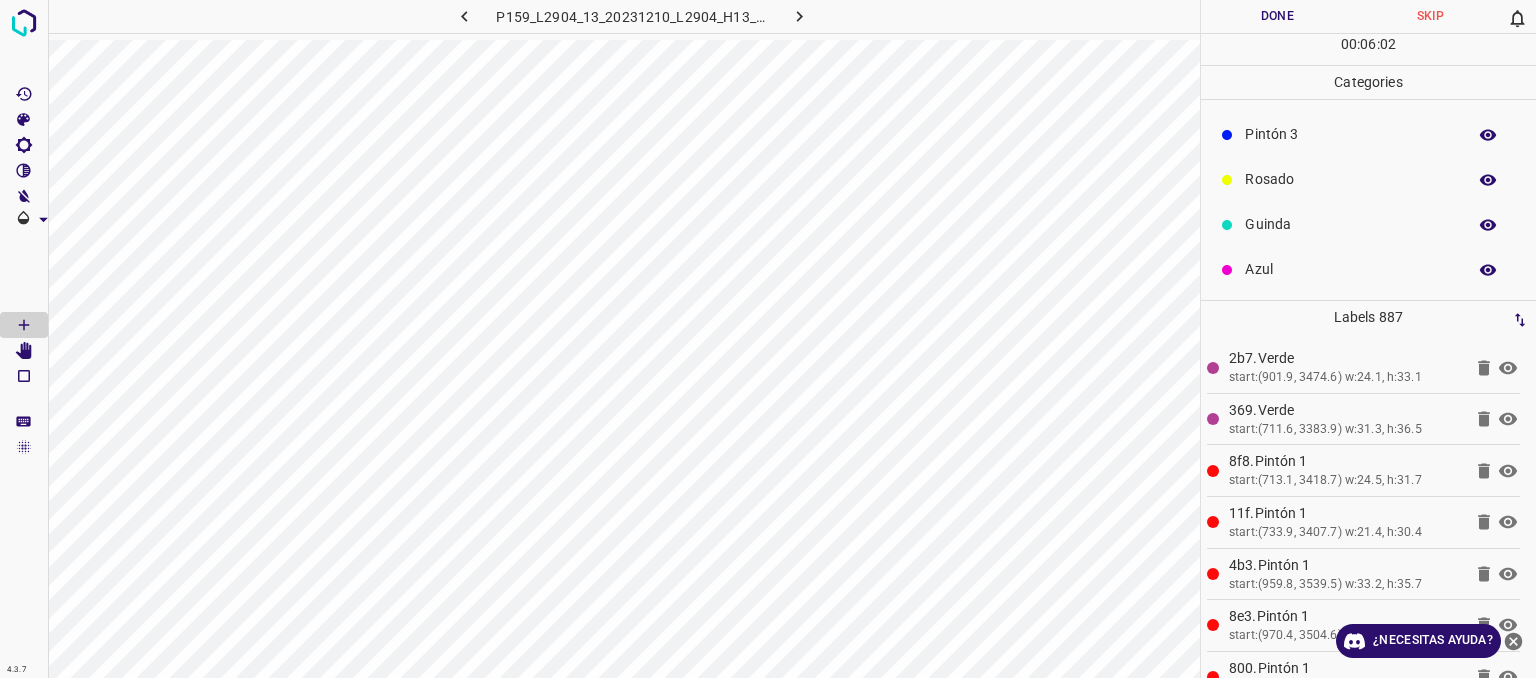 click on "Azul" at bounding box center [1350, 269] 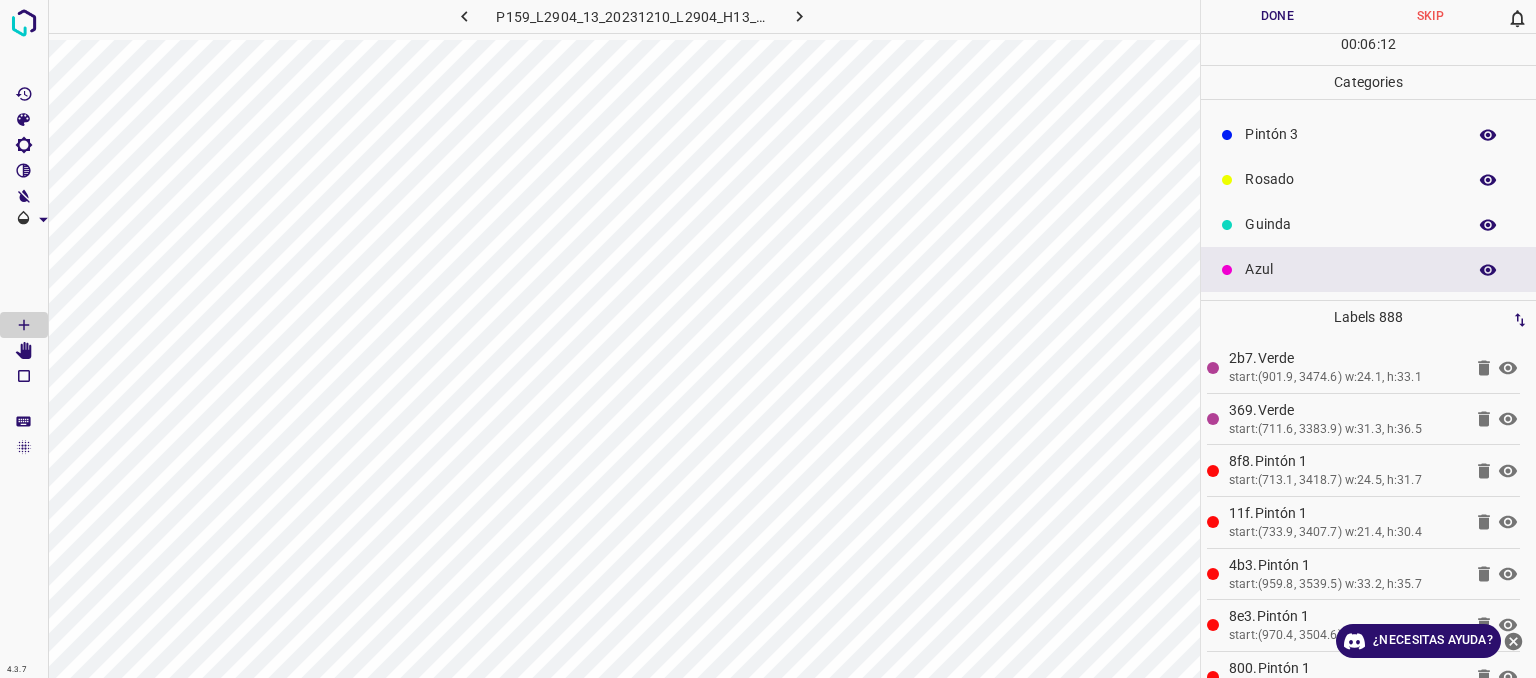 scroll, scrollTop: 0, scrollLeft: 0, axis: both 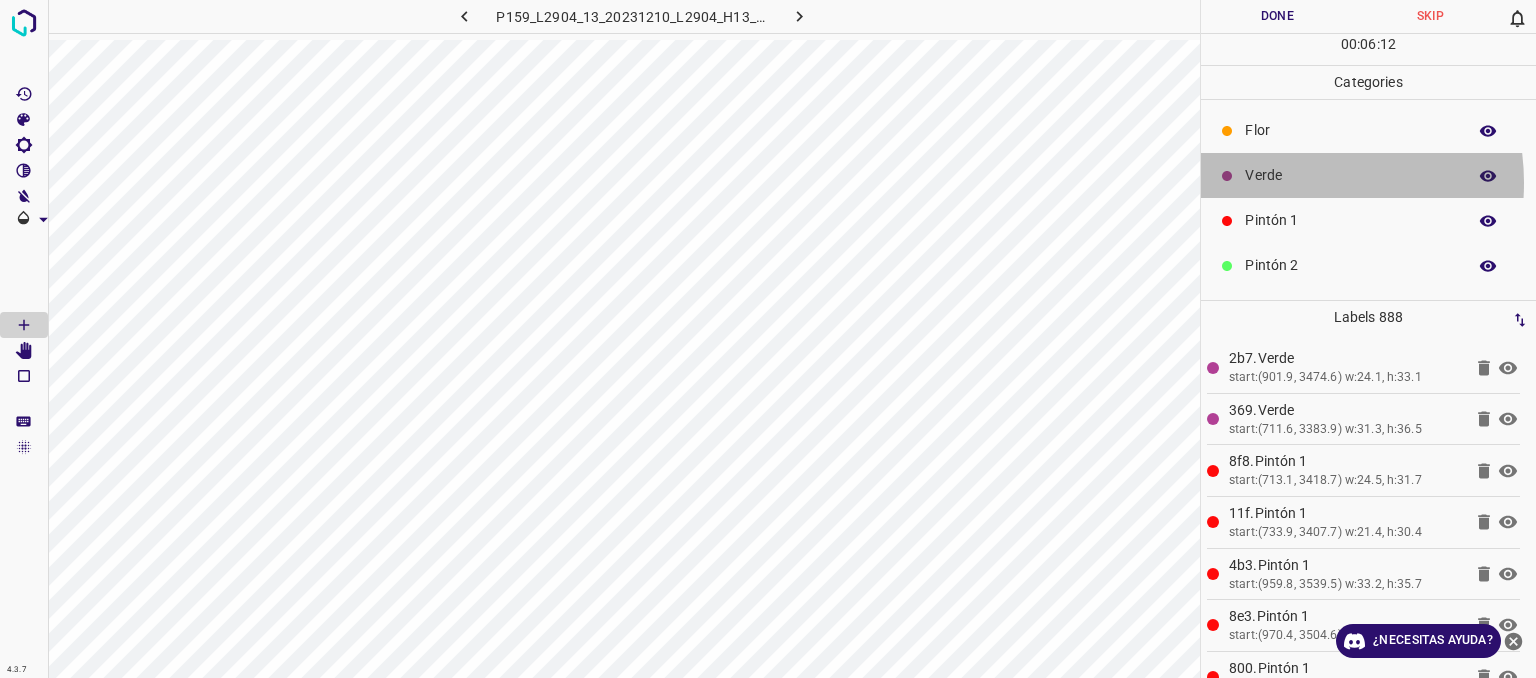 click on "Verde" at bounding box center (1350, 175) 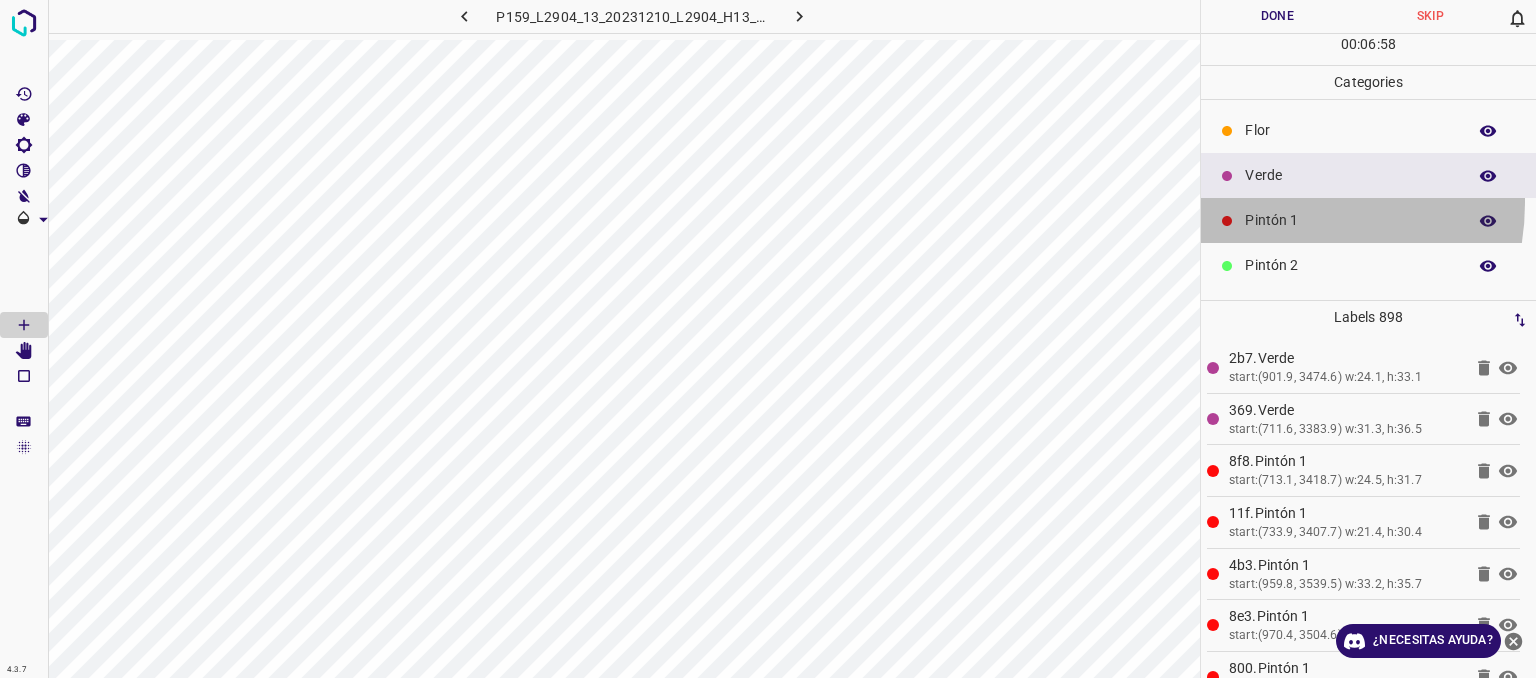 click on "Pintón 1" at bounding box center [1368, 220] 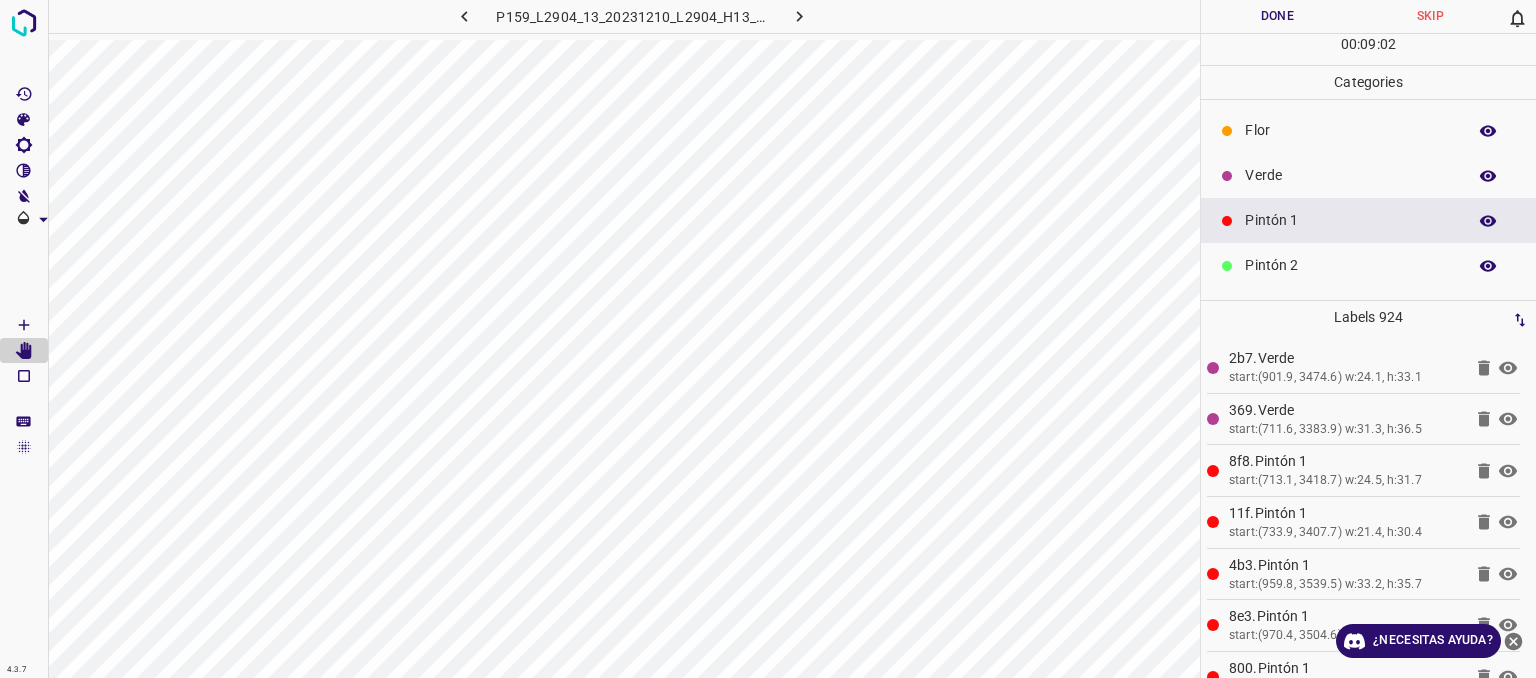 click on "Verde" at bounding box center (1350, 175) 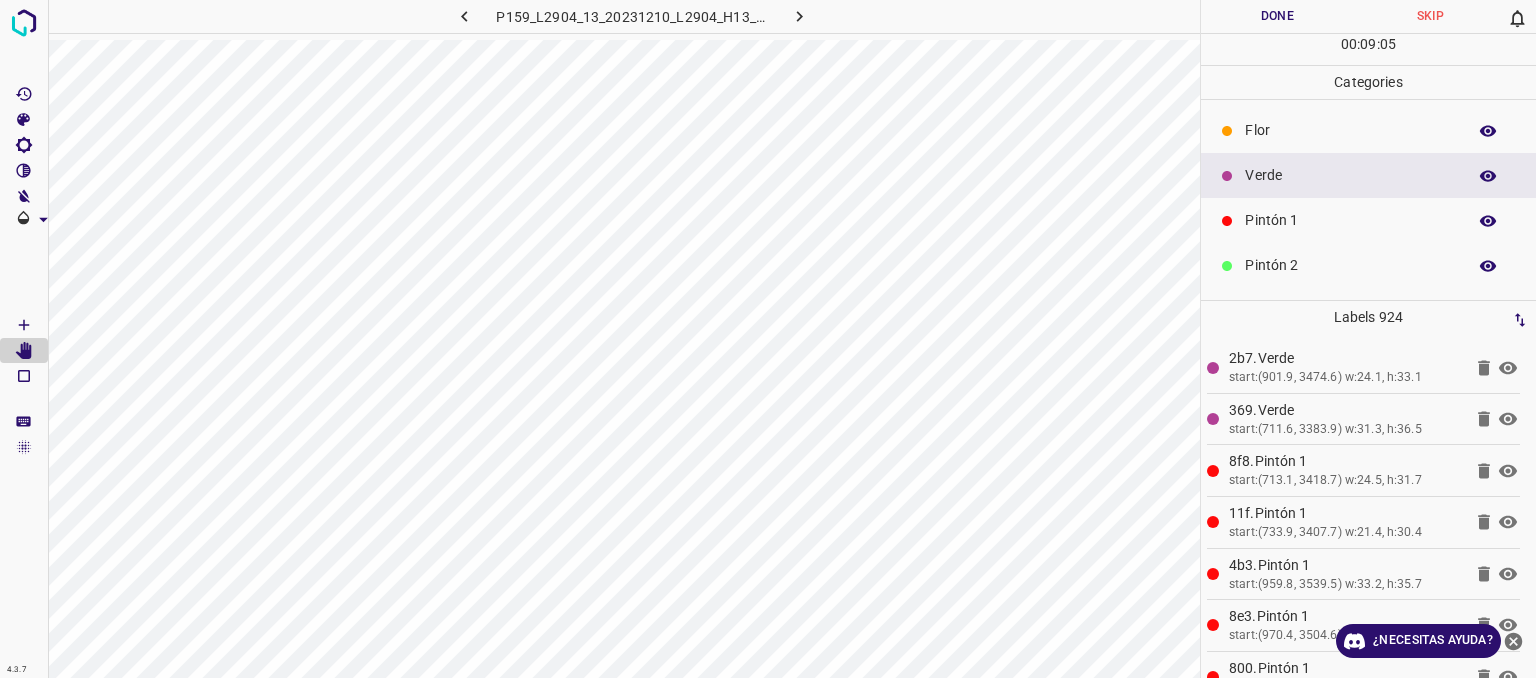 click on "Pintón 1" at bounding box center (1368, 220) 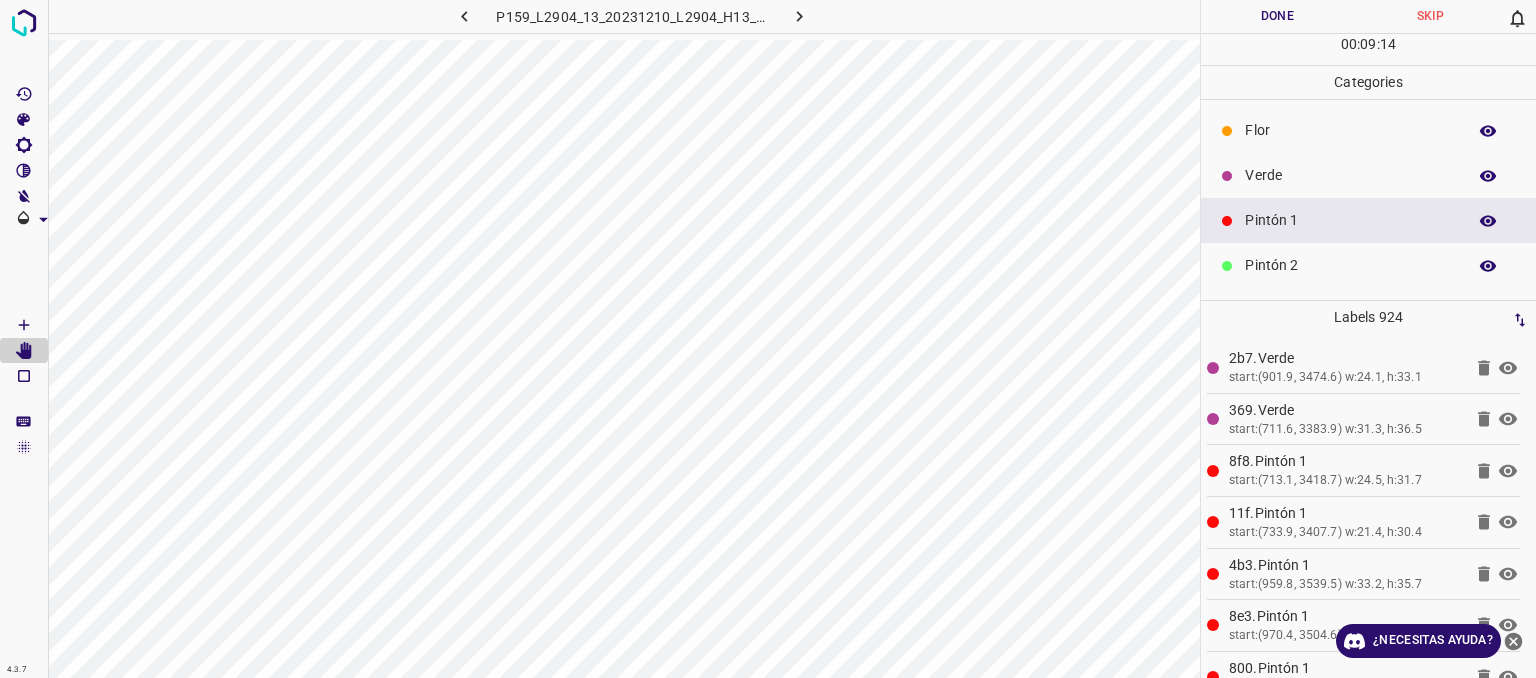 click on "Verde" at bounding box center (1350, 175) 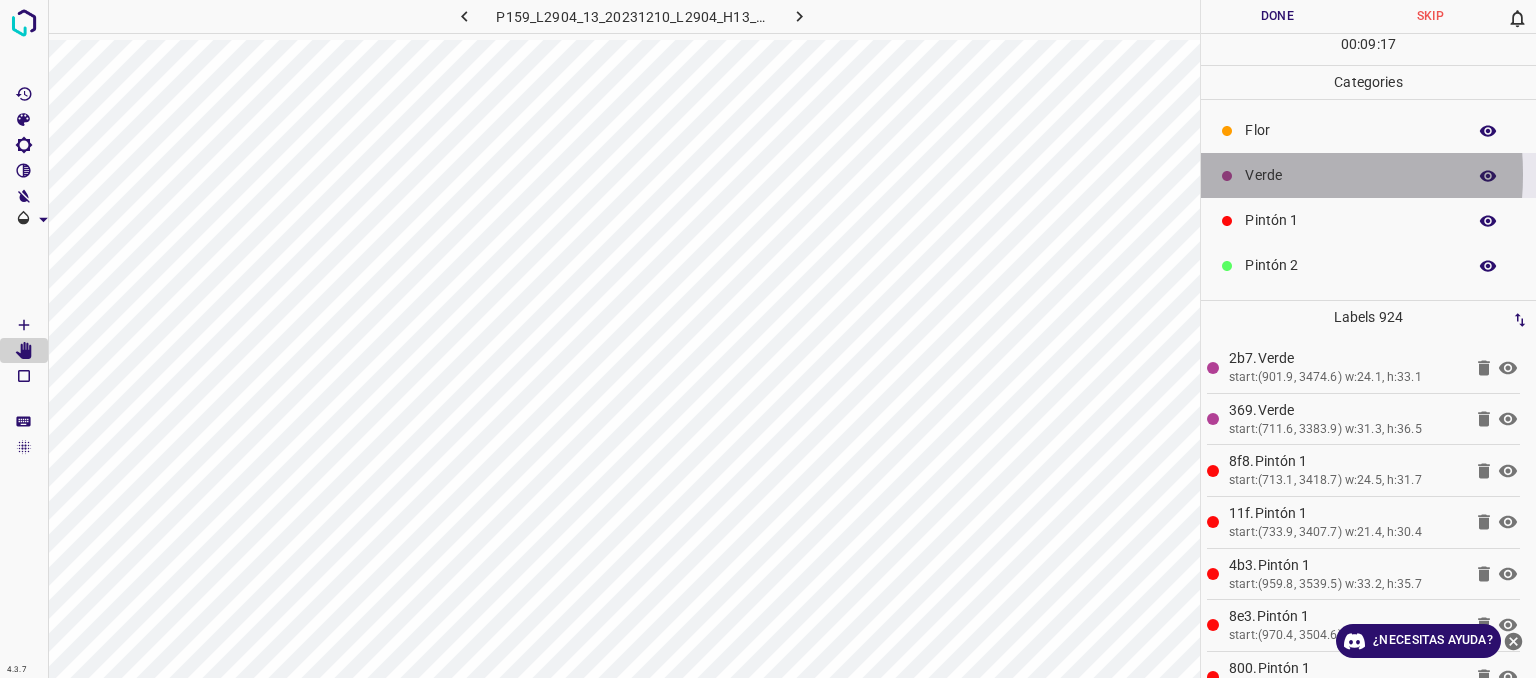click on "Verde" at bounding box center [1368, 175] 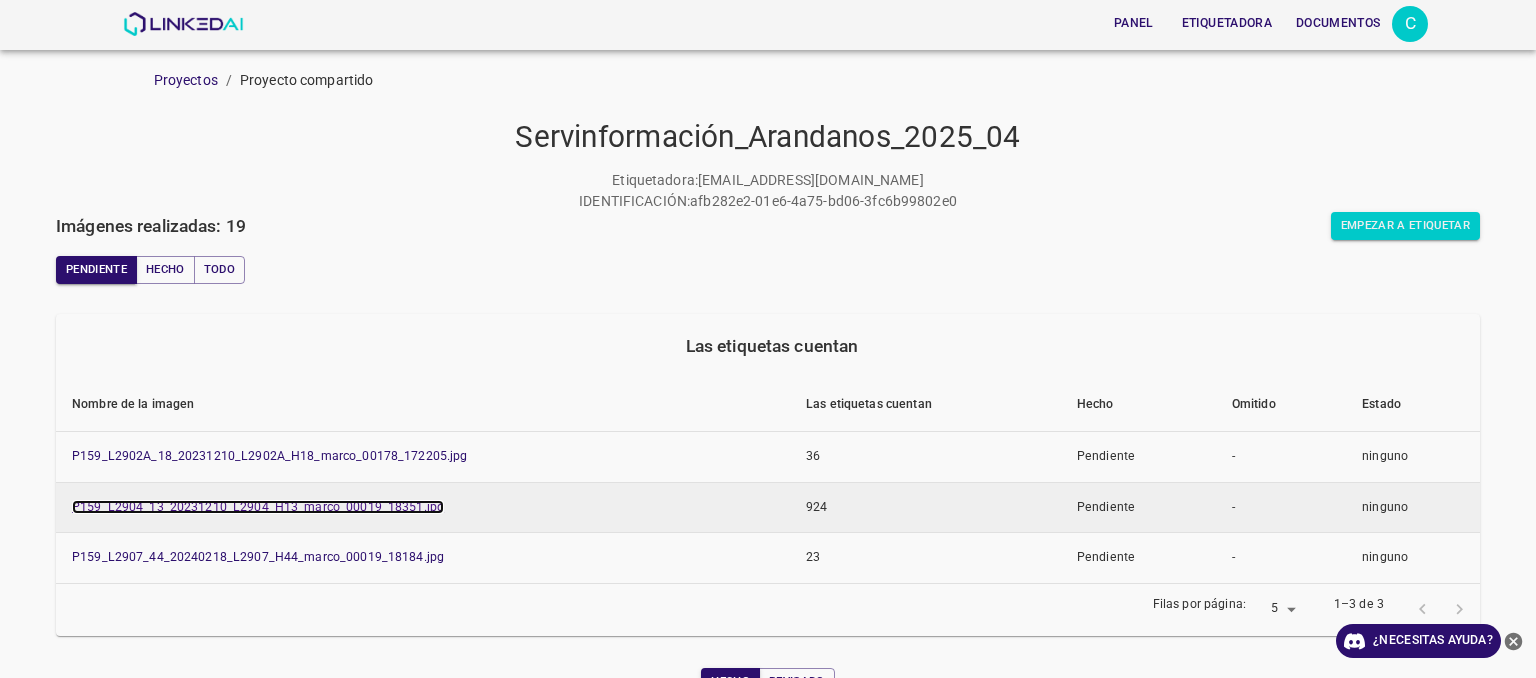 click on "P159_L2904_13_20231210_L2904_H13_marco_00019_18351.jpg" at bounding box center [258, 507] 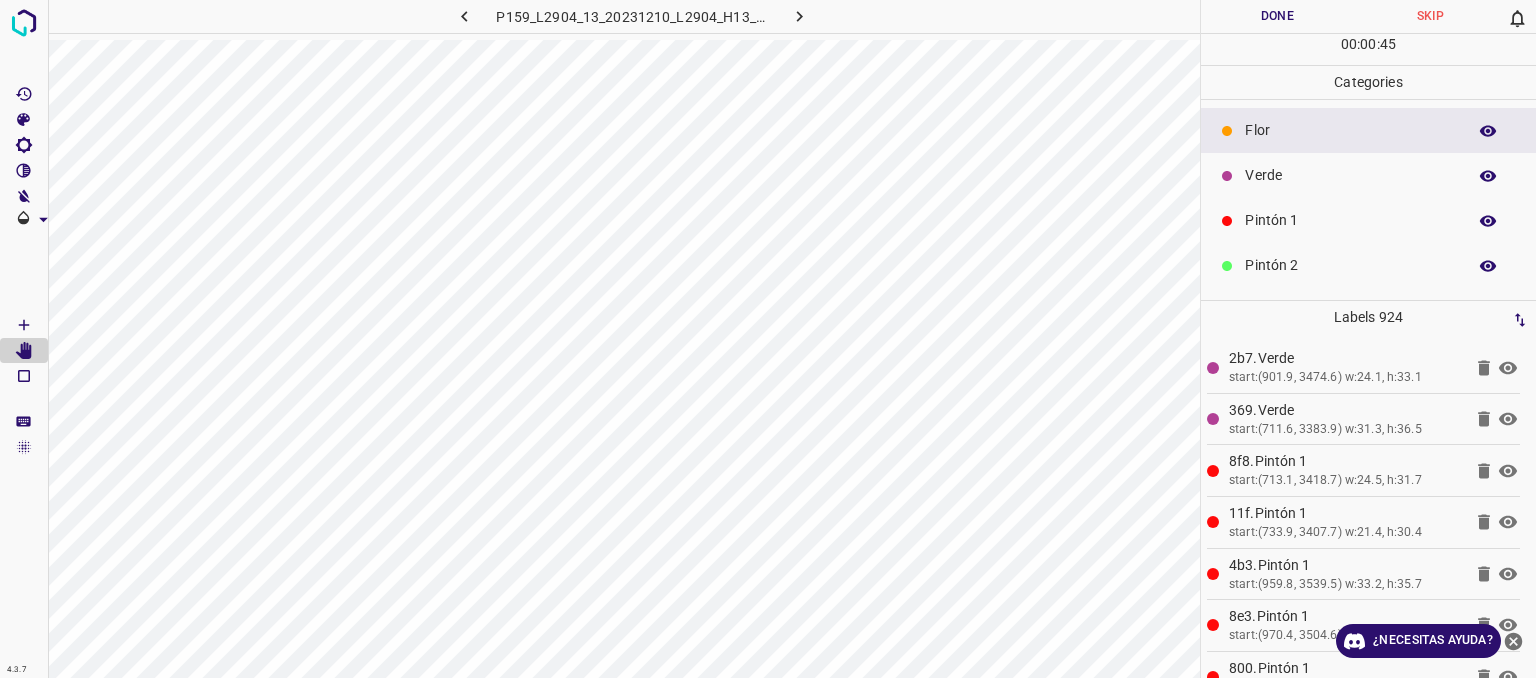 click on "Verde" at bounding box center [1350, 175] 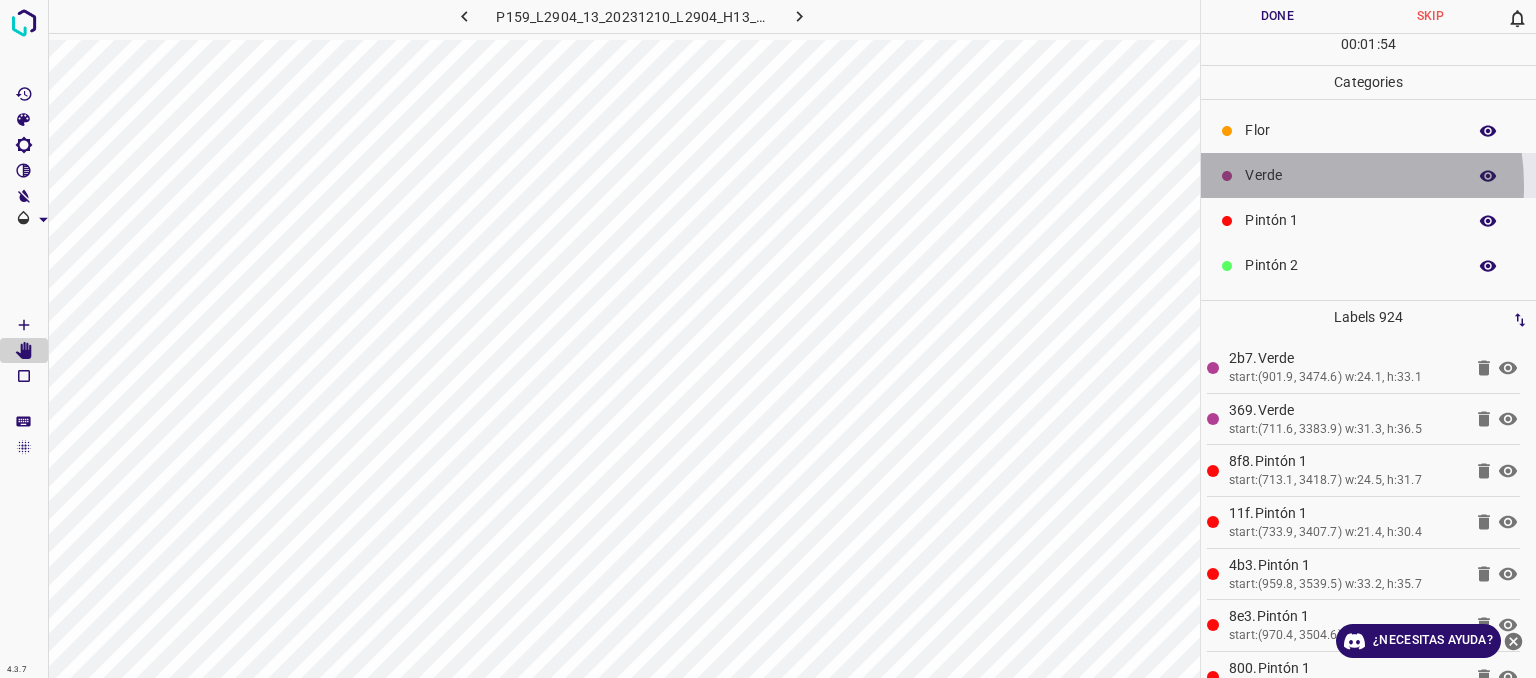 click on "Verde" at bounding box center (1368, 175) 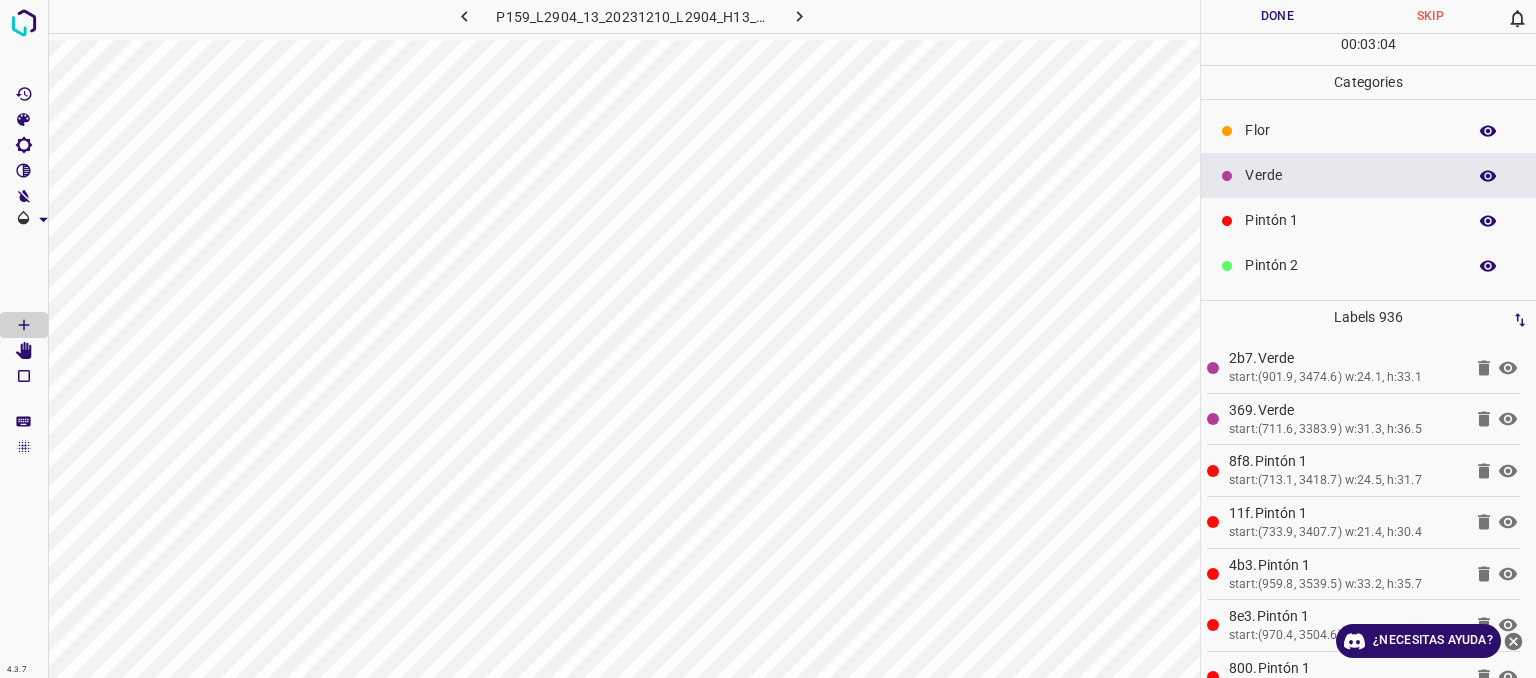 click on "Pintón 1" at bounding box center [1350, 220] 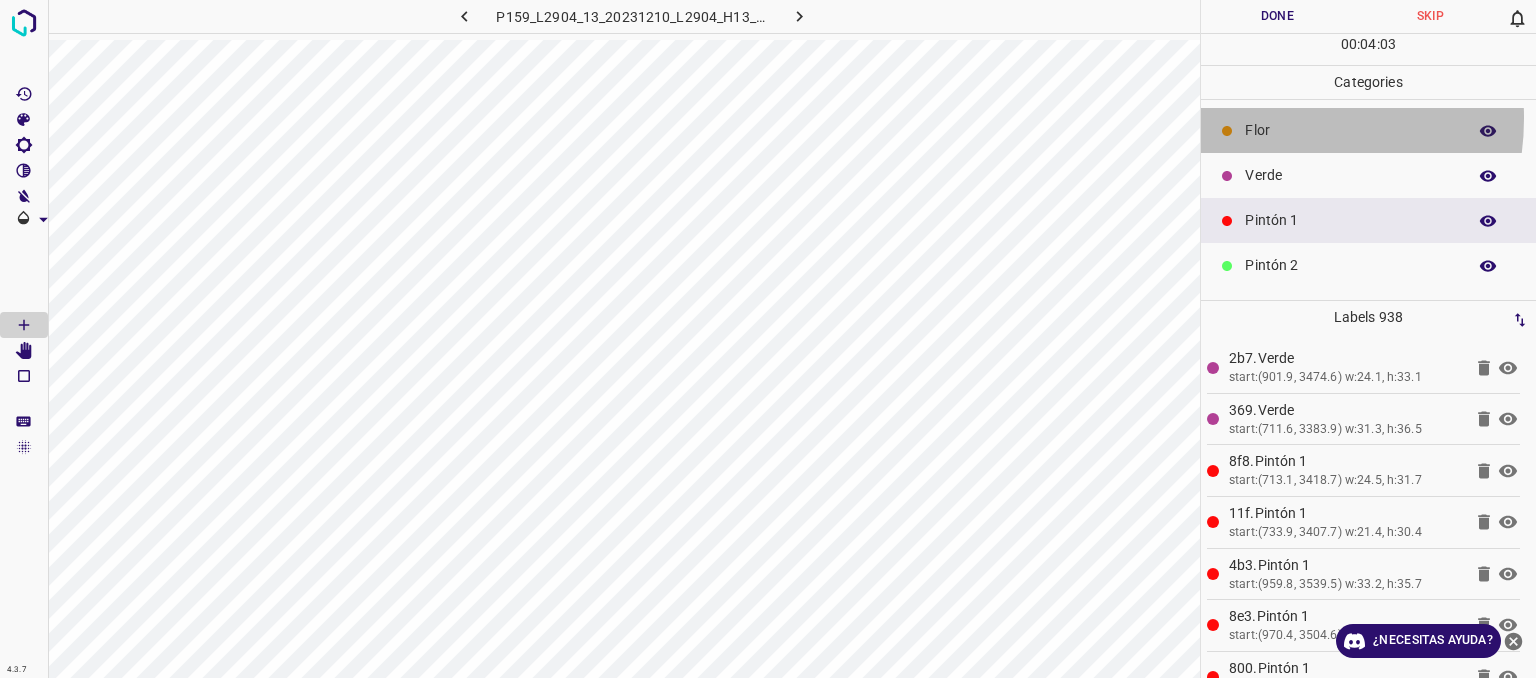click on "Flor" at bounding box center [1368, 130] 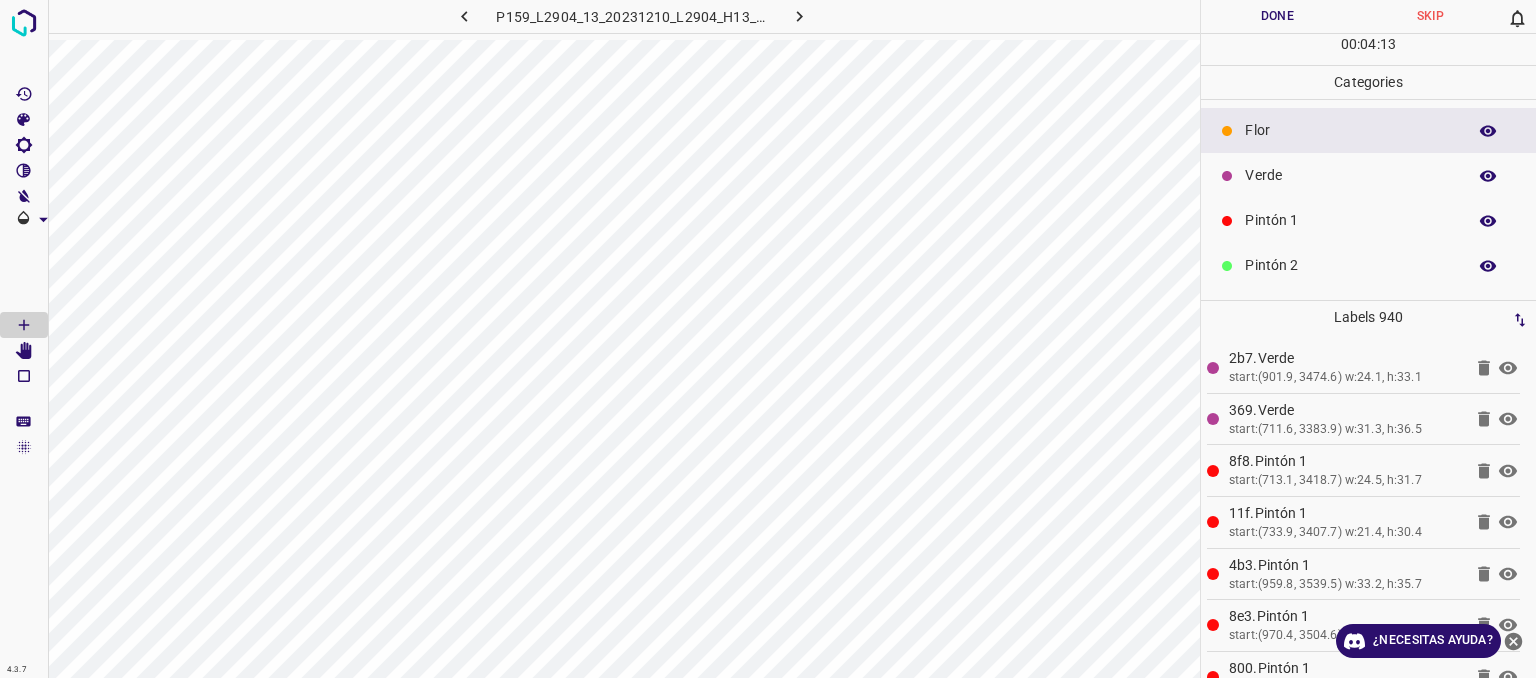 click on "Verde" at bounding box center (1368, 175) 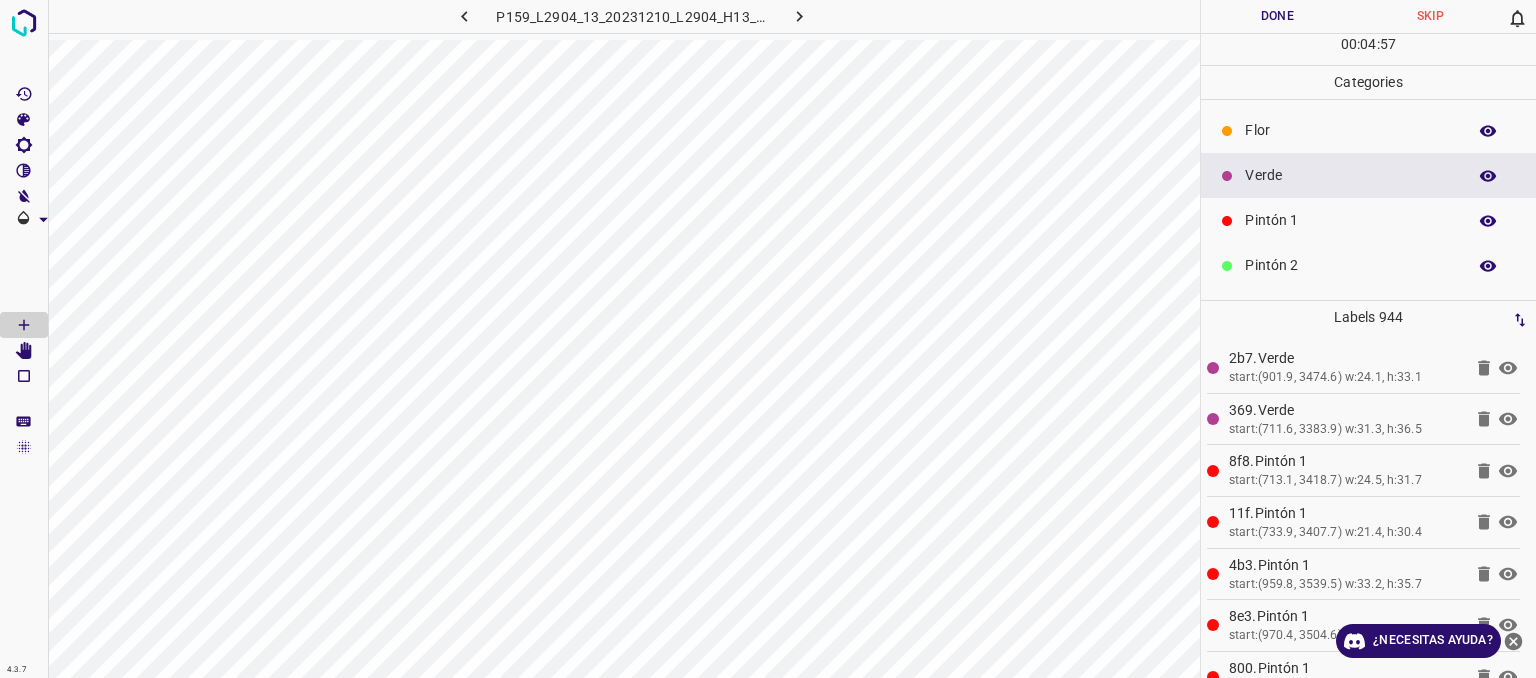 click on "Flor" at bounding box center (1368, 130) 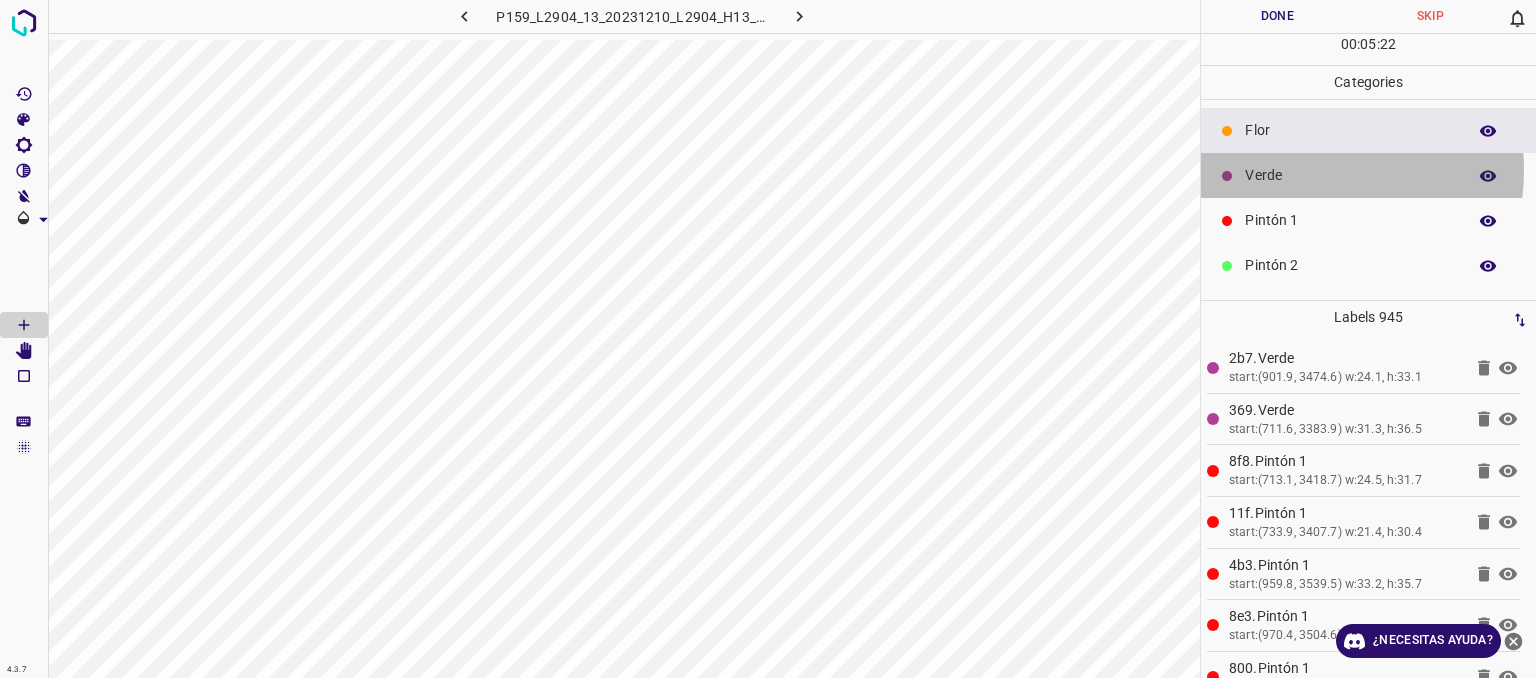 click on "Verde" at bounding box center [1350, 175] 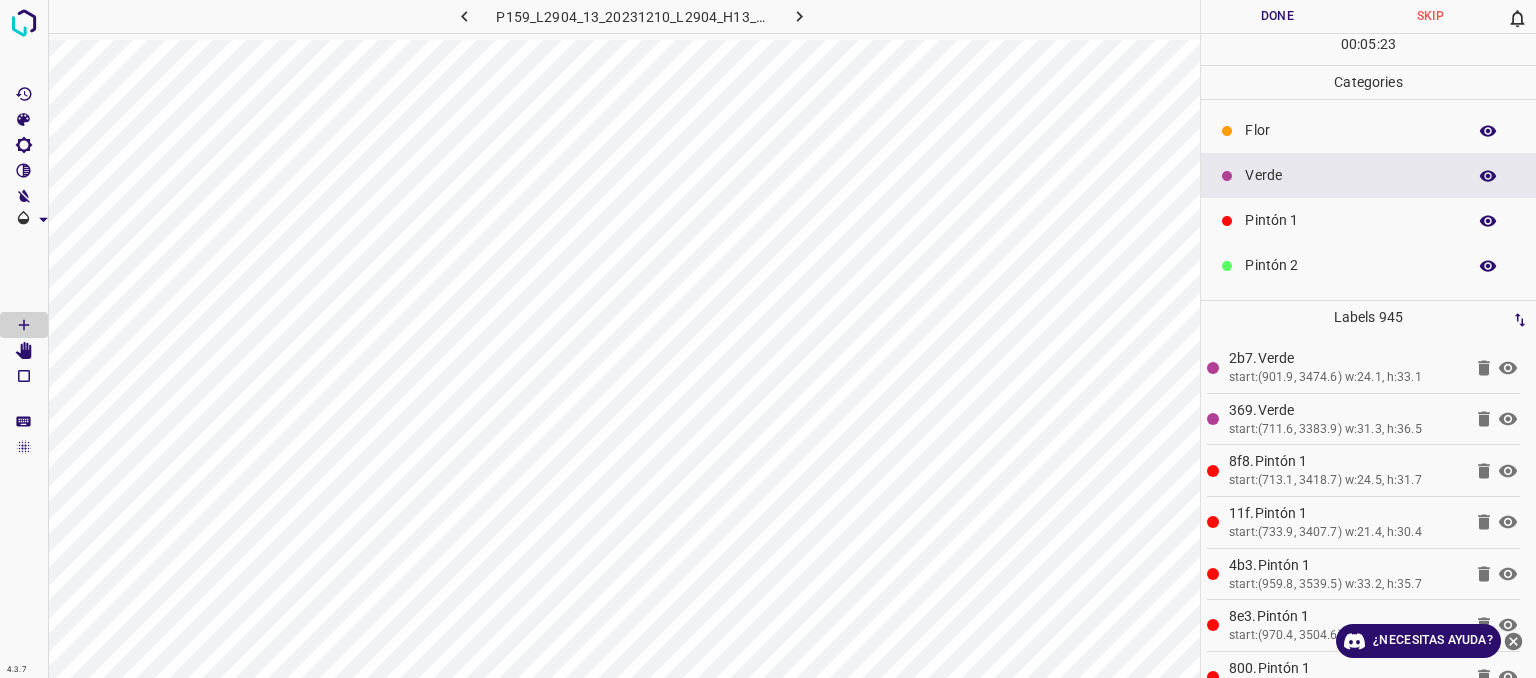 click on "Verde" at bounding box center (1350, 175) 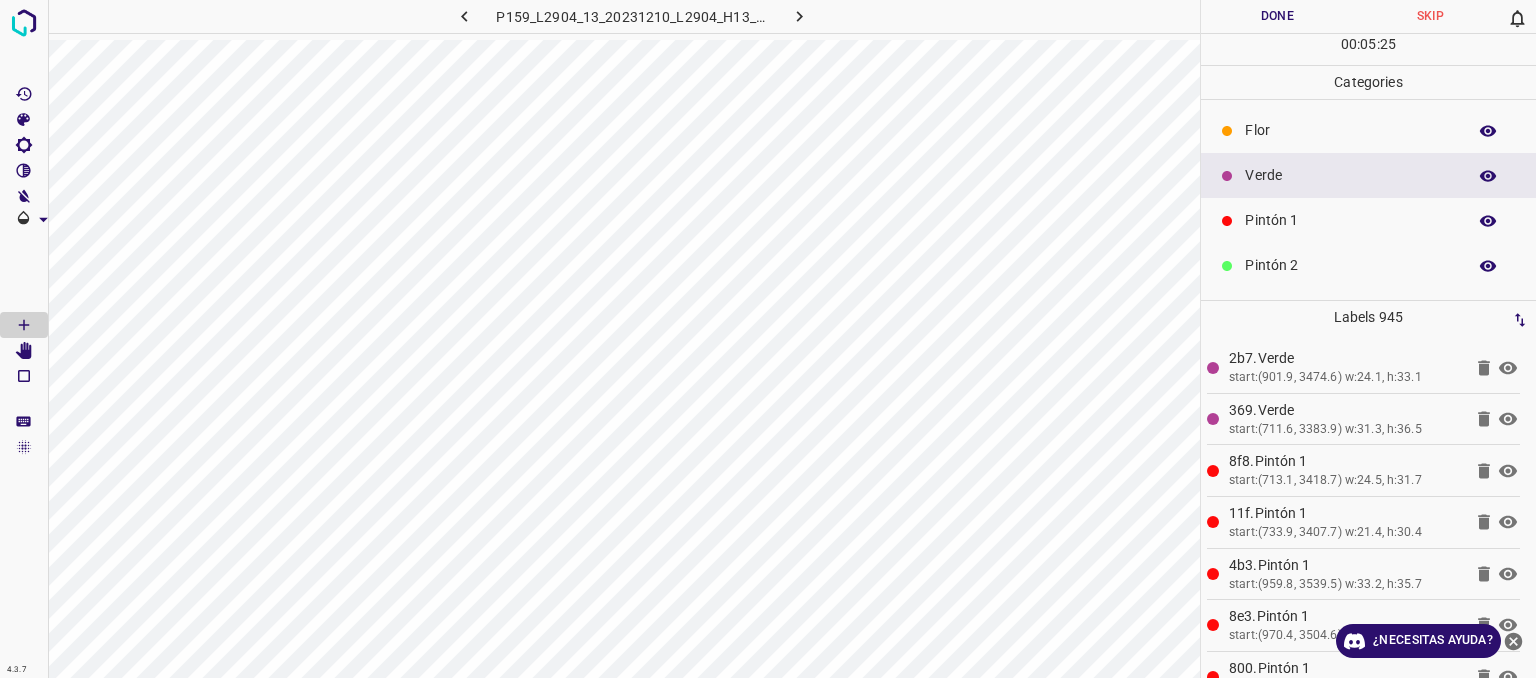 click on "Verde" at bounding box center (1350, 175) 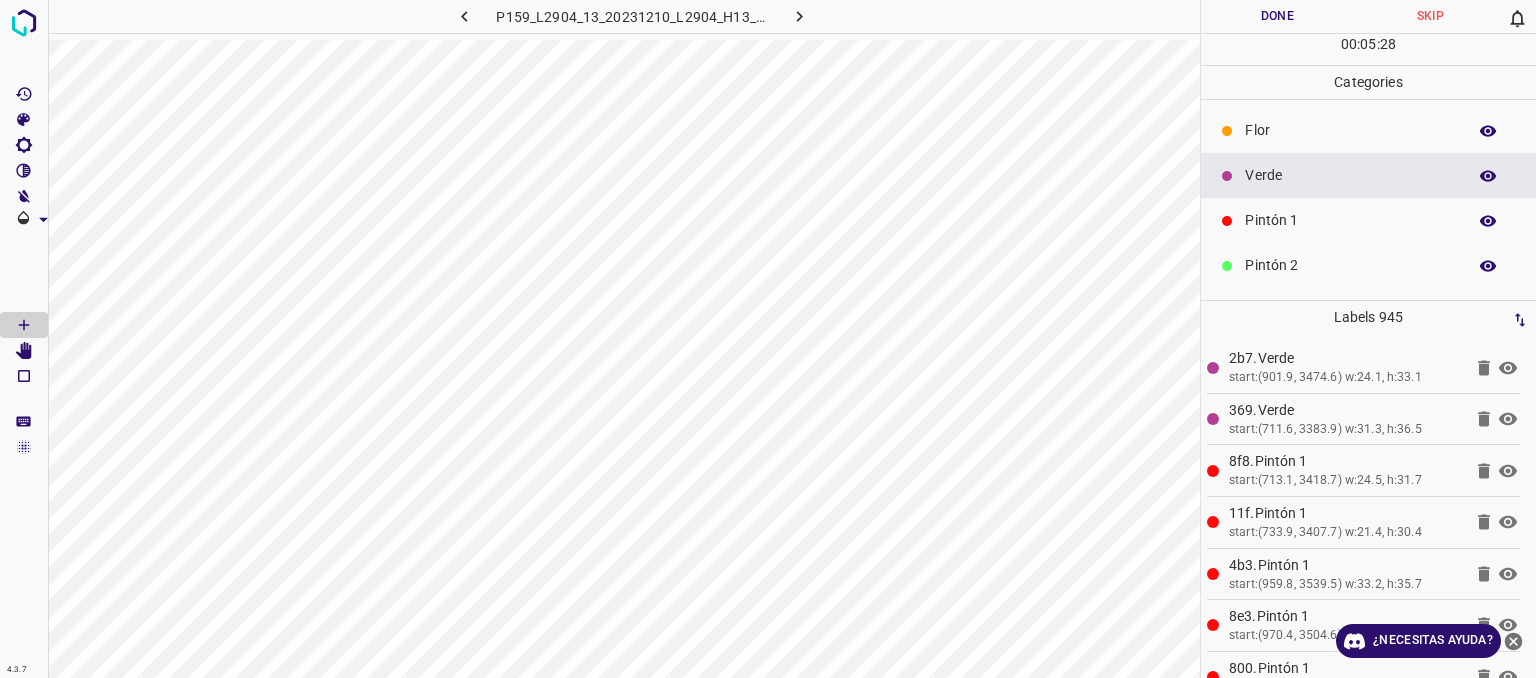 click on "Verde" at bounding box center [1350, 175] 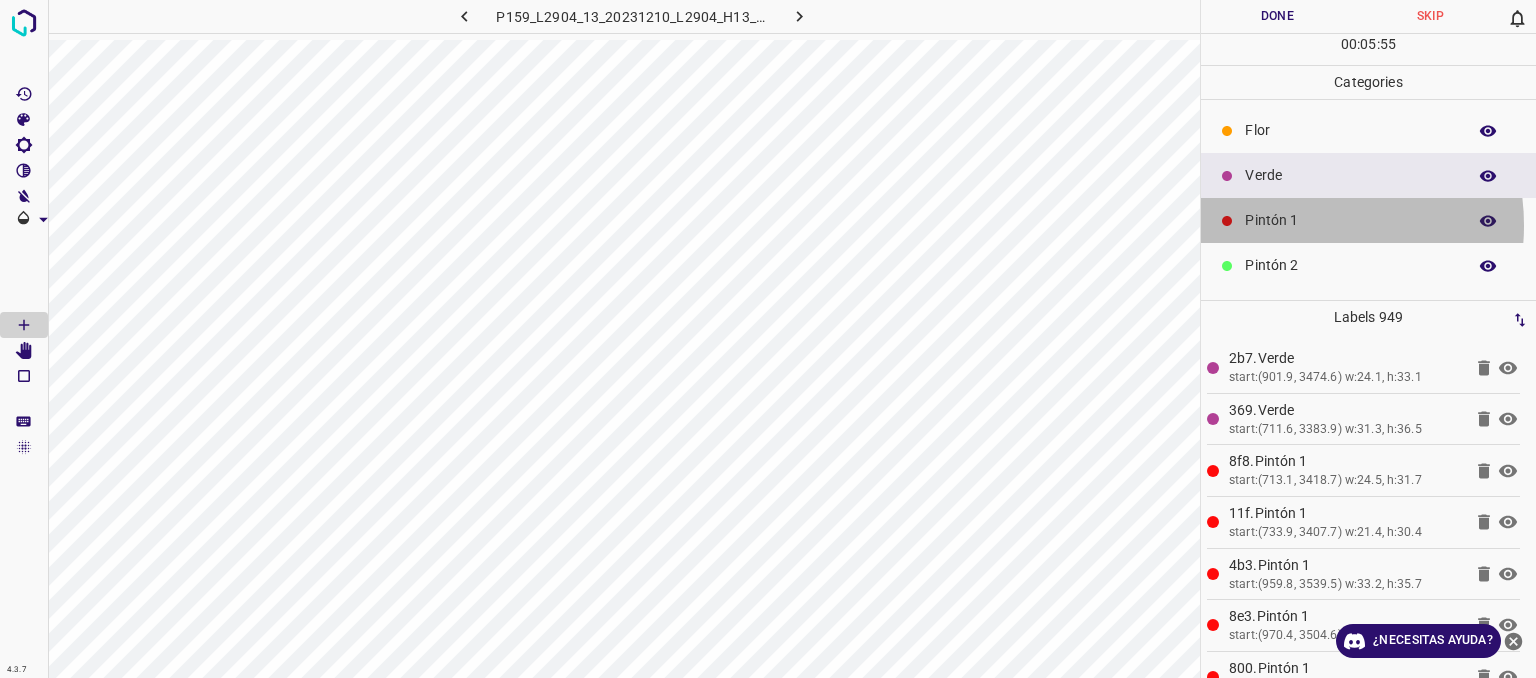 click on "Pintón 1" at bounding box center (1350, 220) 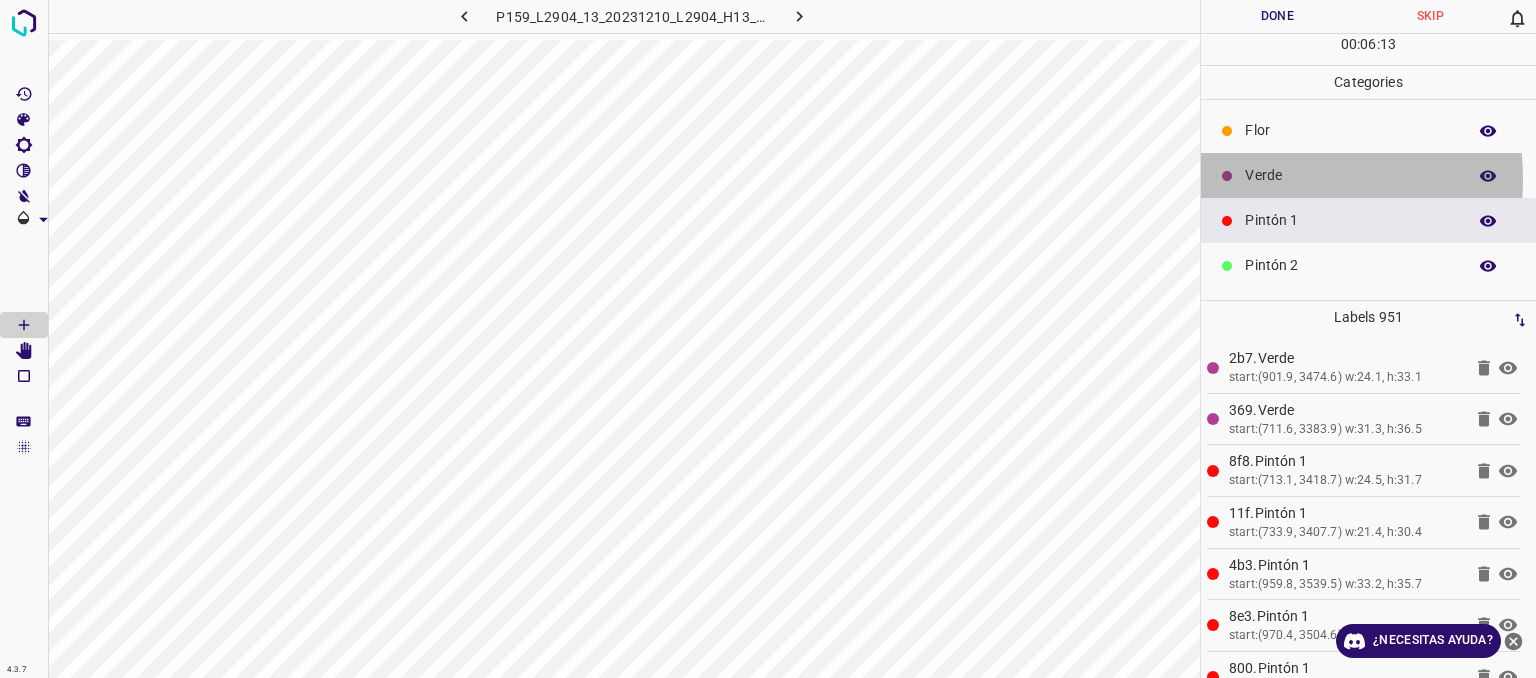 click on "Verde" at bounding box center [1350, 175] 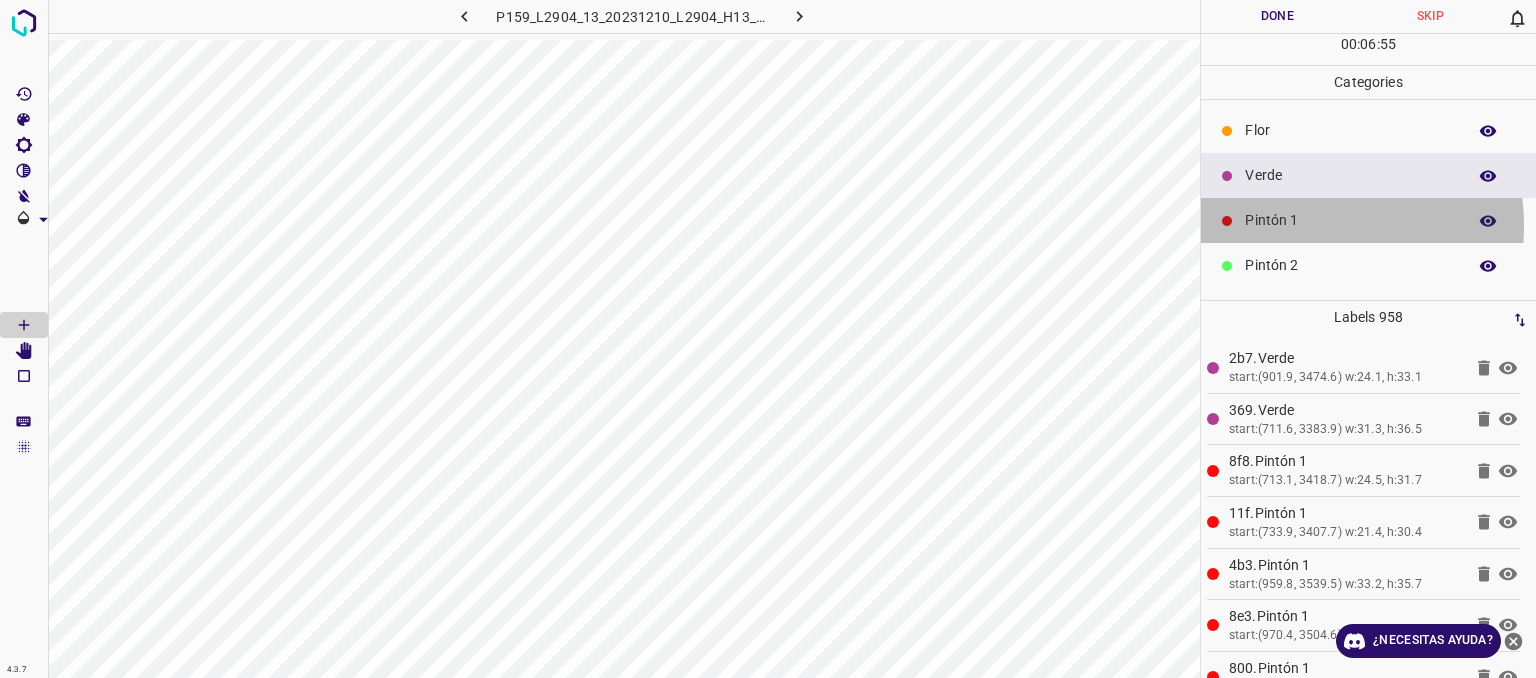 click on "Pintón 1" at bounding box center [1350, 220] 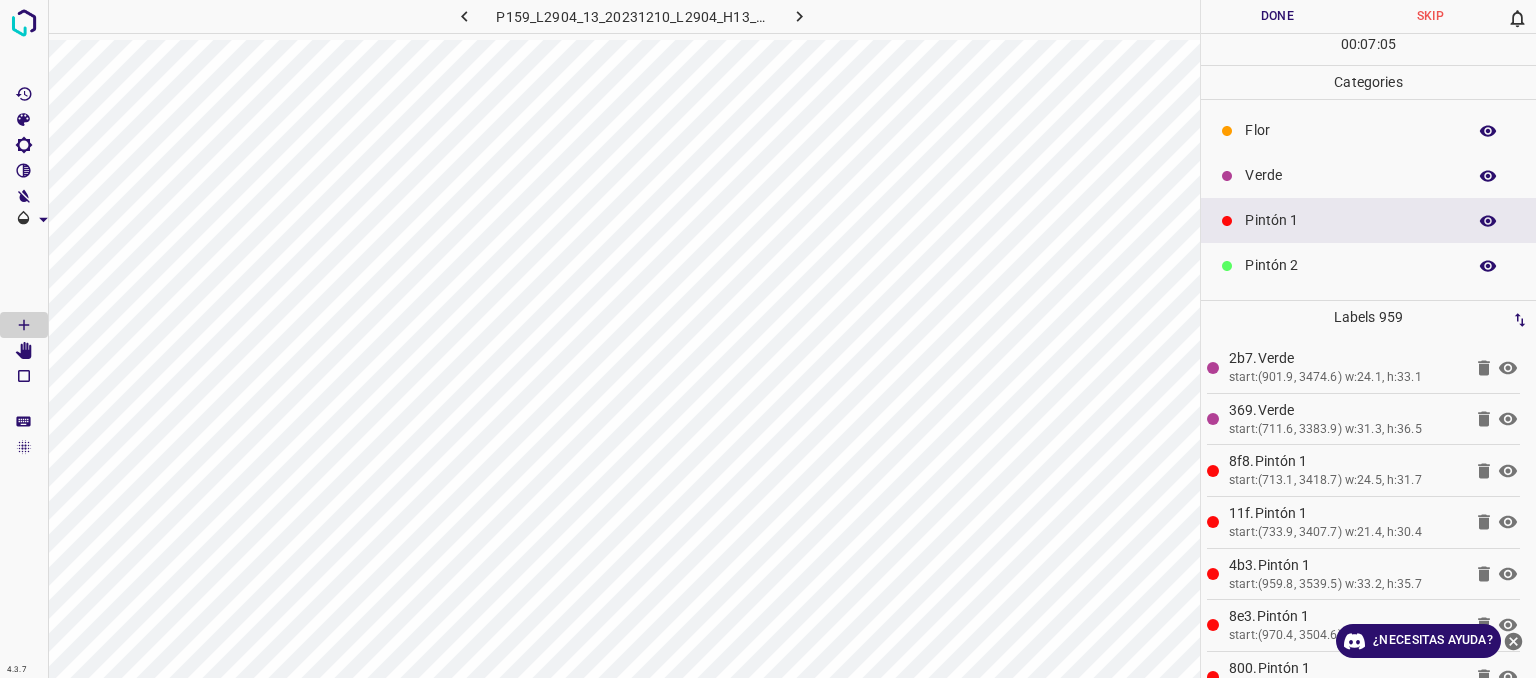 click on "Verde" at bounding box center [1350, 175] 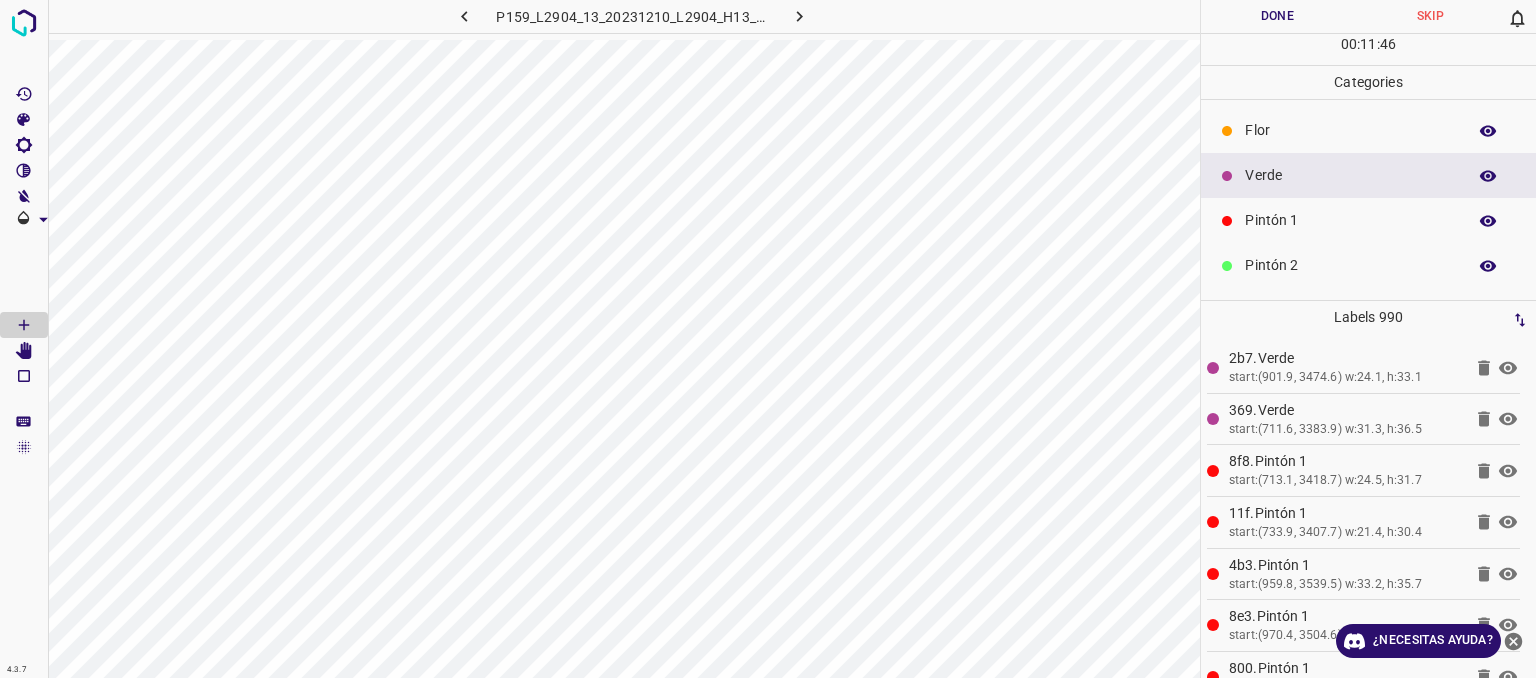 click on "Pintón 1" at bounding box center [1350, 220] 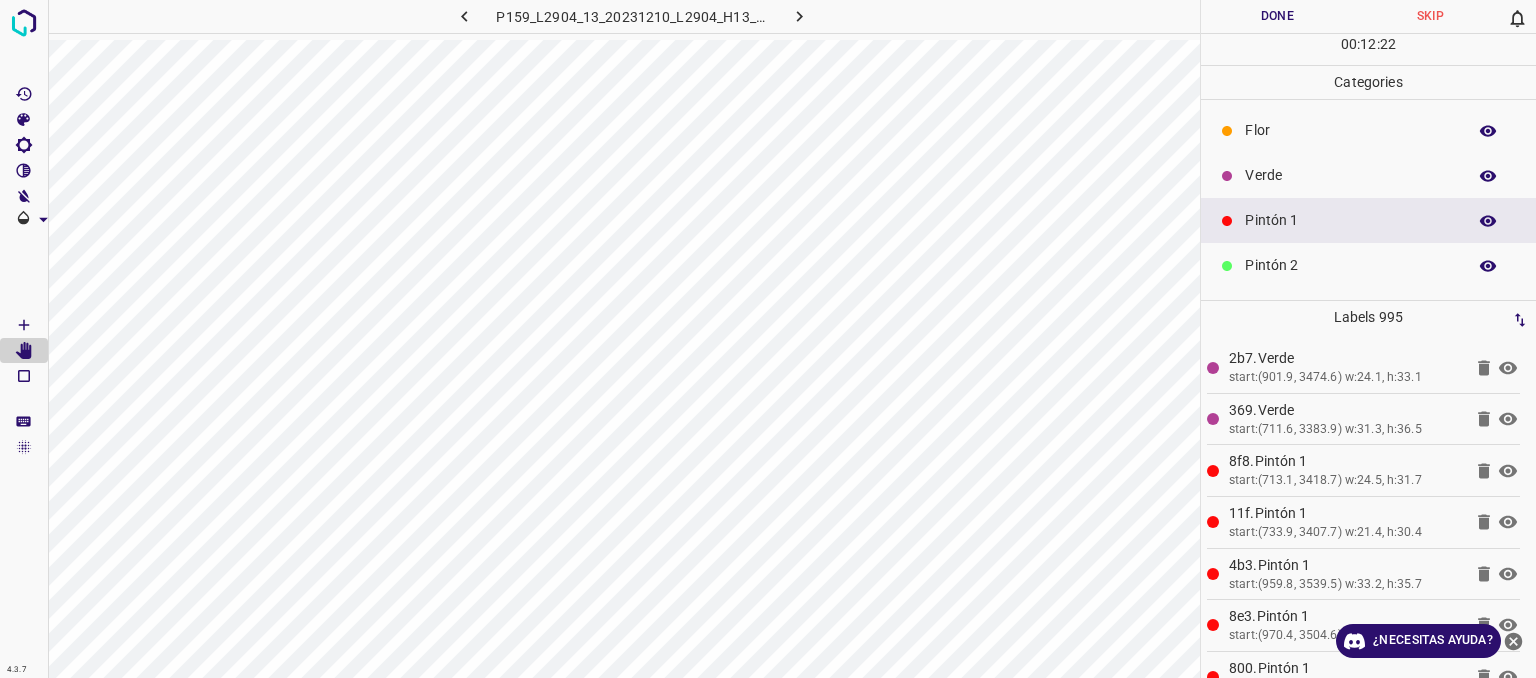 click on "Pintón 1" at bounding box center [1350, 220] 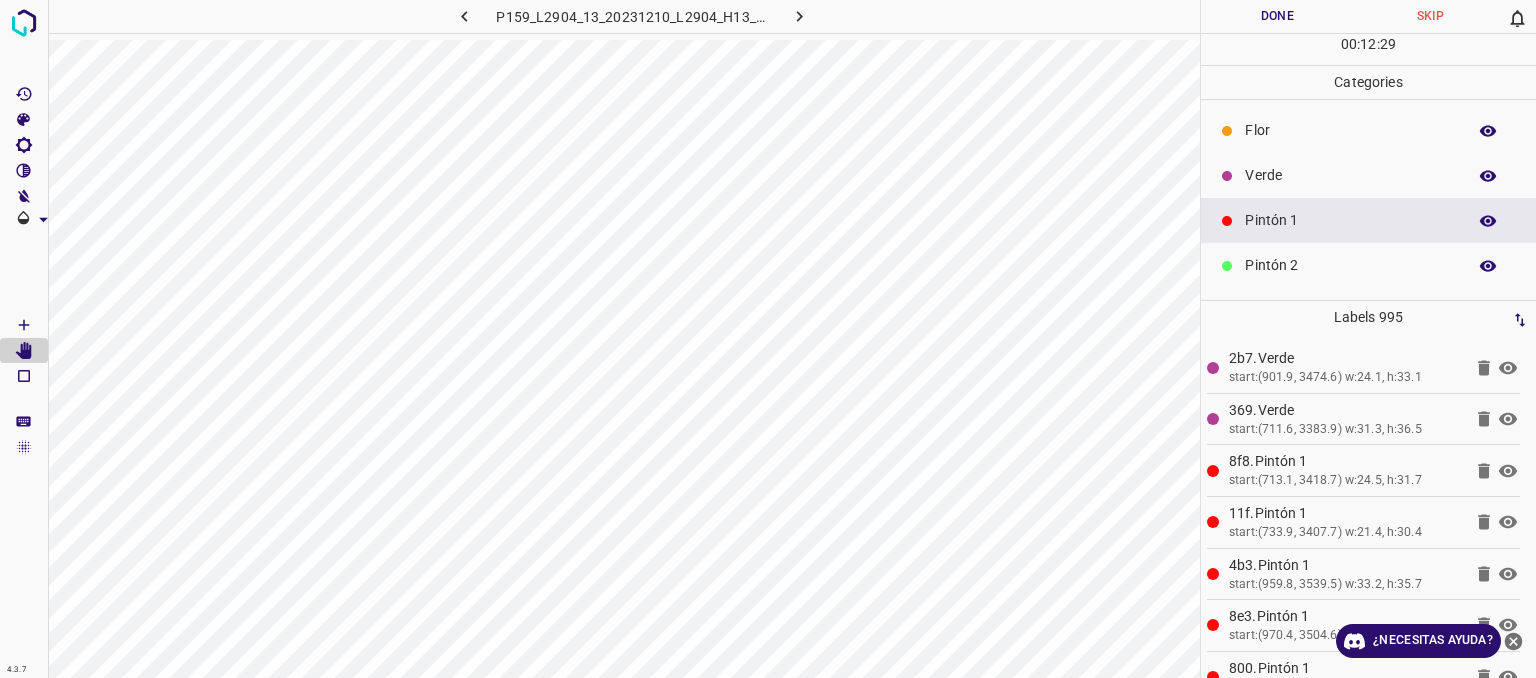 click on "Verde" at bounding box center (1350, 175) 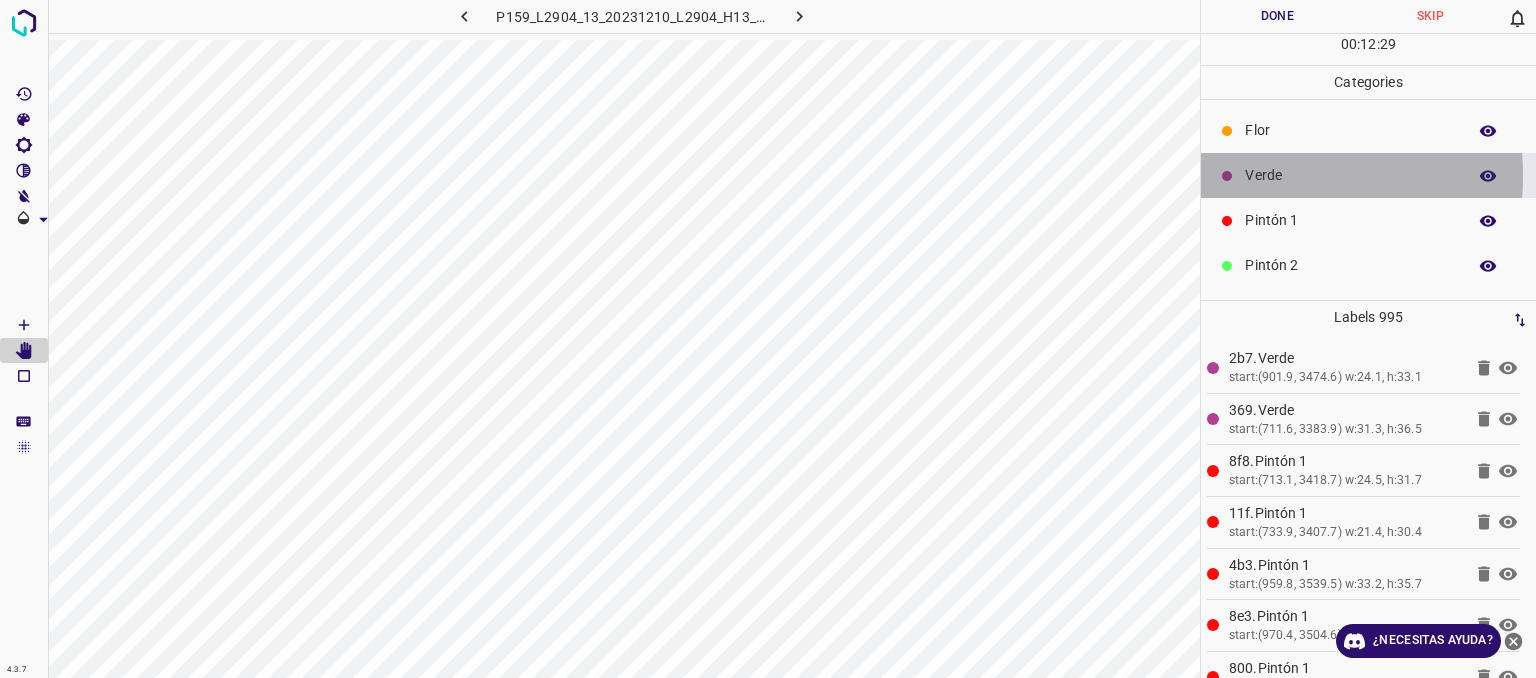 click on "Verde" at bounding box center [1350, 175] 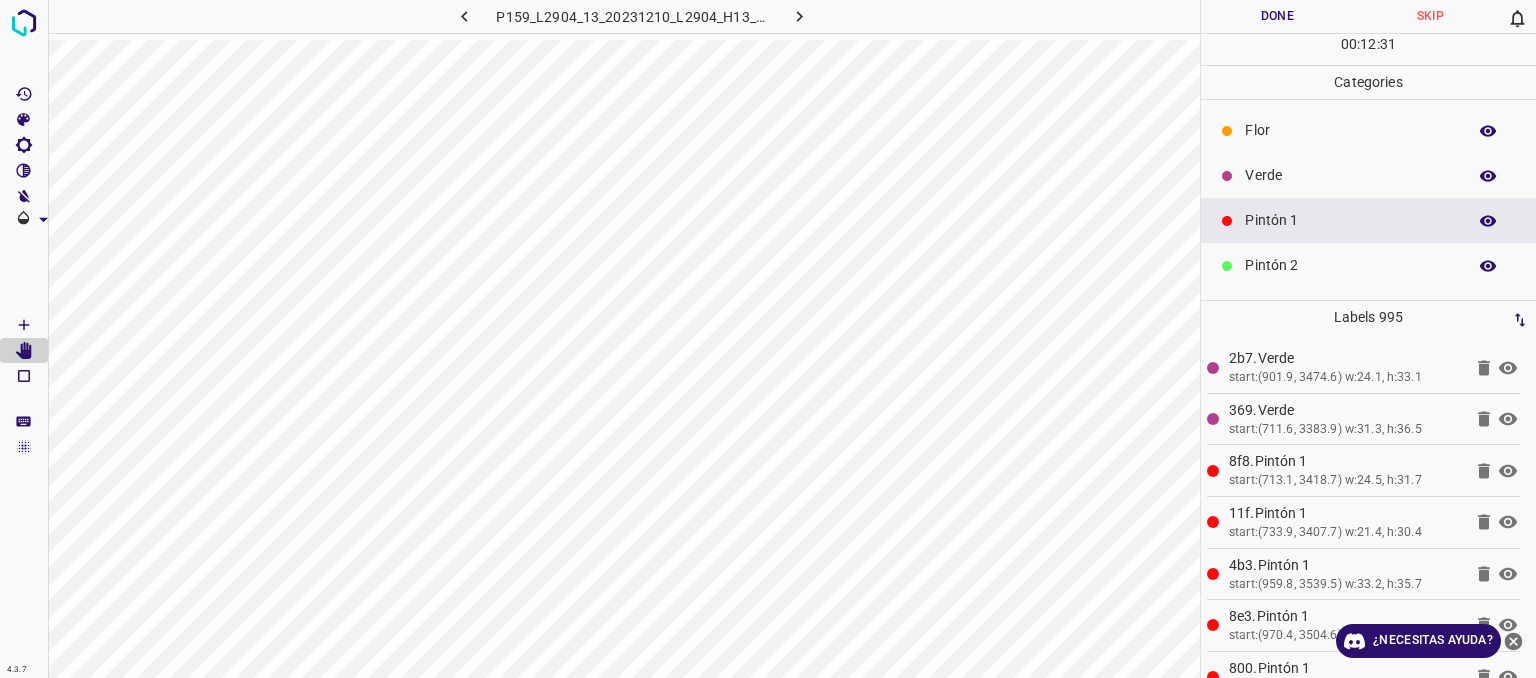 click on "Pintón 1" at bounding box center [1350, 220] 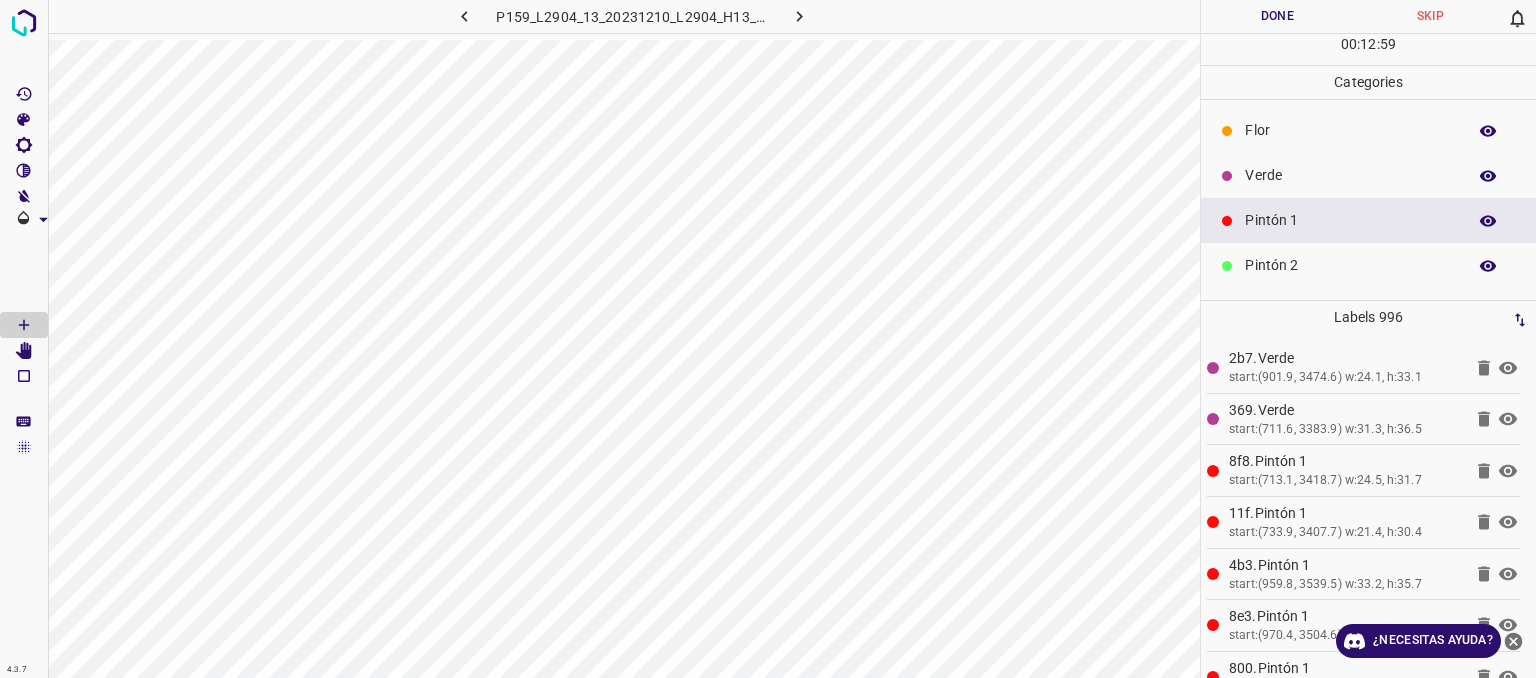 click on "Verde" at bounding box center (1350, 175) 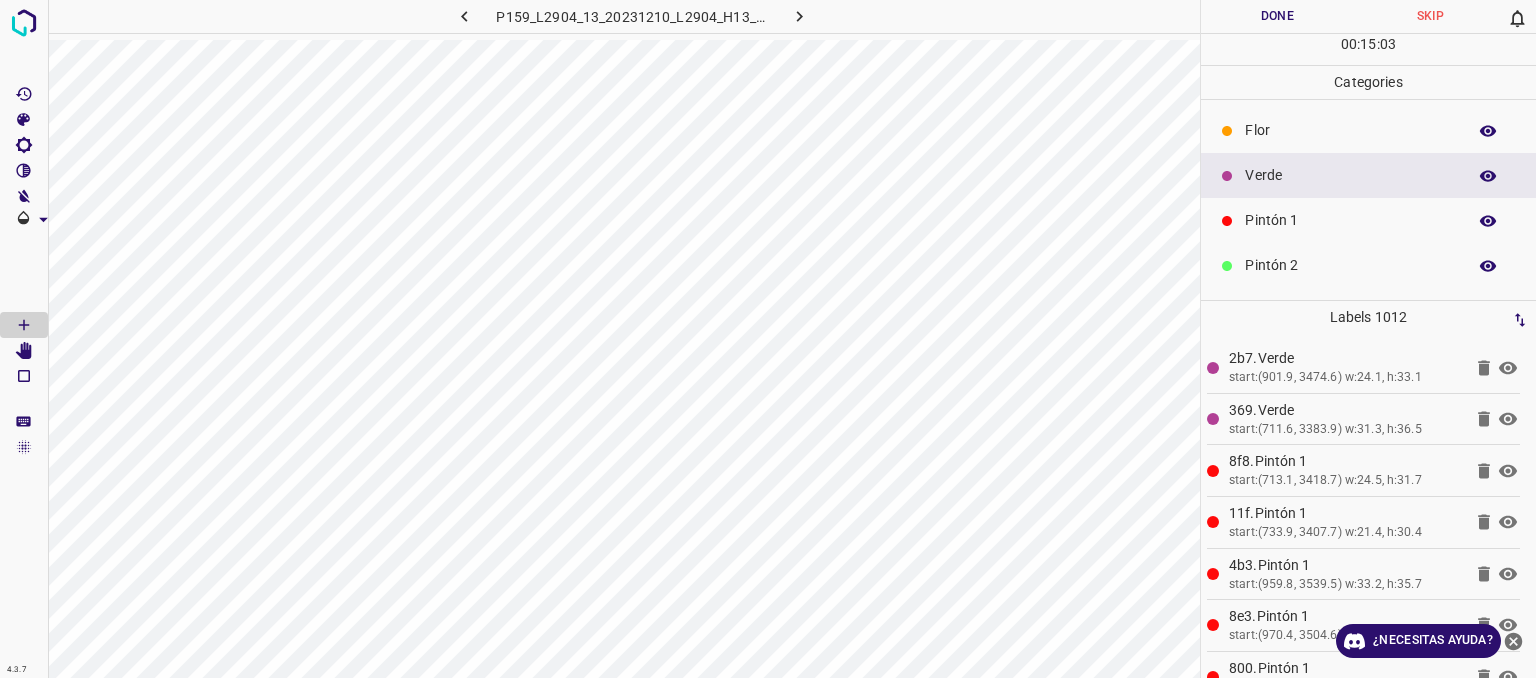 click on "Done" at bounding box center [1277, 16] 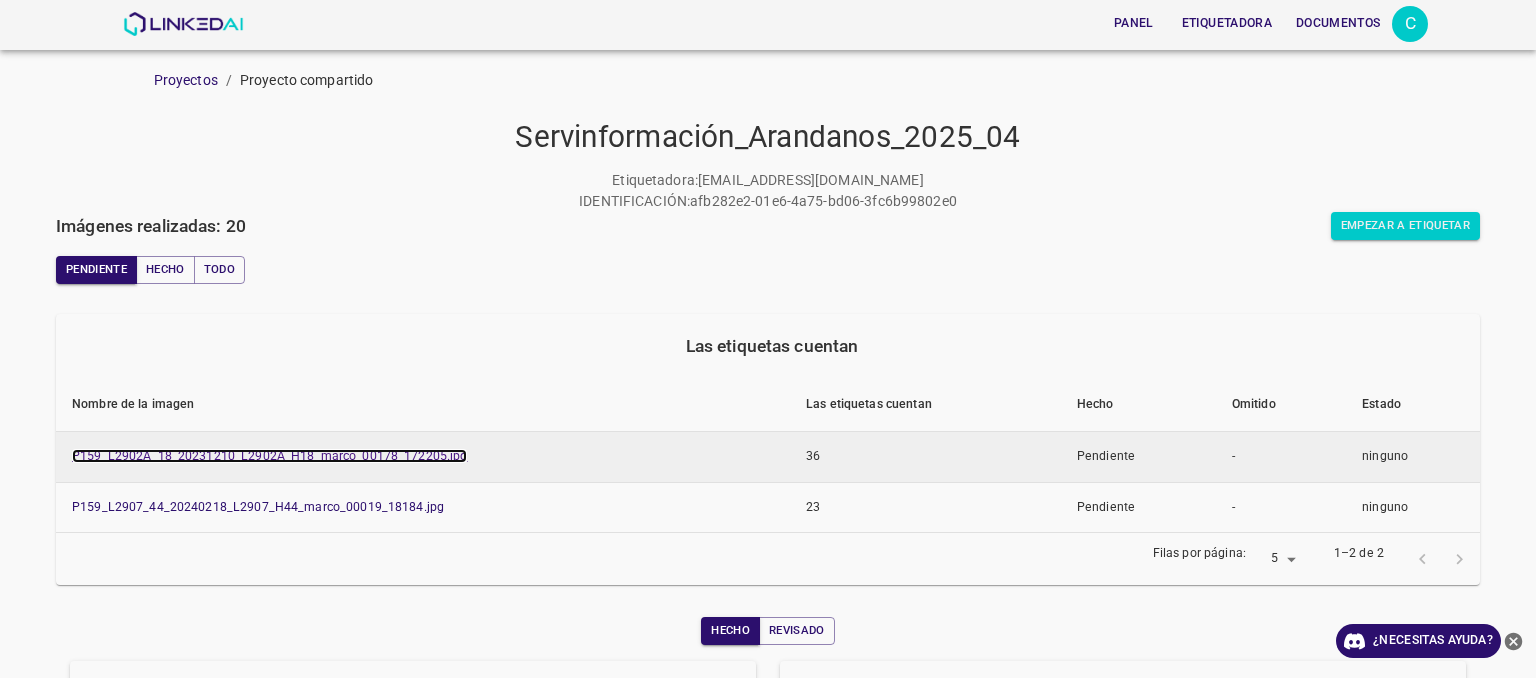 click on "P159_L2902A_18_20231210_L2902A_H18_marco_00178_172205.jpg" at bounding box center [269, 456] 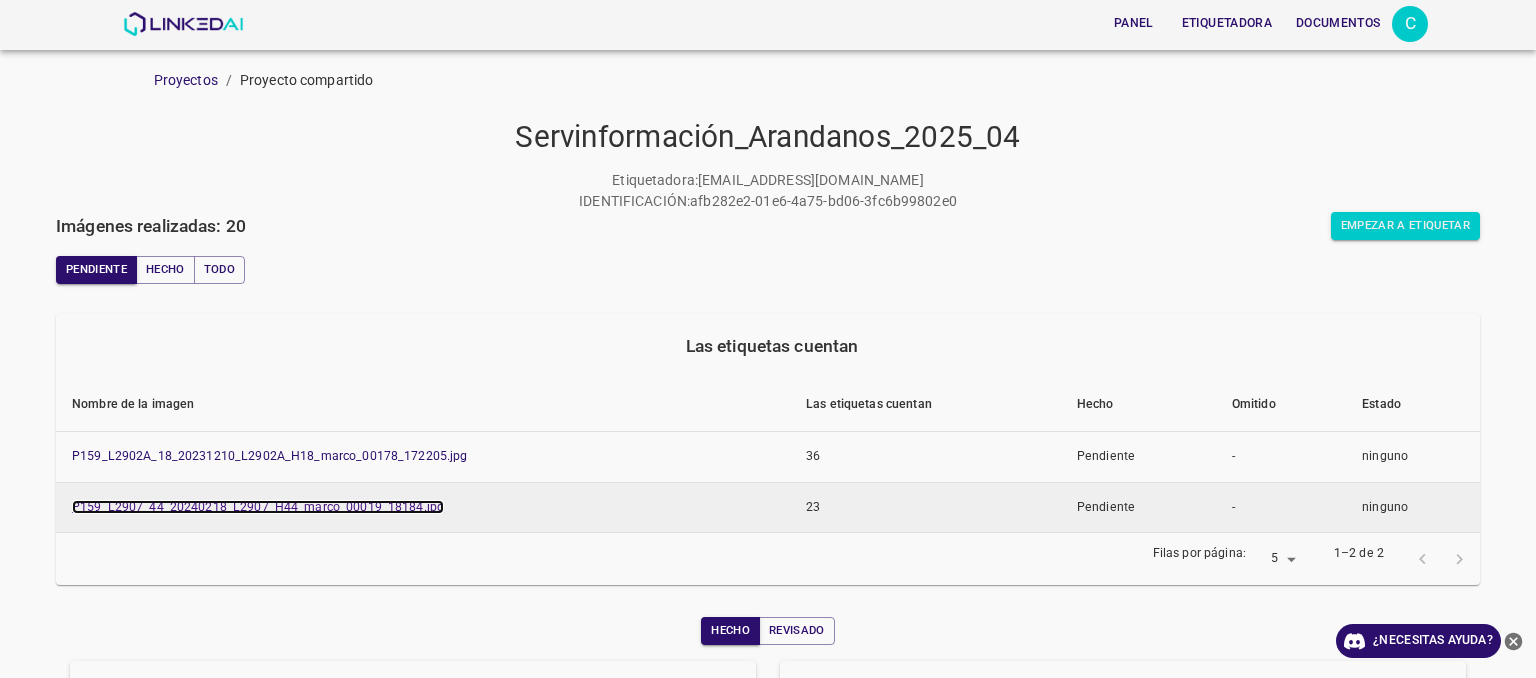 click on "P159_L2907_44_20240218_L2907_H44_marco_00019_18184.jpg" at bounding box center [258, 507] 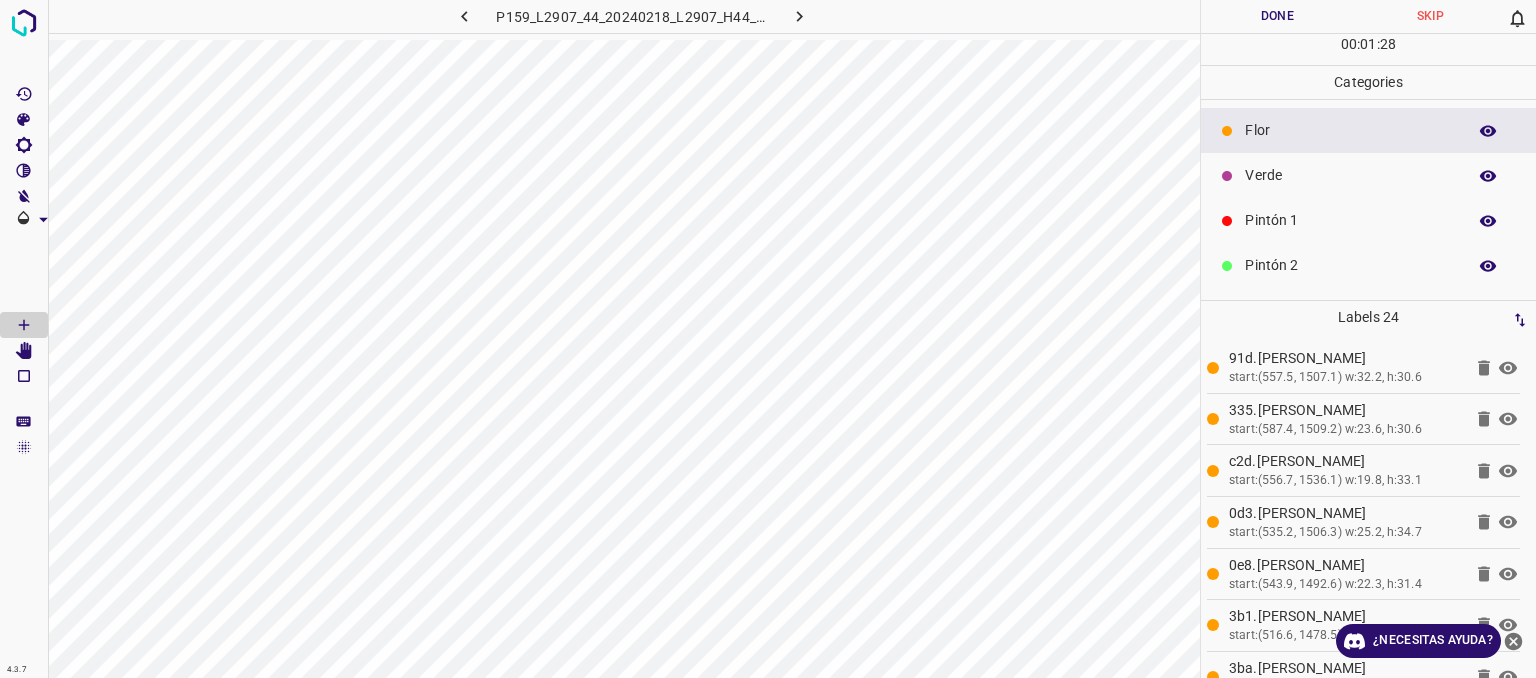 click on "Verde" at bounding box center [1350, 175] 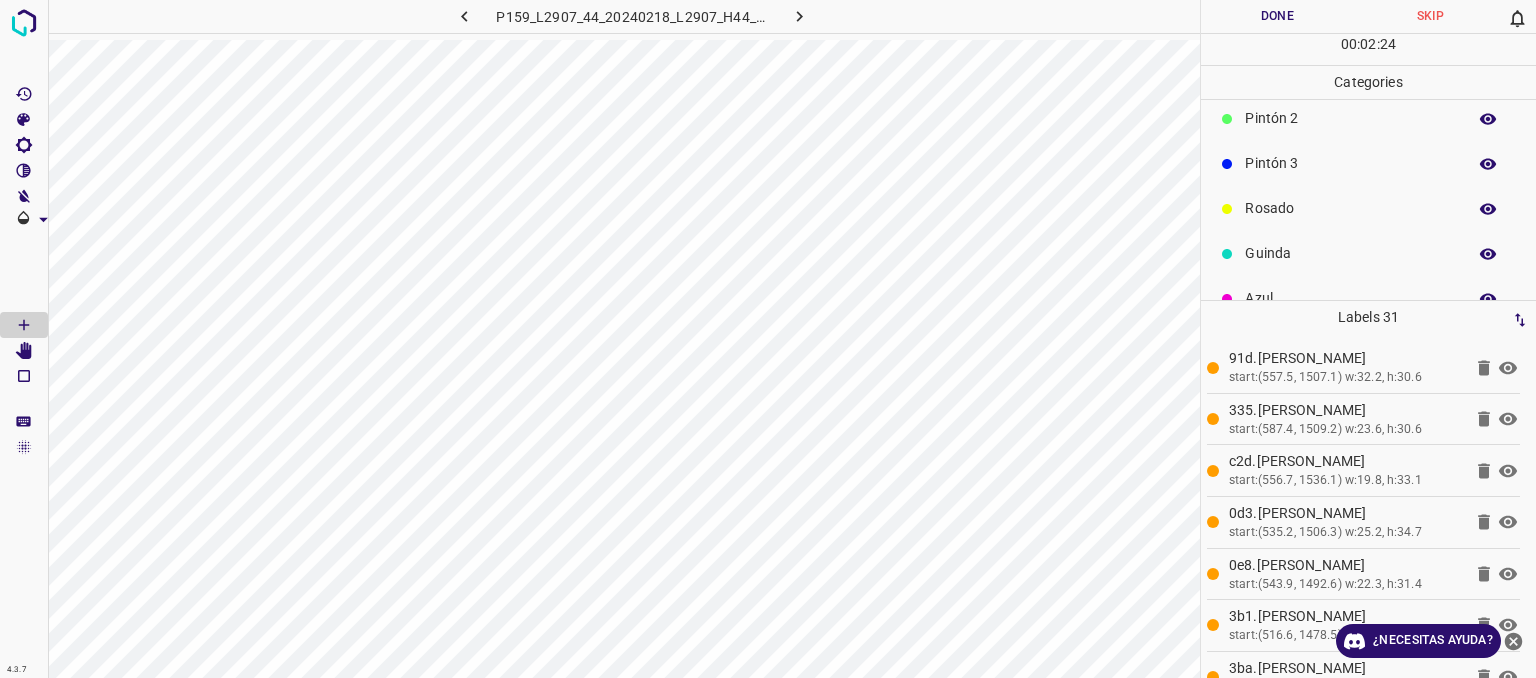 scroll, scrollTop: 176, scrollLeft: 0, axis: vertical 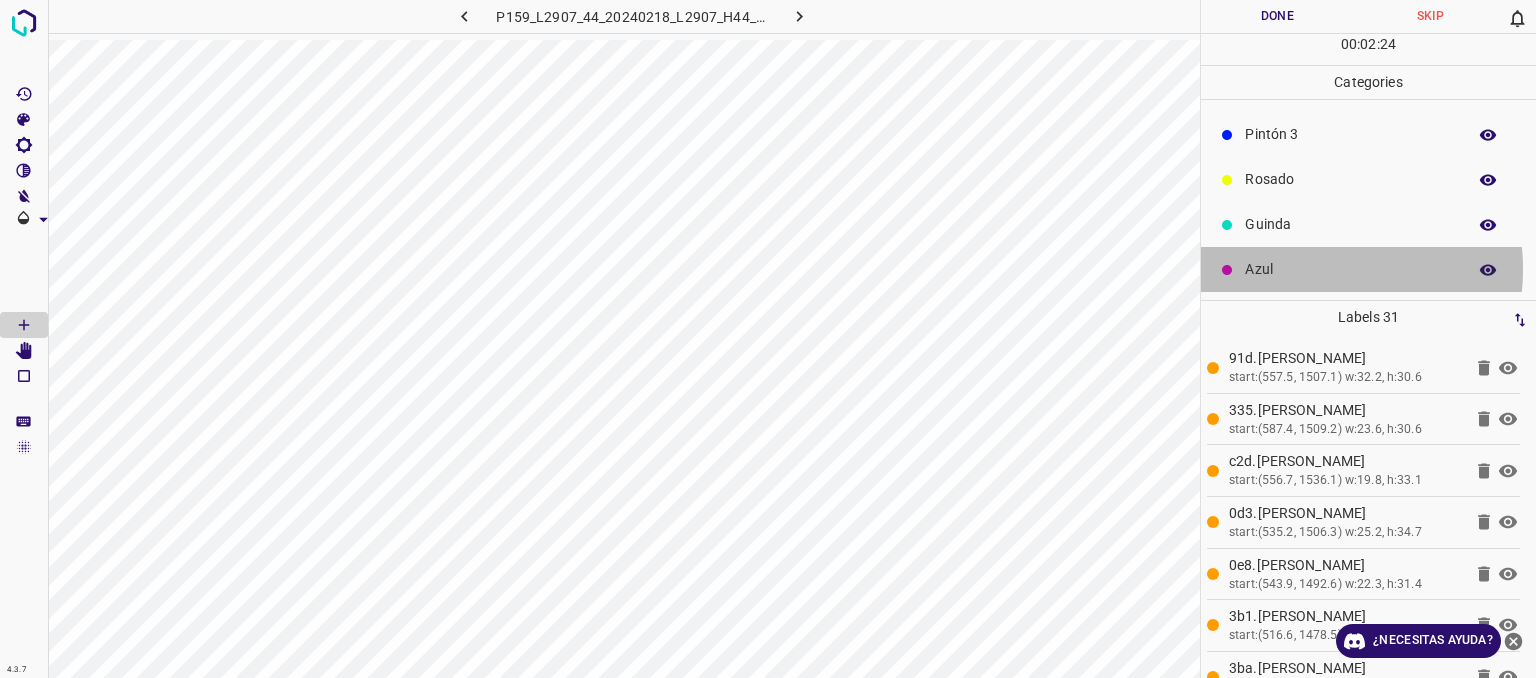 click on "Azul" at bounding box center (1350, 269) 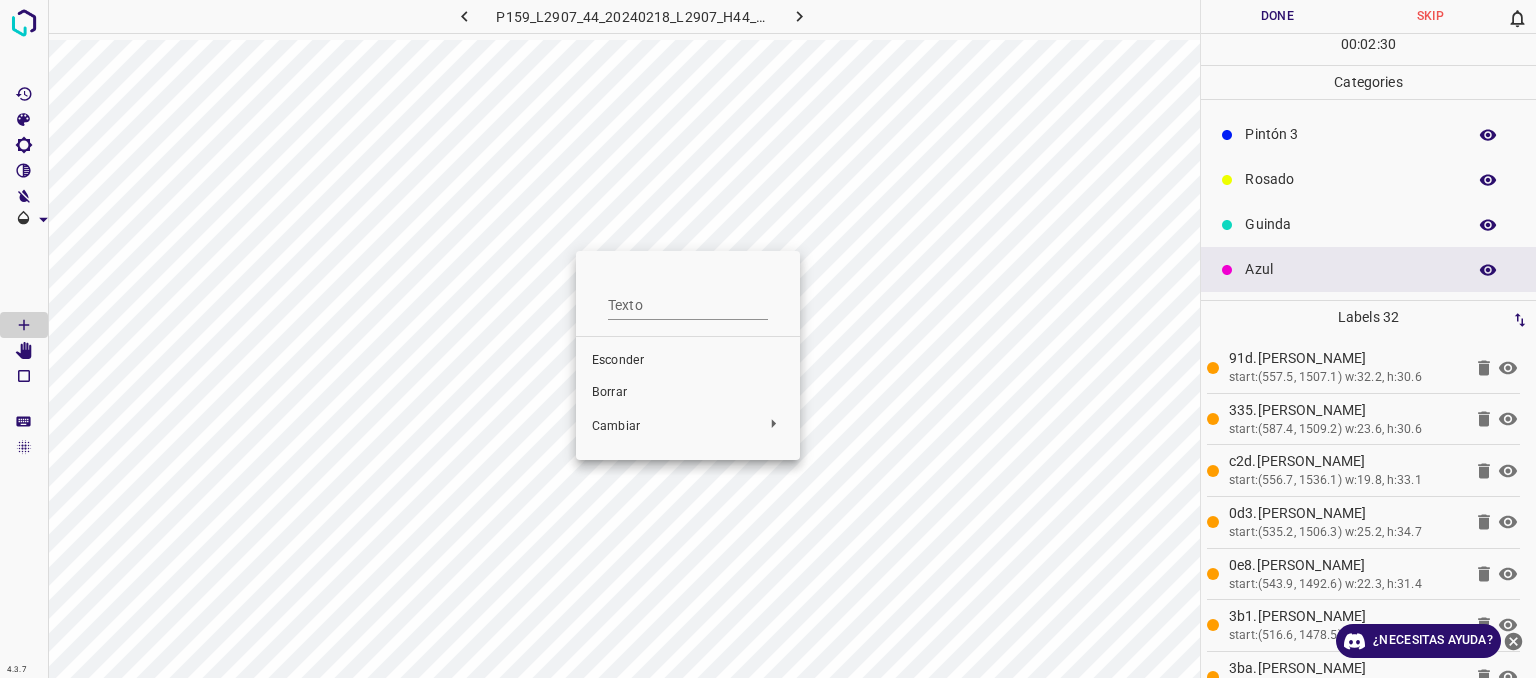 click at bounding box center [768, 339] 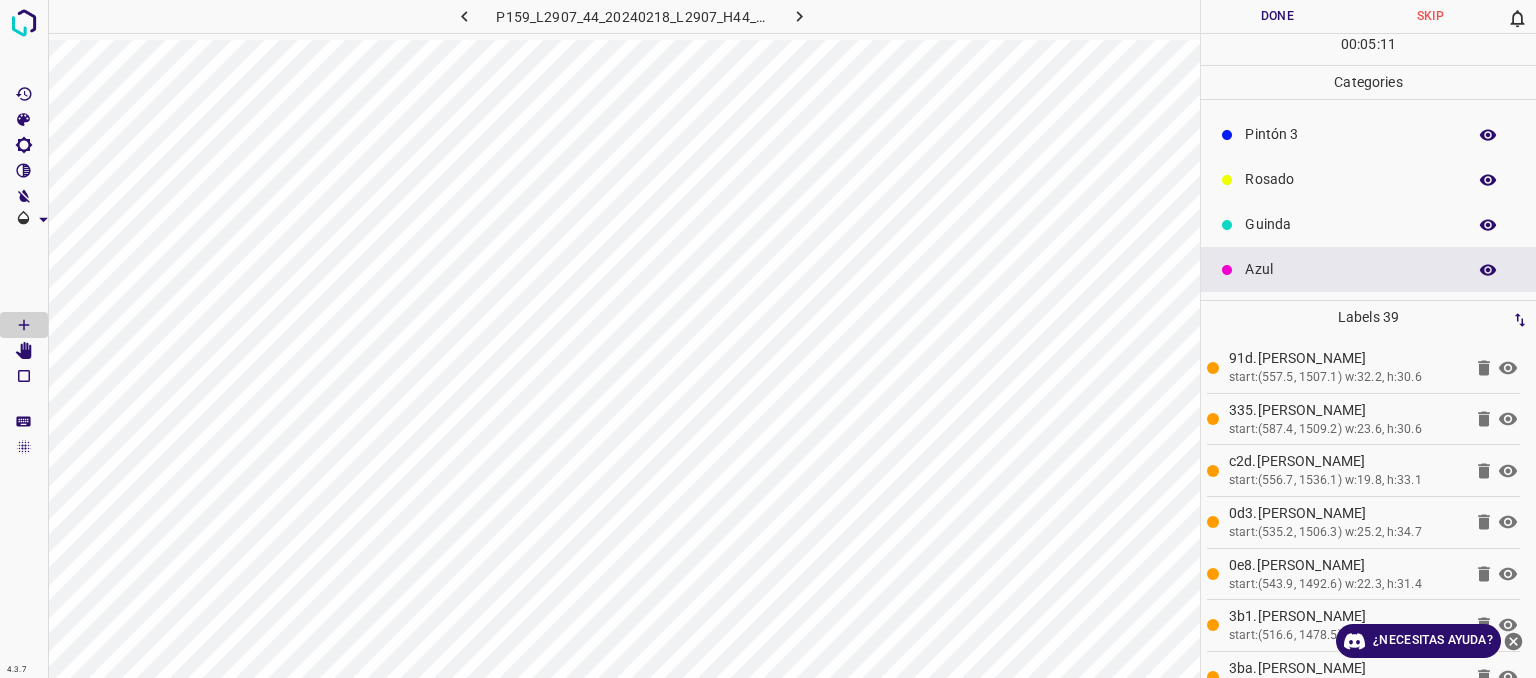 click on "Azul" at bounding box center (1350, 269) 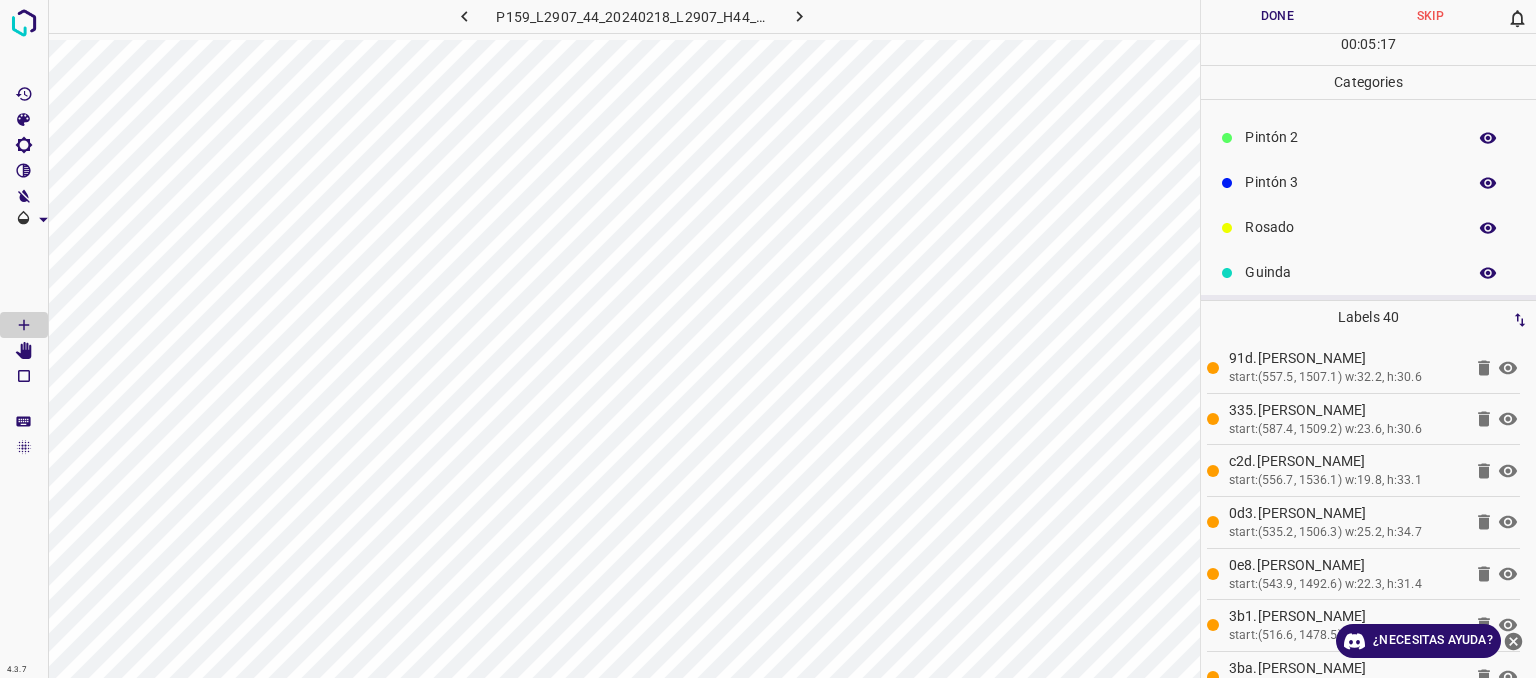 scroll, scrollTop: 0, scrollLeft: 0, axis: both 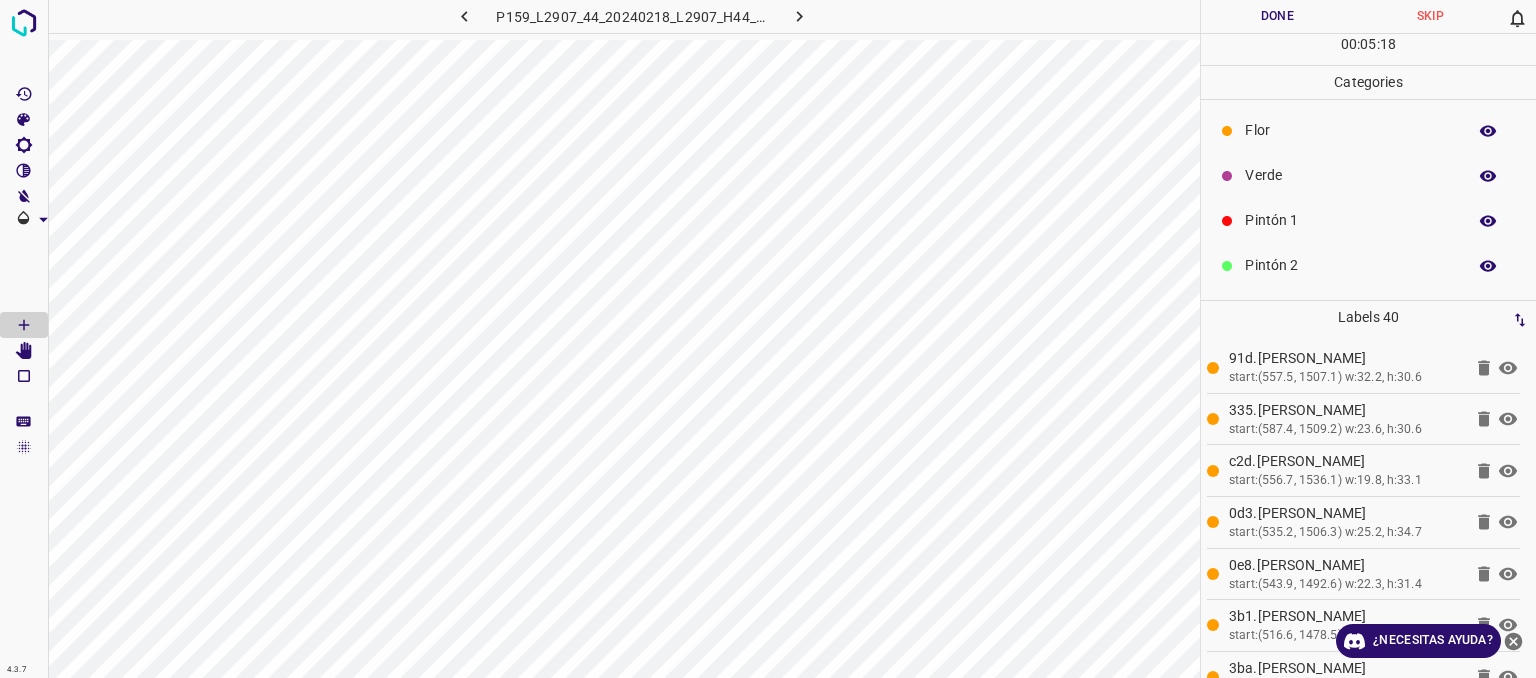 click on "Verde" at bounding box center (1350, 175) 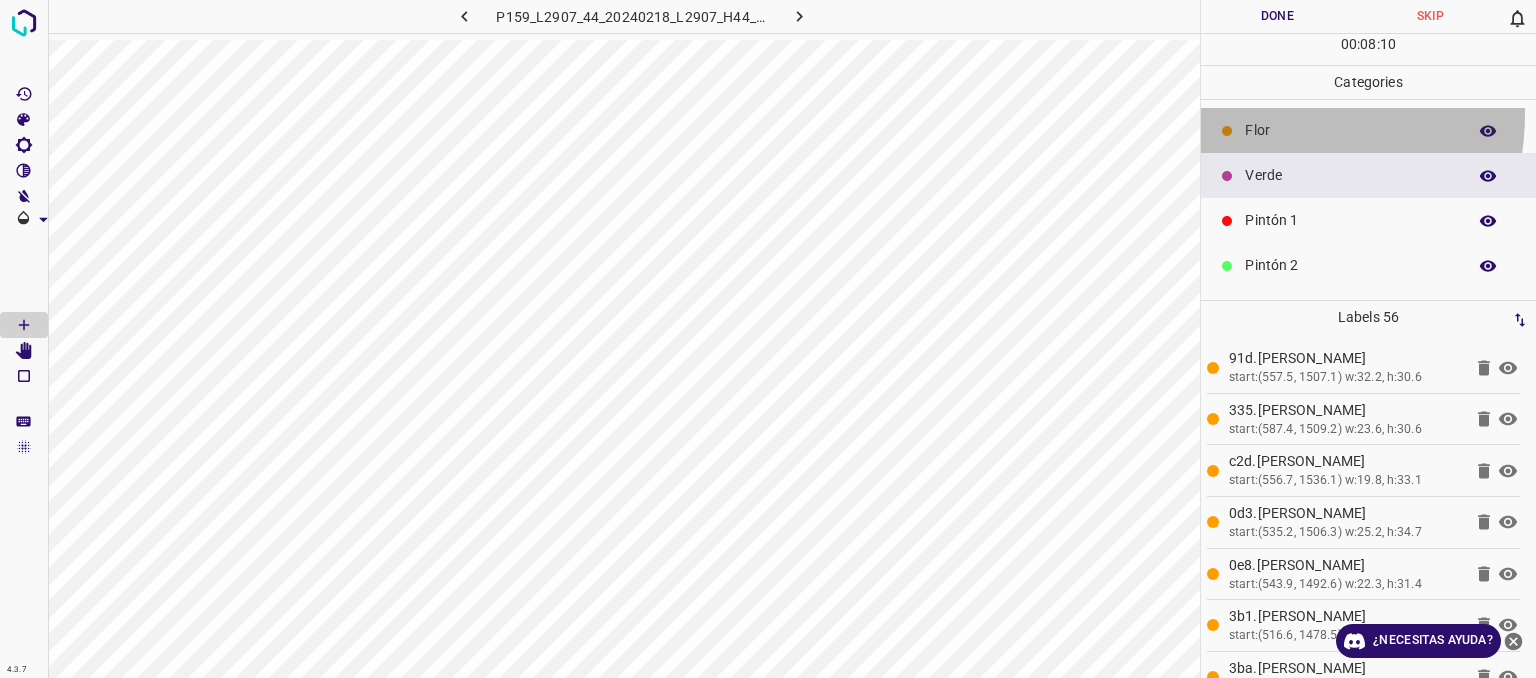 click on "Flor" at bounding box center (1368, 130) 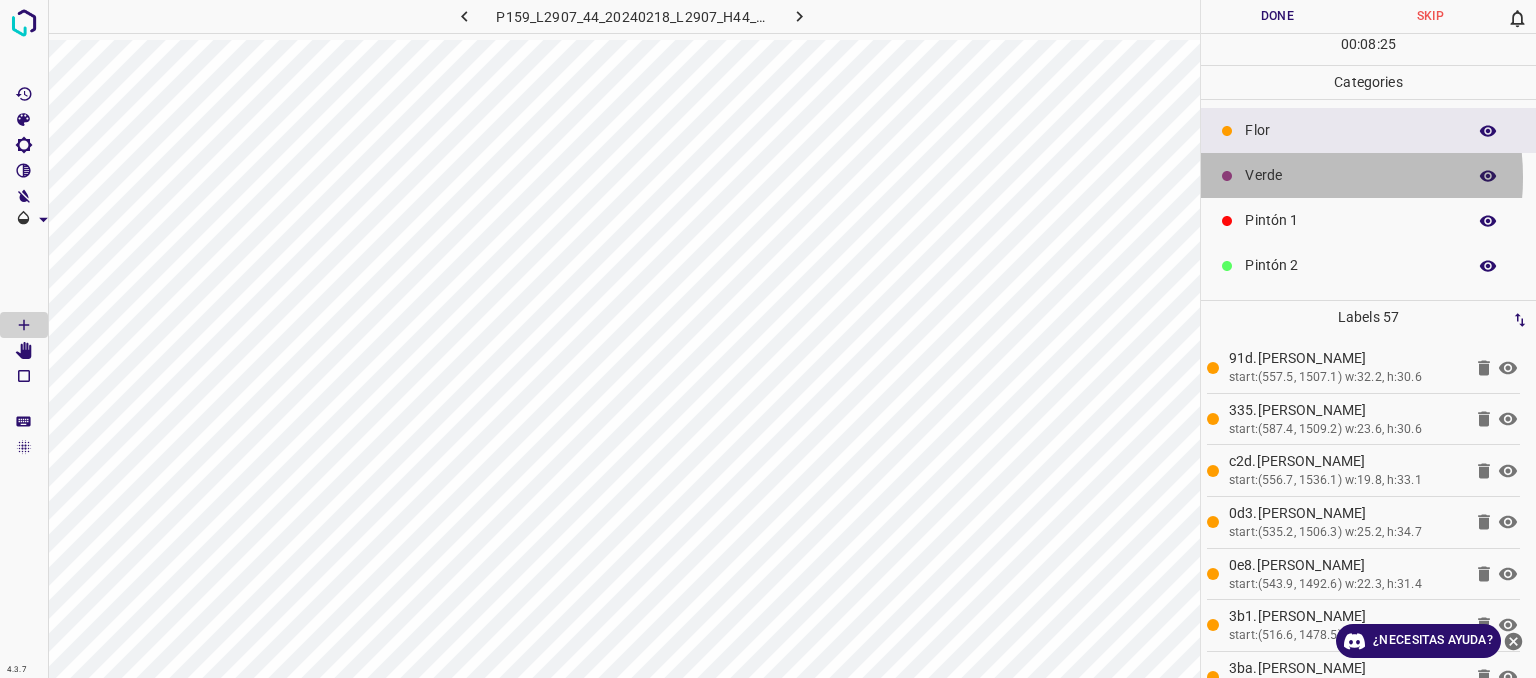 click on "Verde" at bounding box center [1350, 175] 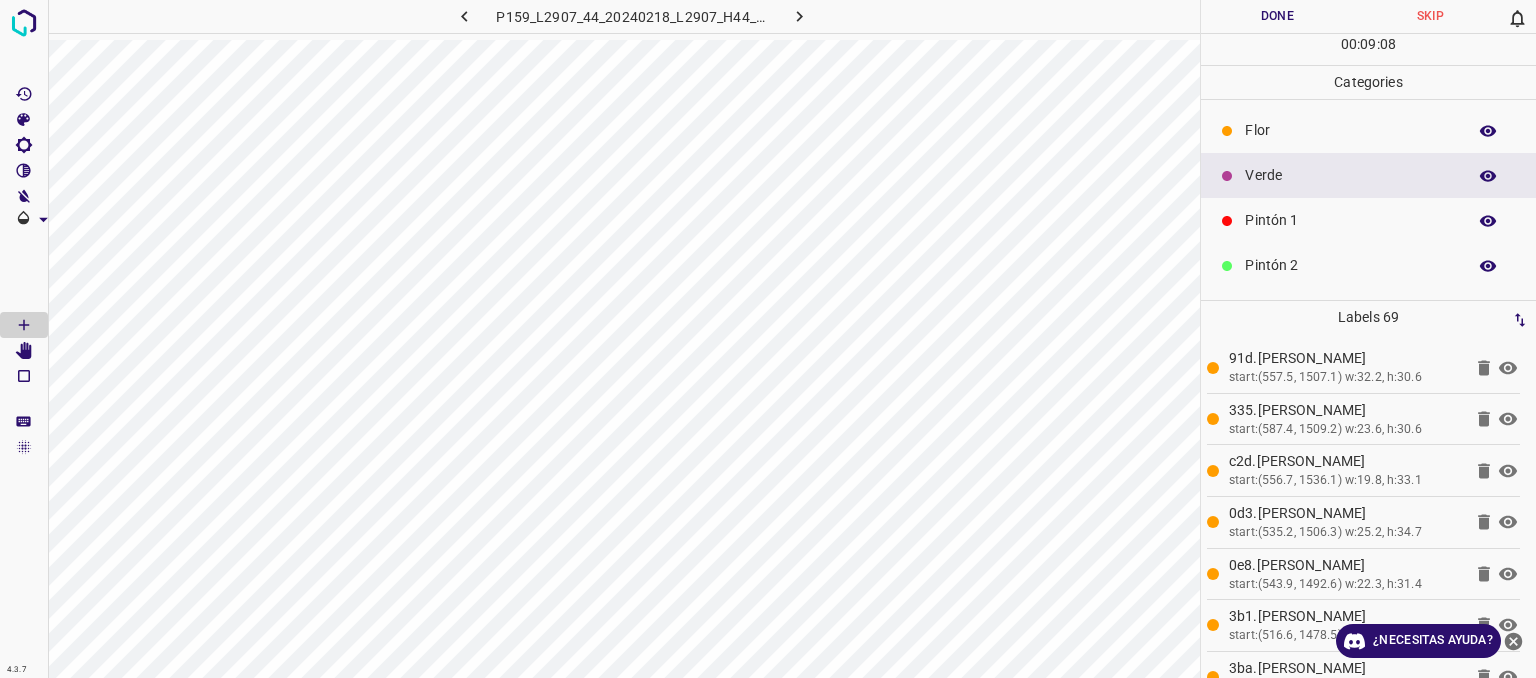 drag, startPoint x: 1268, startPoint y: 134, endPoint x: 1201, endPoint y: 139, distance: 67.18631 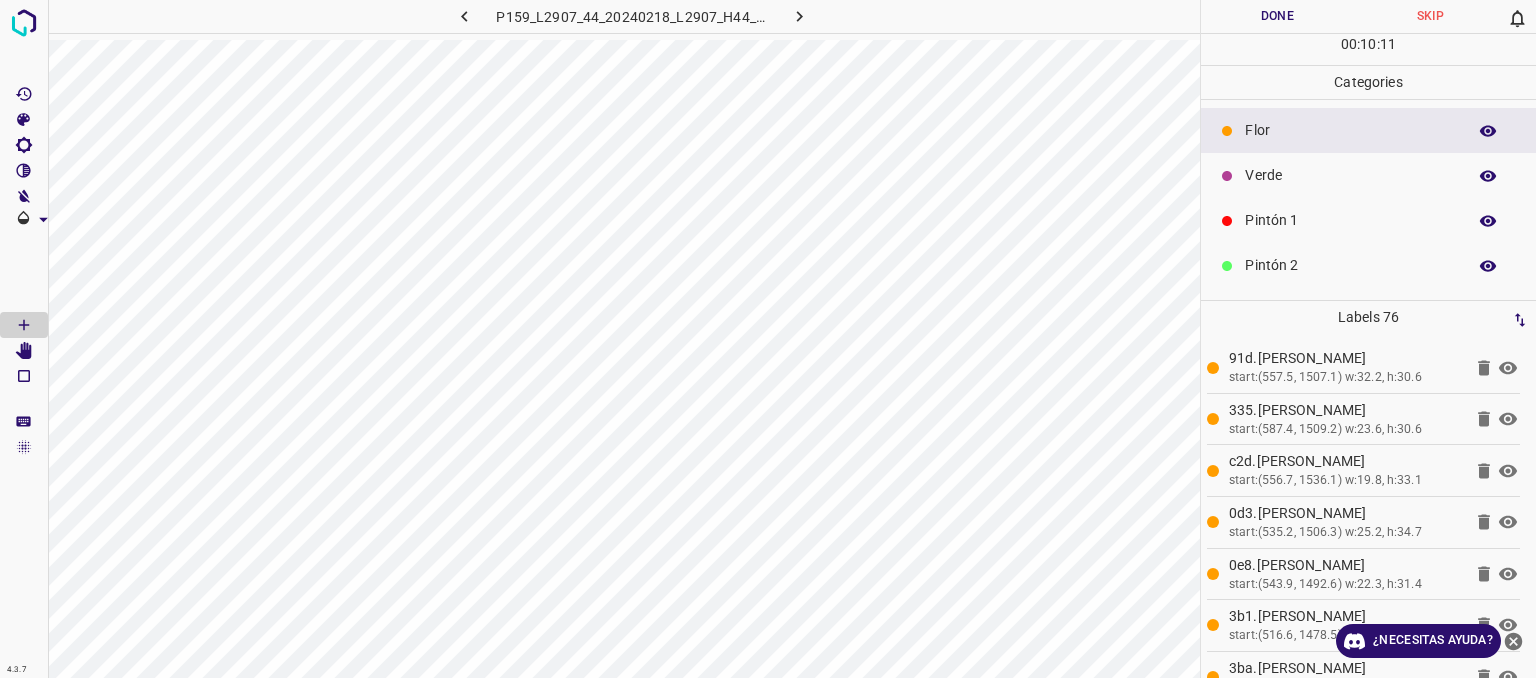 click on "Verde" at bounding box center (1368, 175) 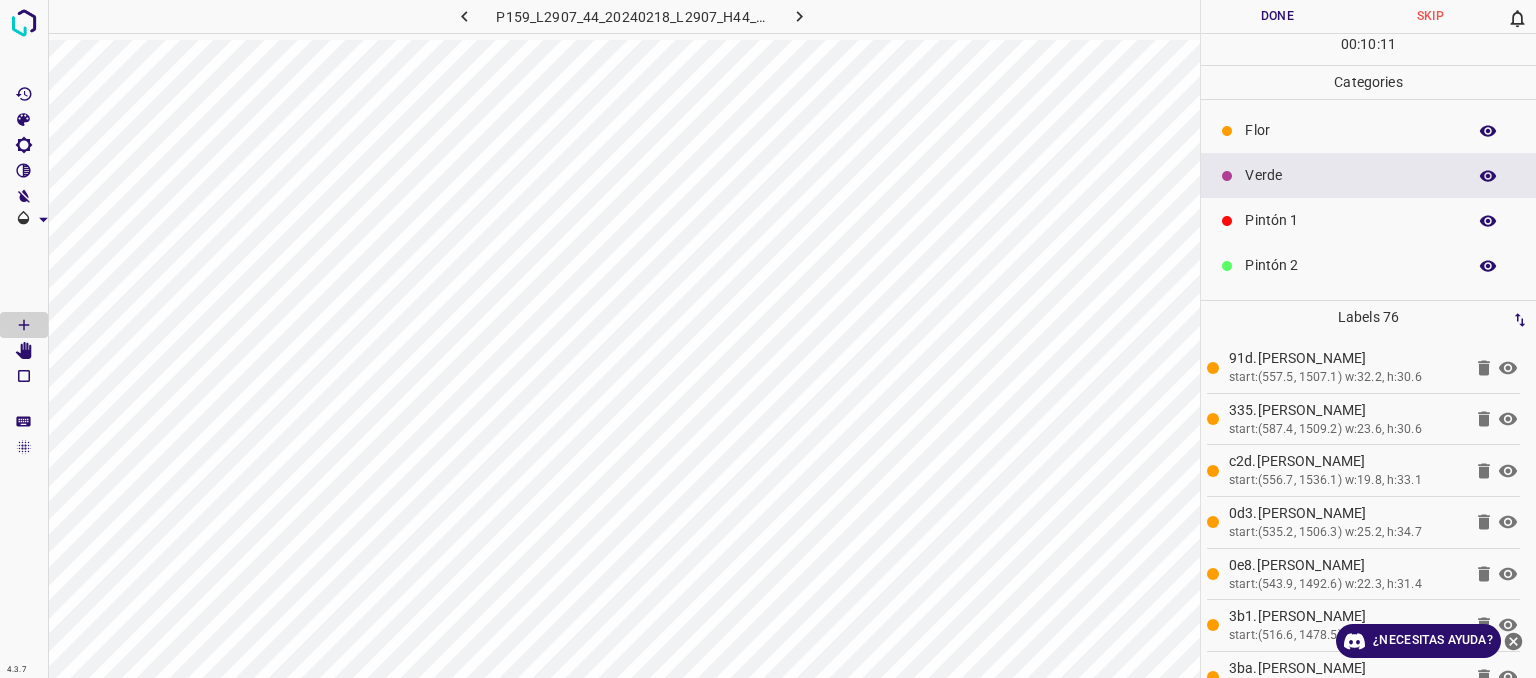 scroll, scrollTop: 176, scrollLeft: 0, axis: vertical 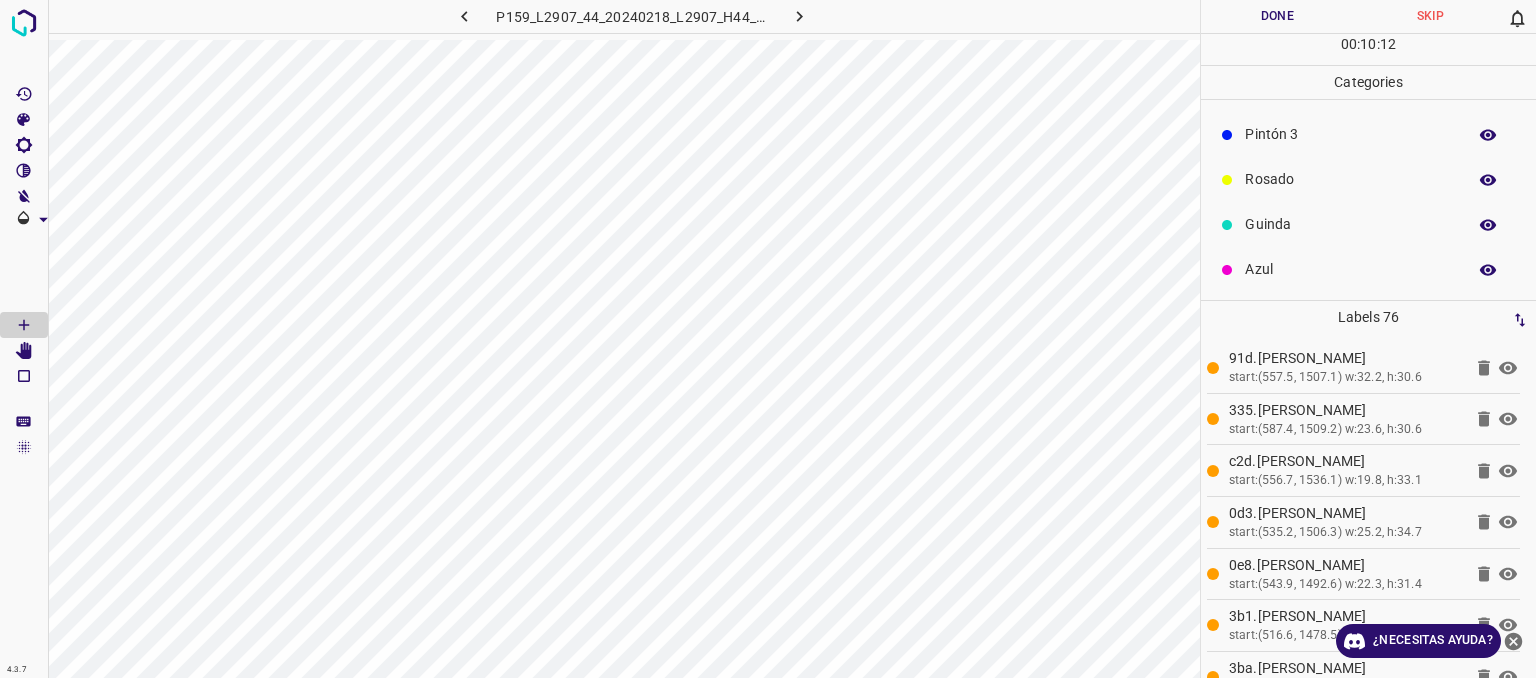 click on "Azul" at bounding box center [1368, 269] 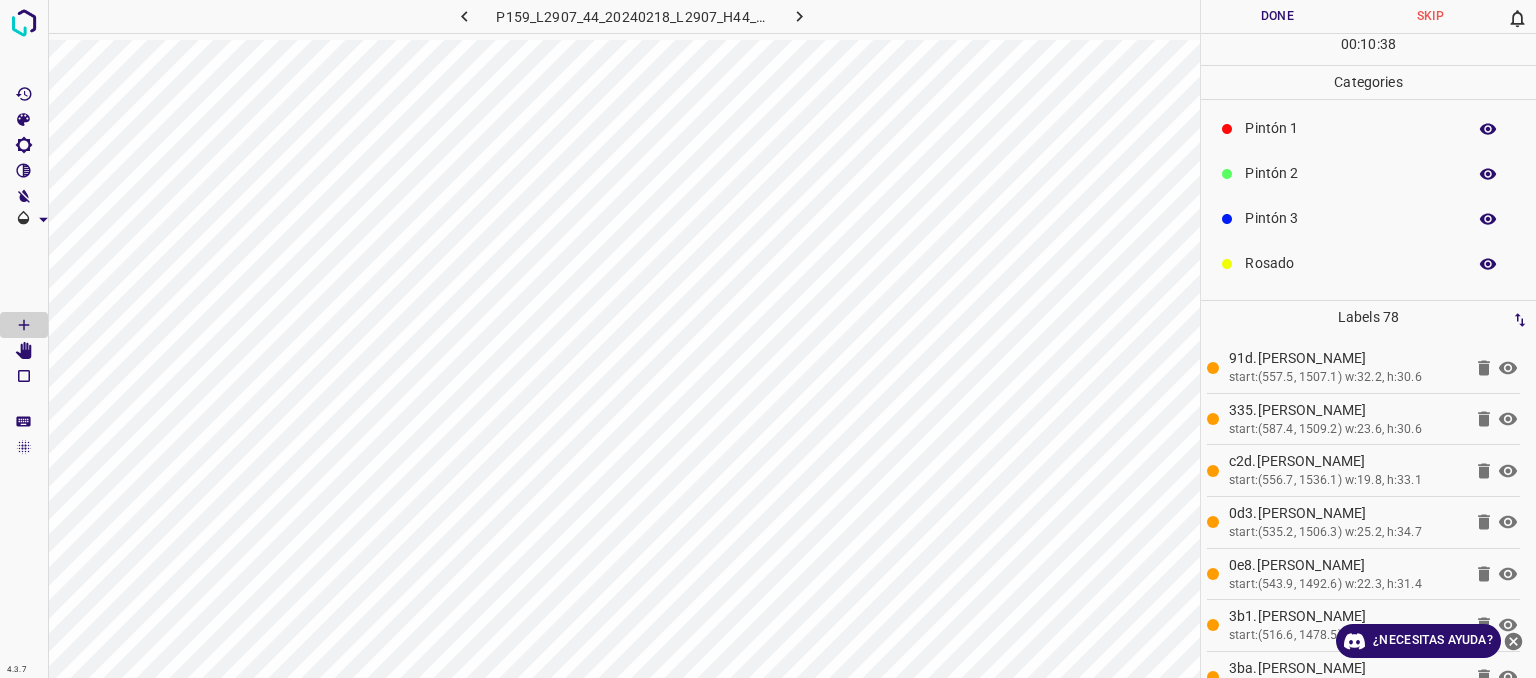 scroll, scrollTop: 0, scrollLeft: 0, axis: both 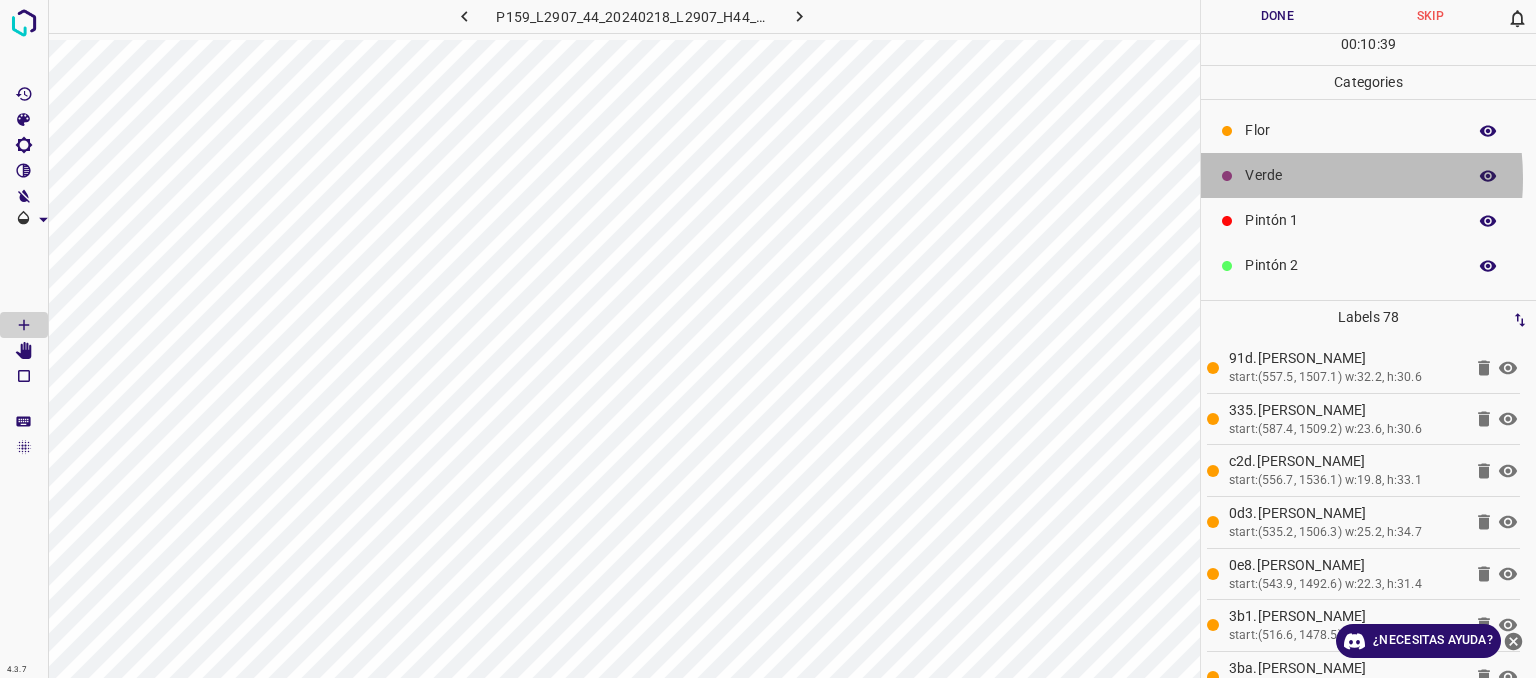 click on "Verde" at bounding box center [1350, 175] 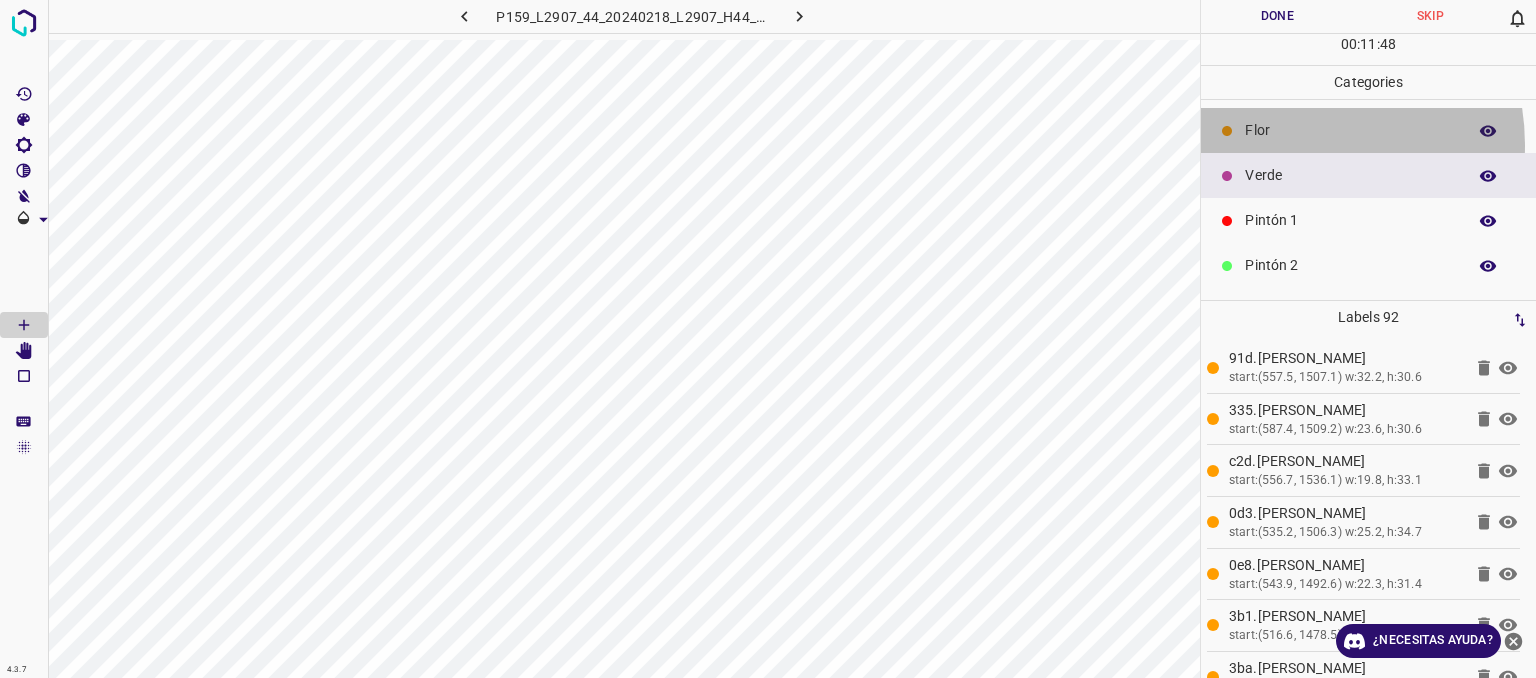click on "Flor" at bounding box center (1368, 130) 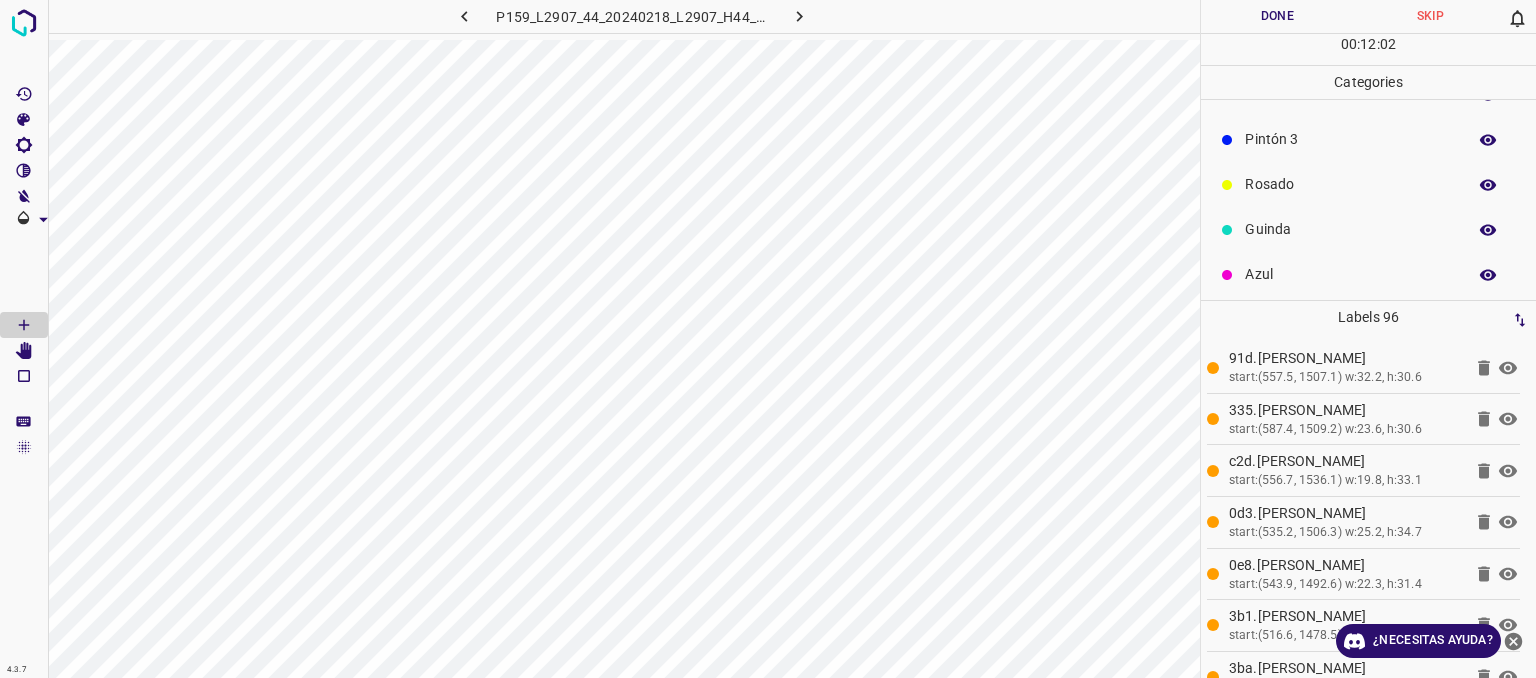 scroll, scrollTop: 176, scrollLeft: 0, axis: vertical 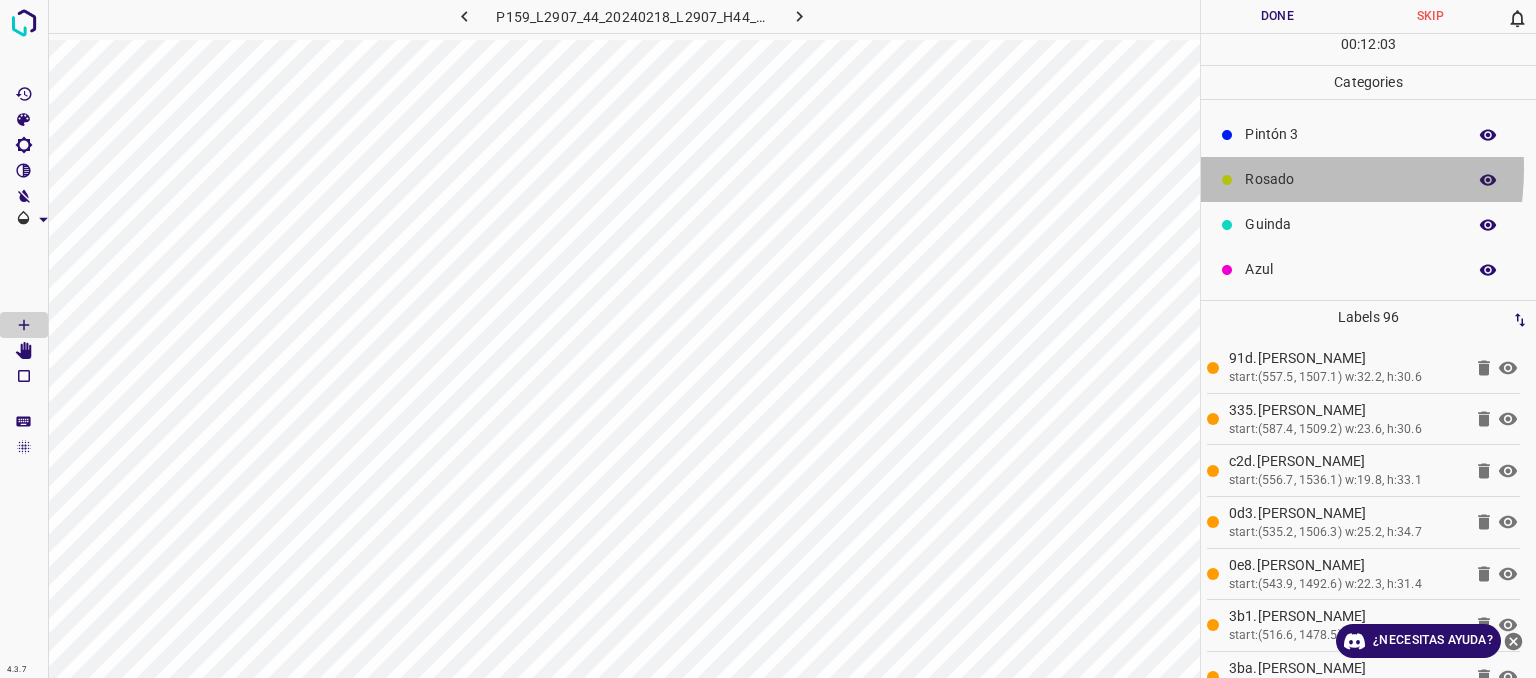 click on "Rosado" at bounding box center (1350, 179) 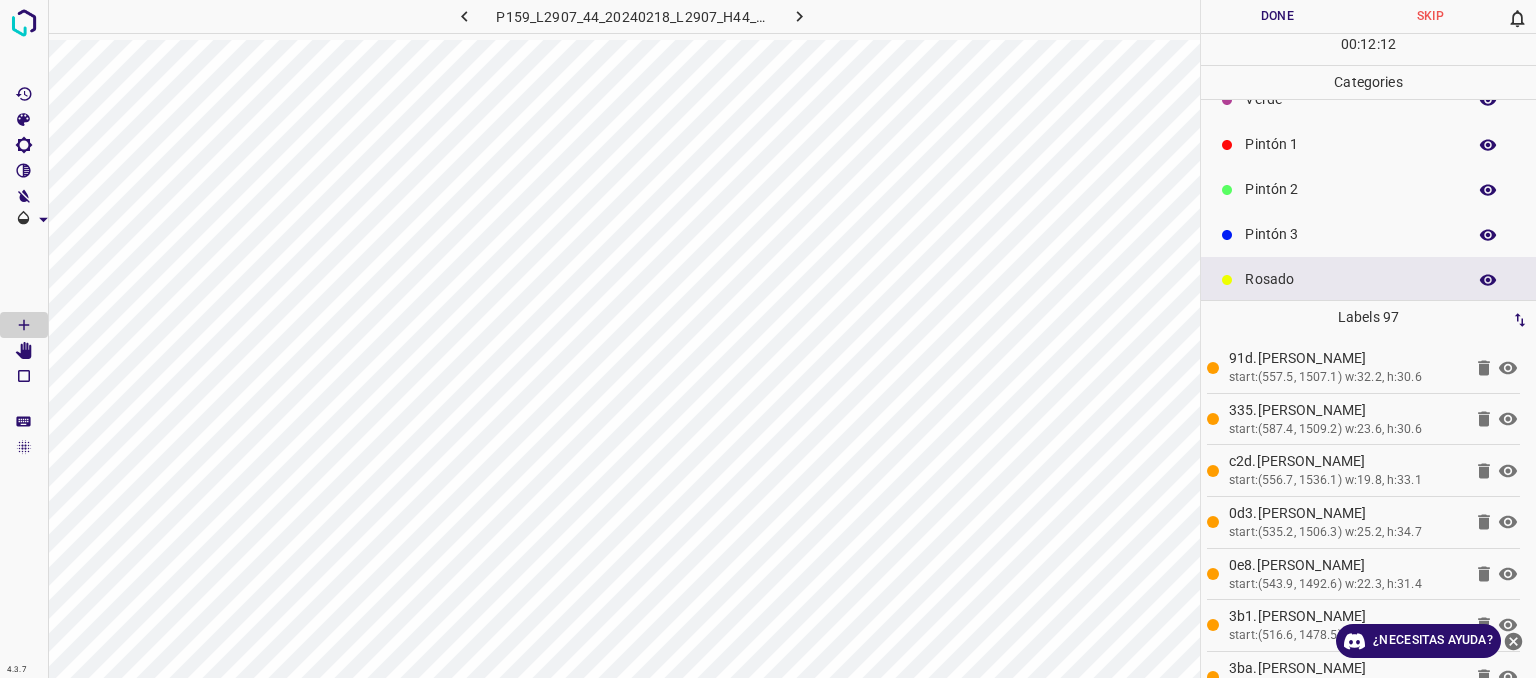 scroll, scrollTop: 0, scrollLeft: 0, axis: both 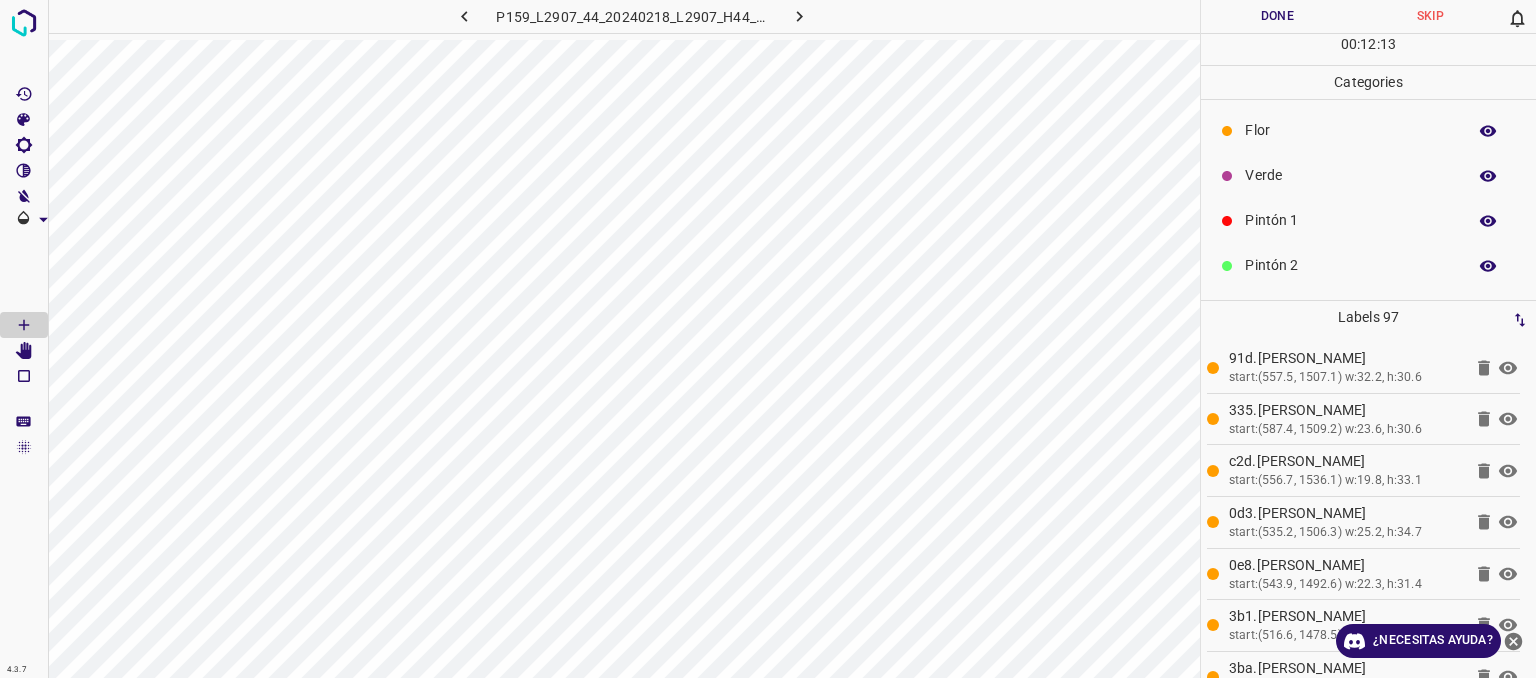 click on "Verde" at bounding box center (1350, 175) 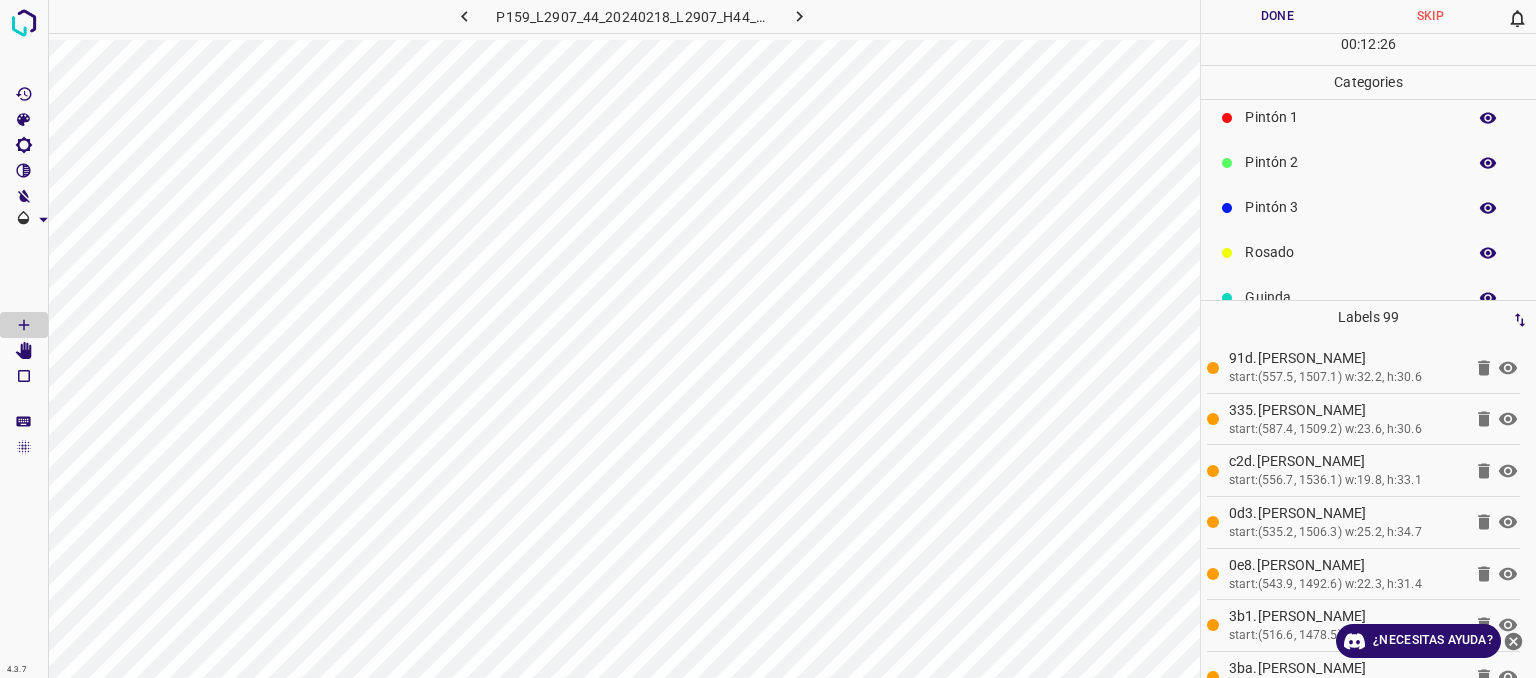 scroll, scrollTop: 176, scrollLeft: 0, axis: vertical 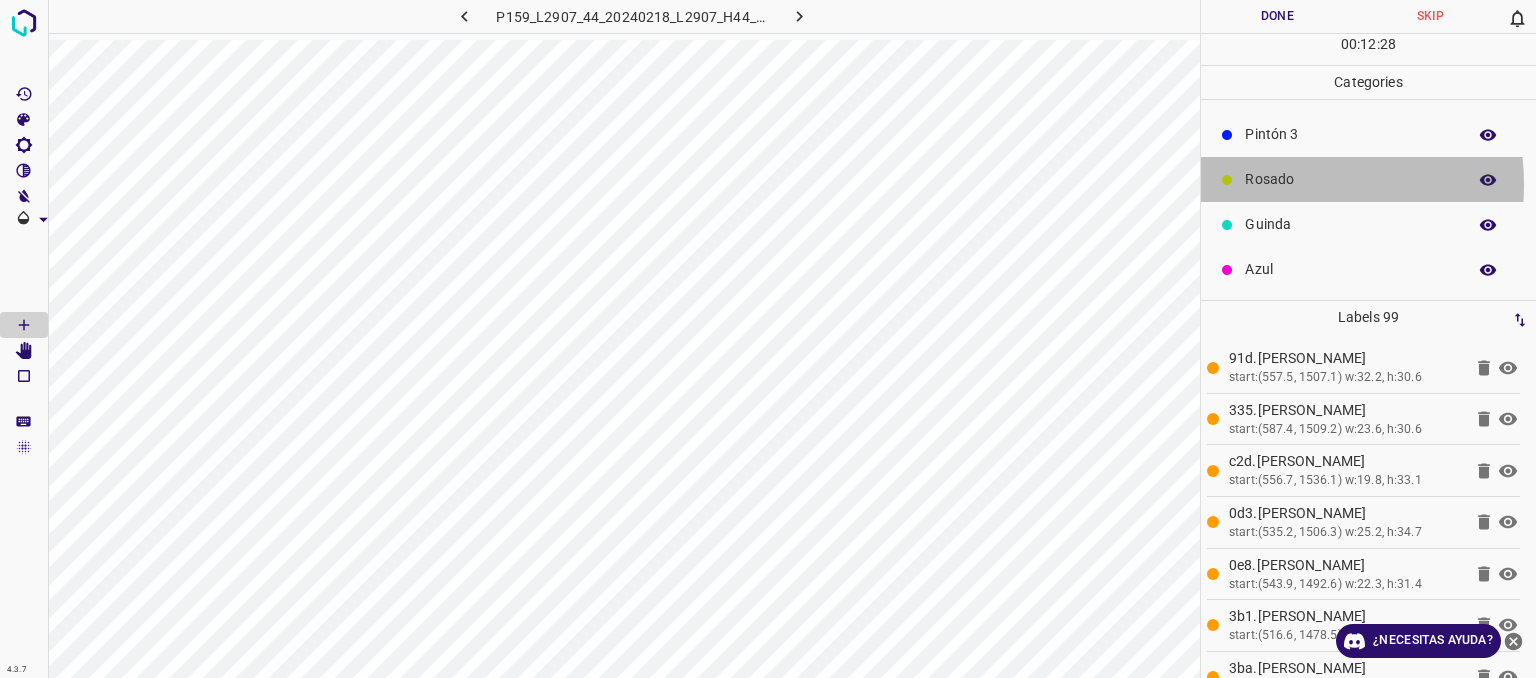 click on "Rosado" at bounding box center [1350, 179] 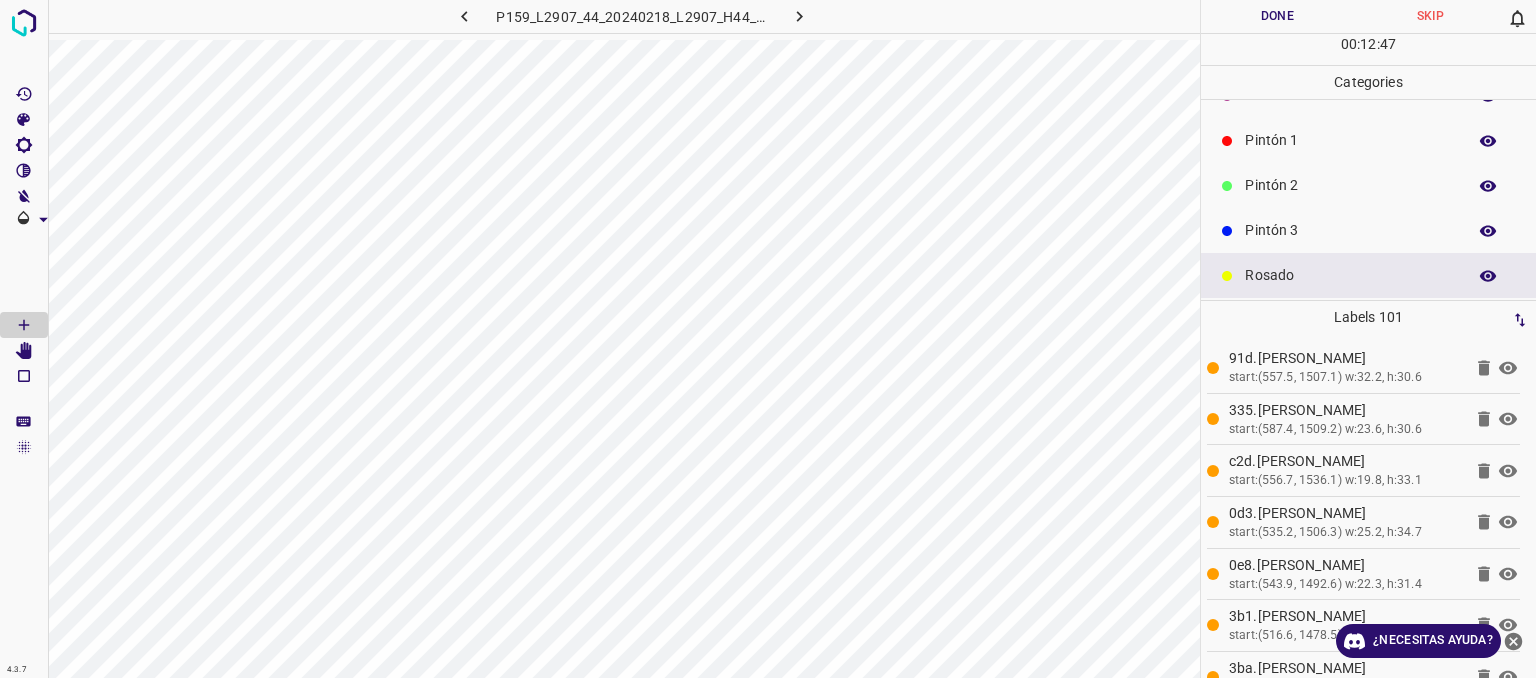 scroll, scrollTop: 0, scrollLeft: 0, axis: both 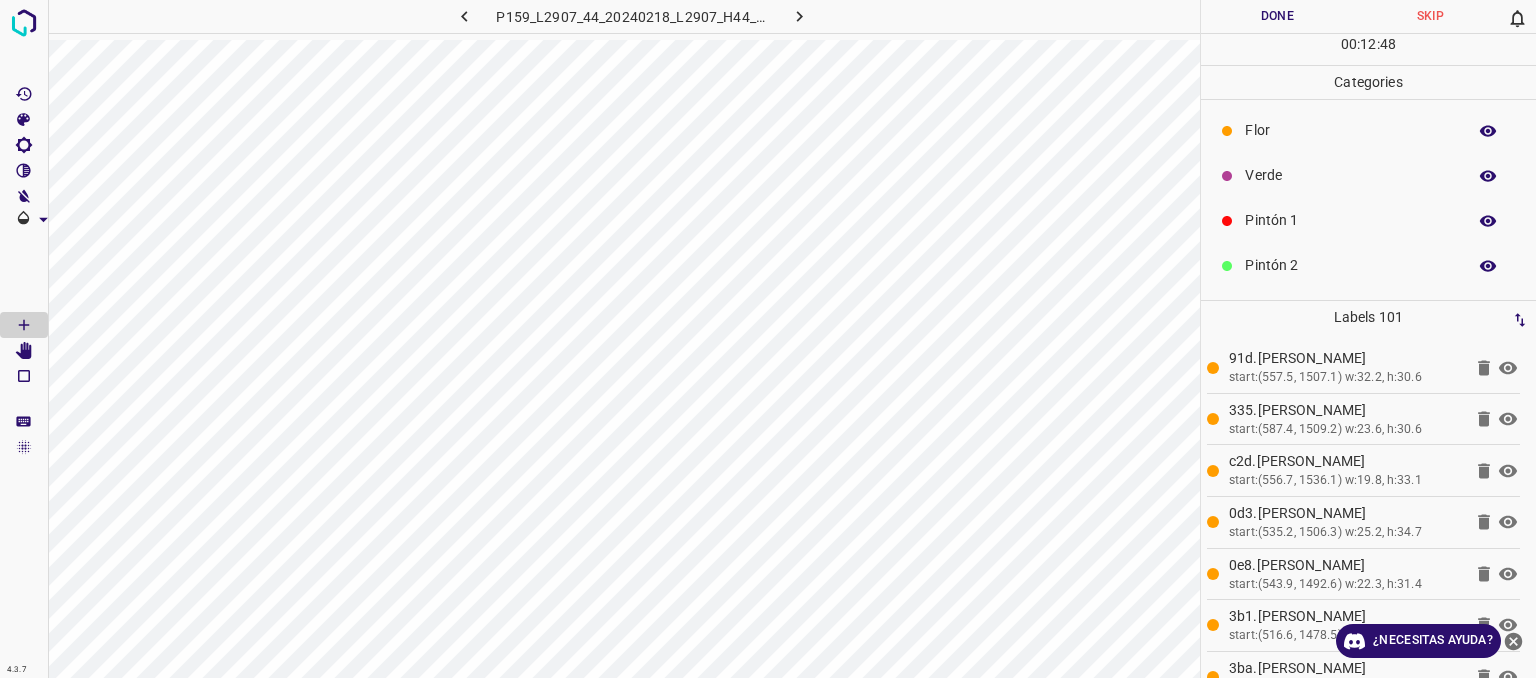click on "Flor" at bounding box center (1350, 130) 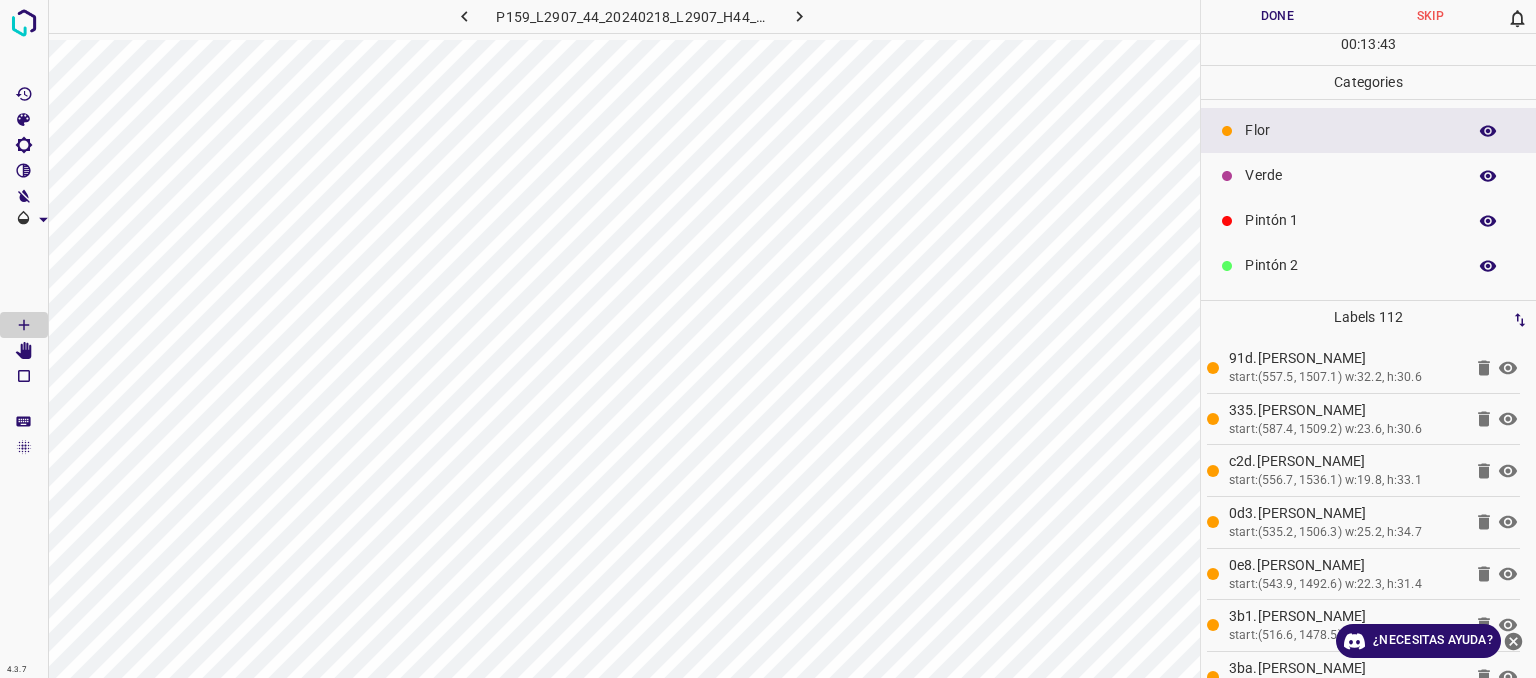 click on "Verde" at bounding box center [1350, 175] 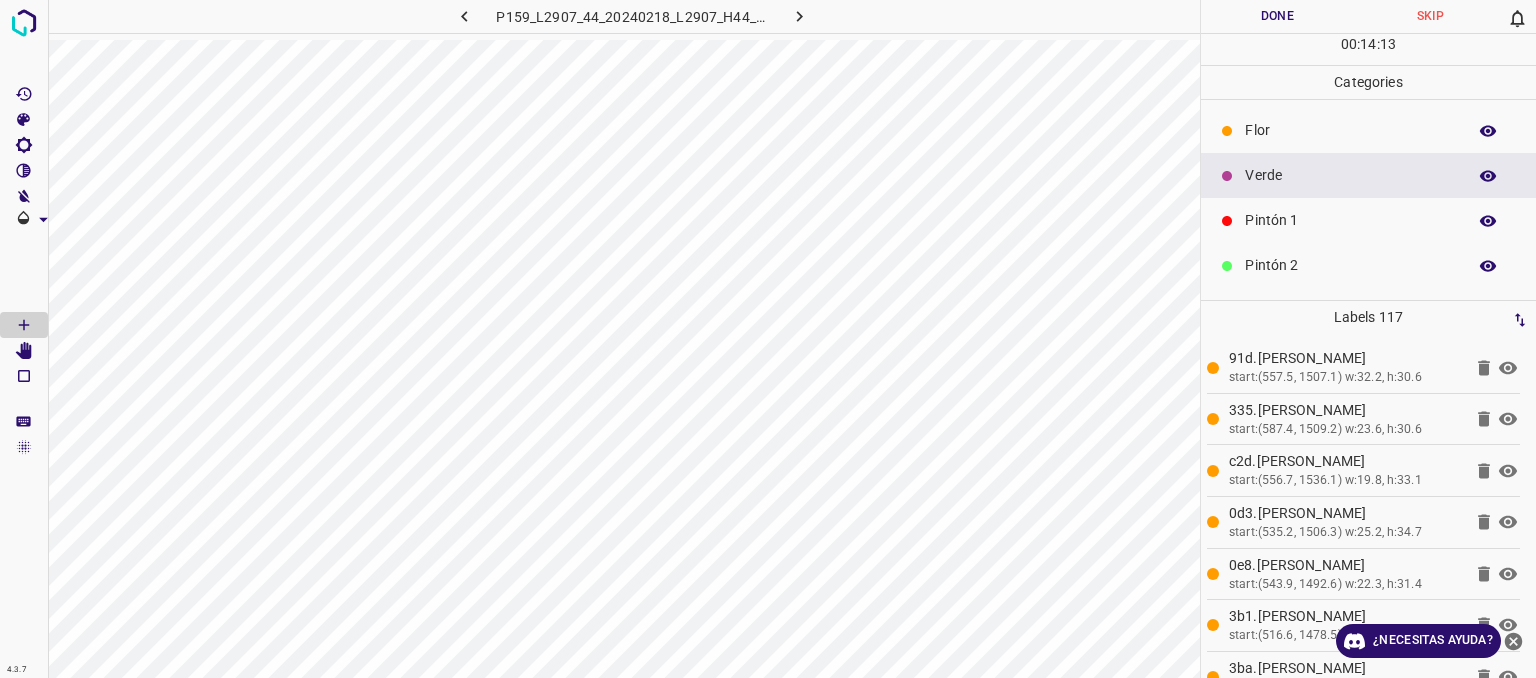 click on "Flor" at bounding box center (1350, 130) 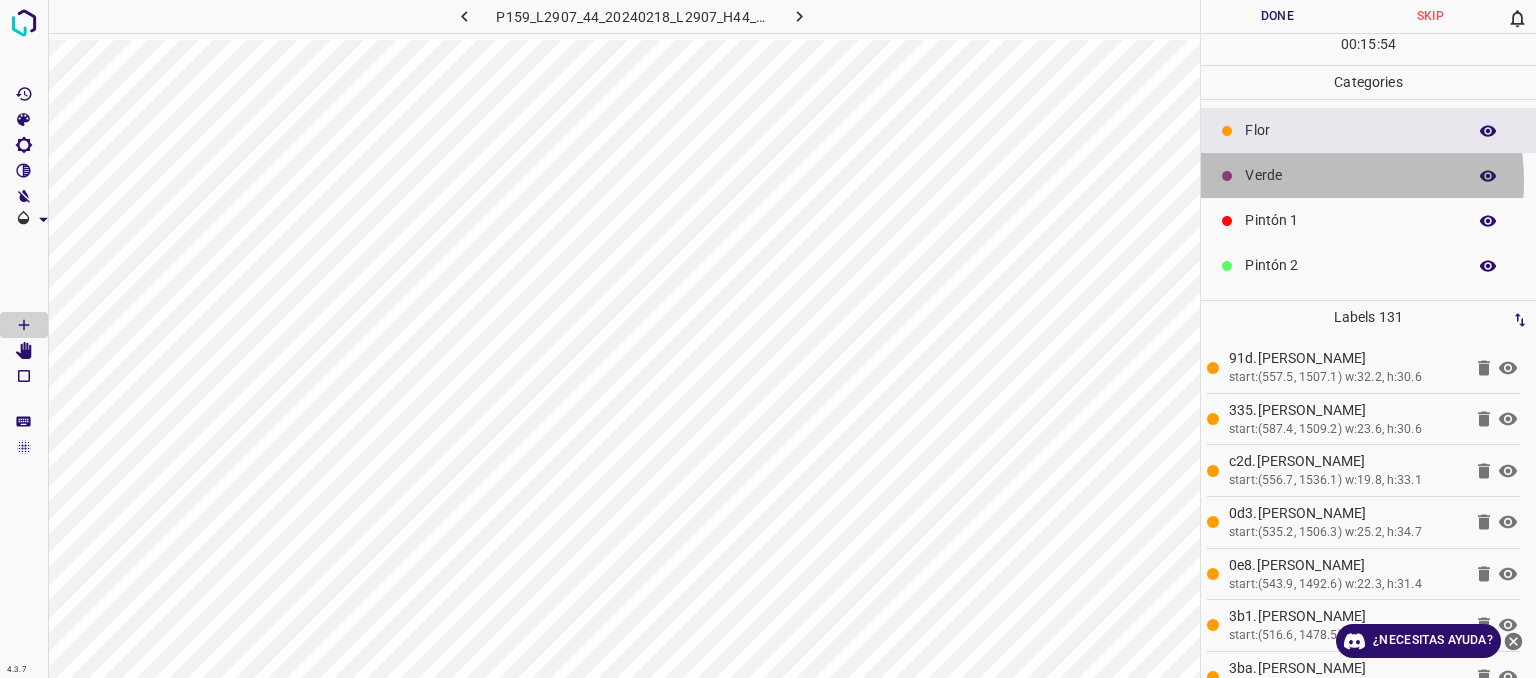 click on "Verde" at bounding box center (1350, 175) 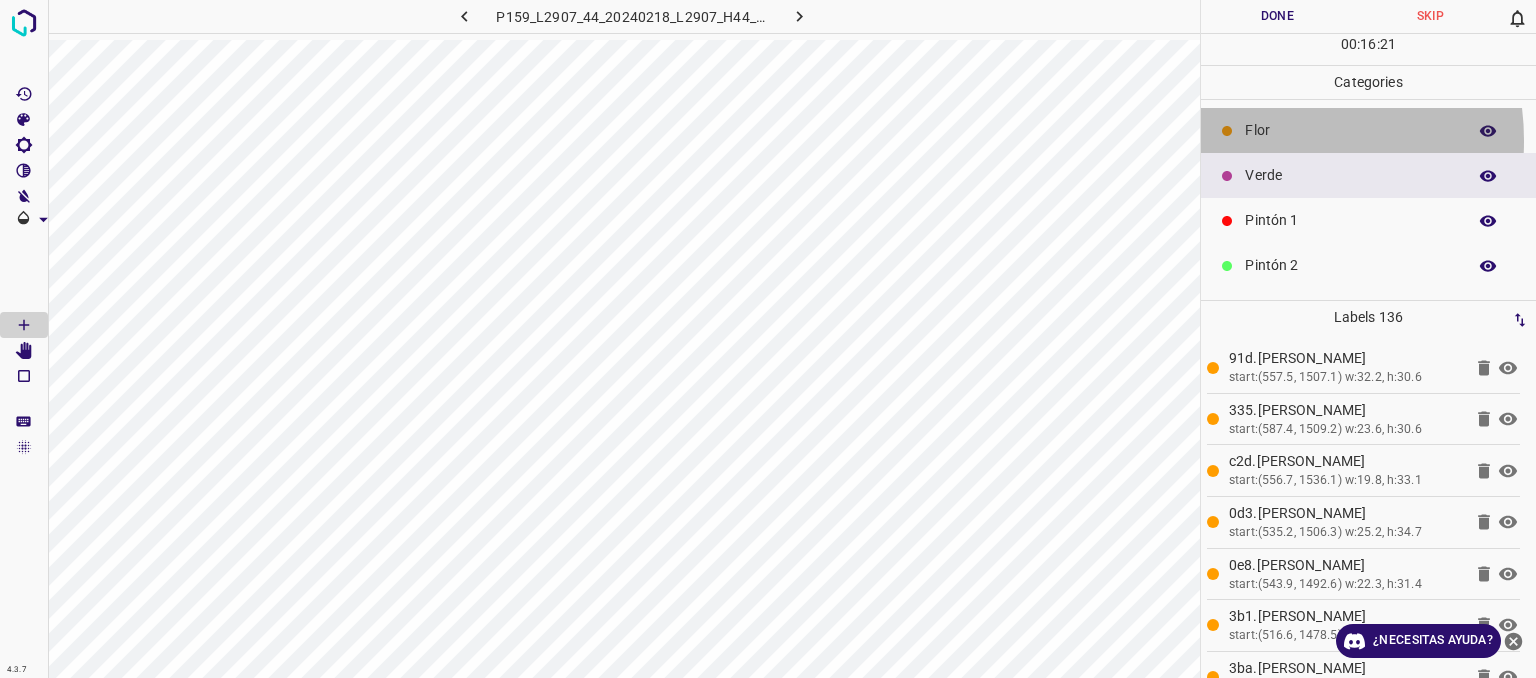 click on "Flor" at bounding box center [1350, 130] 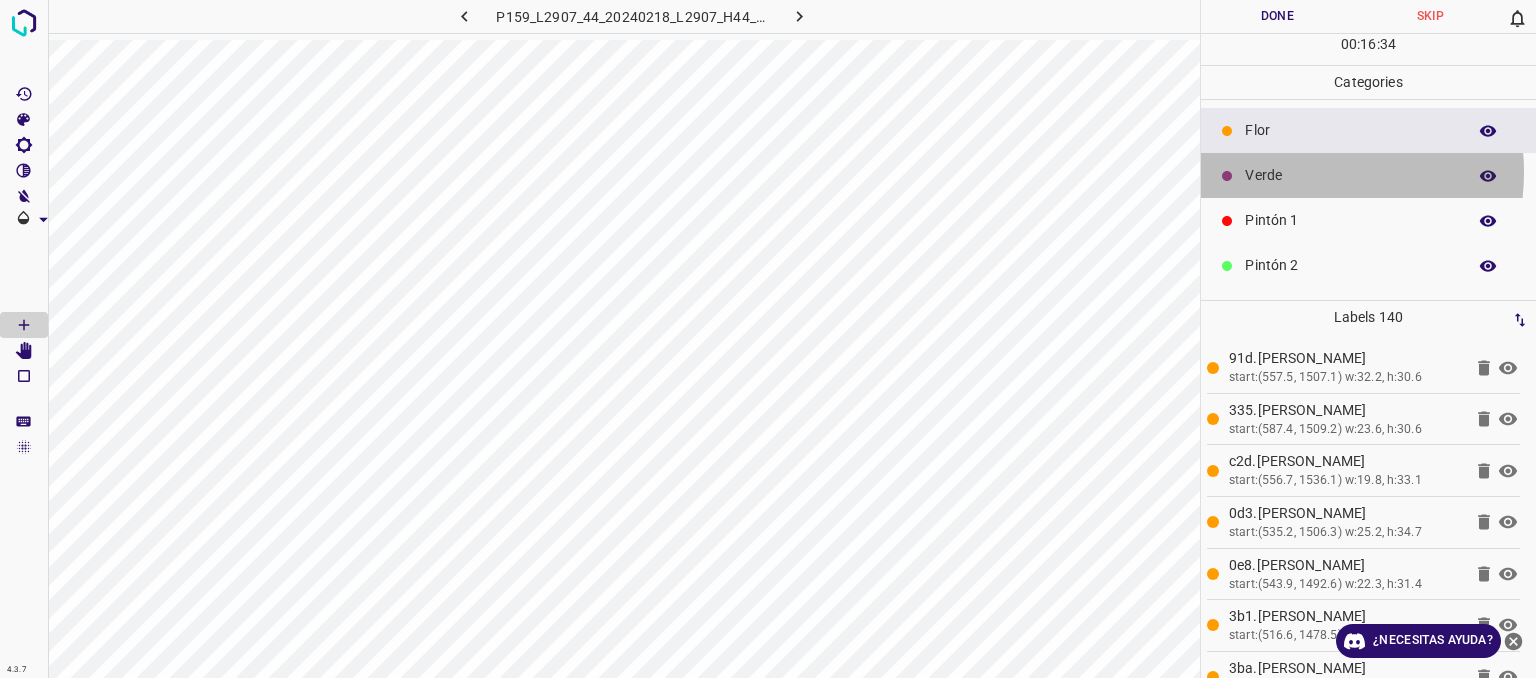 click on "Verde" at bounding box center [1350, 175] 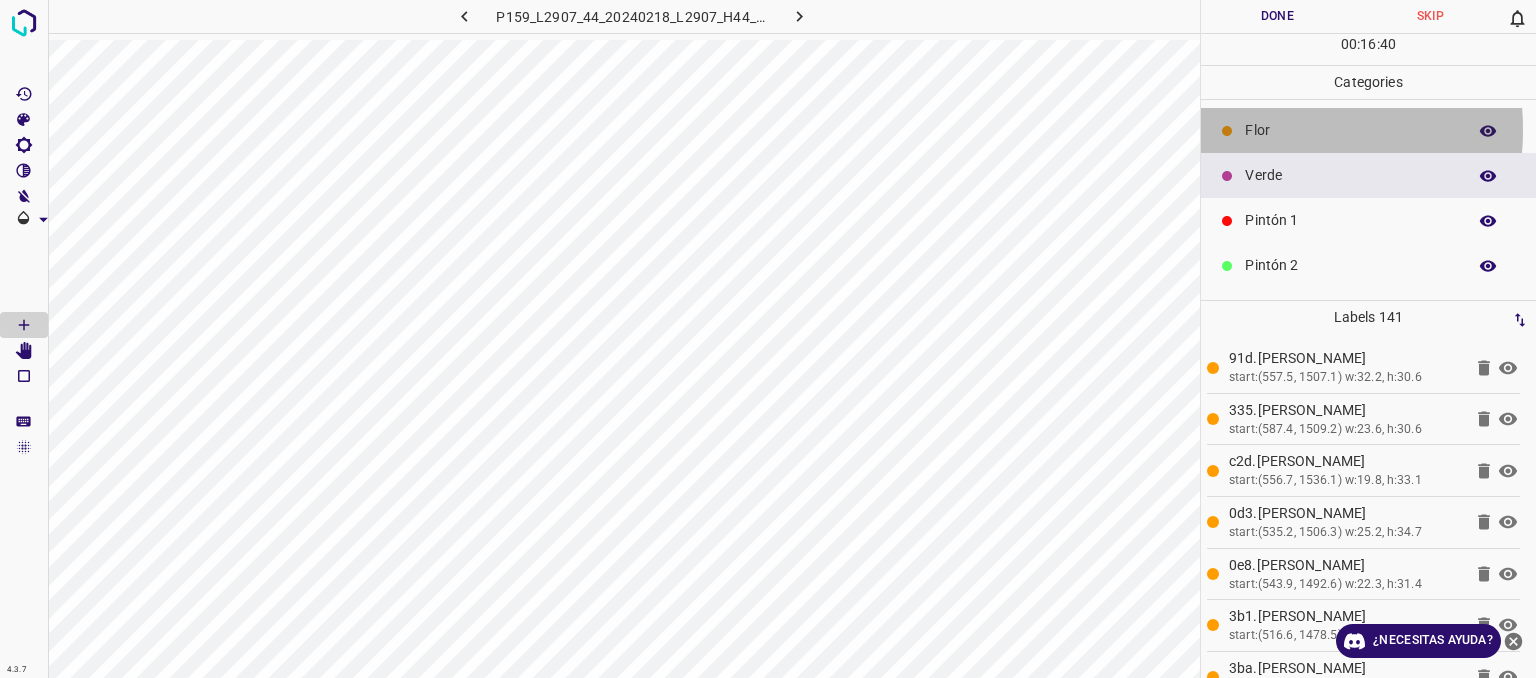 click on "Flor" at bounding box center [1350, 130] 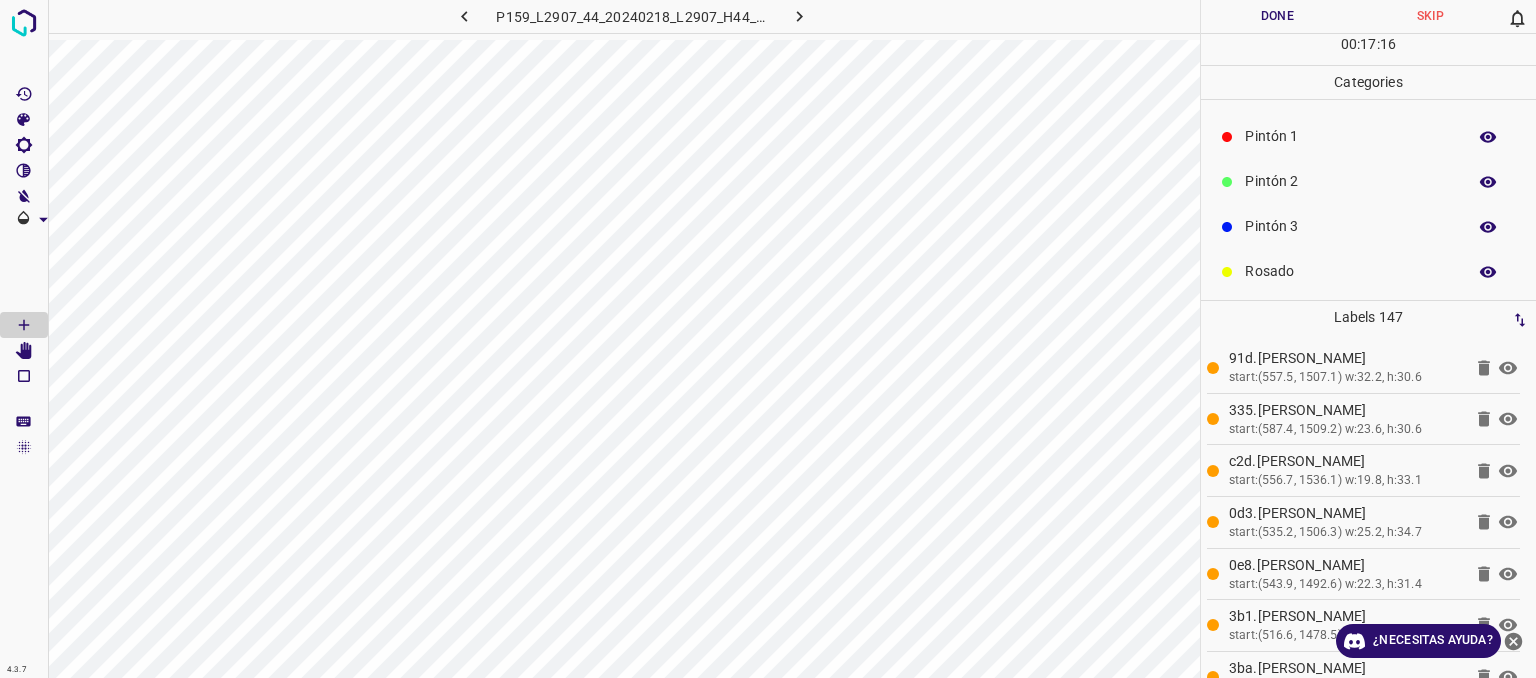 scroll, scrollTop: 176, scrollLeft: 0, axis: vertical 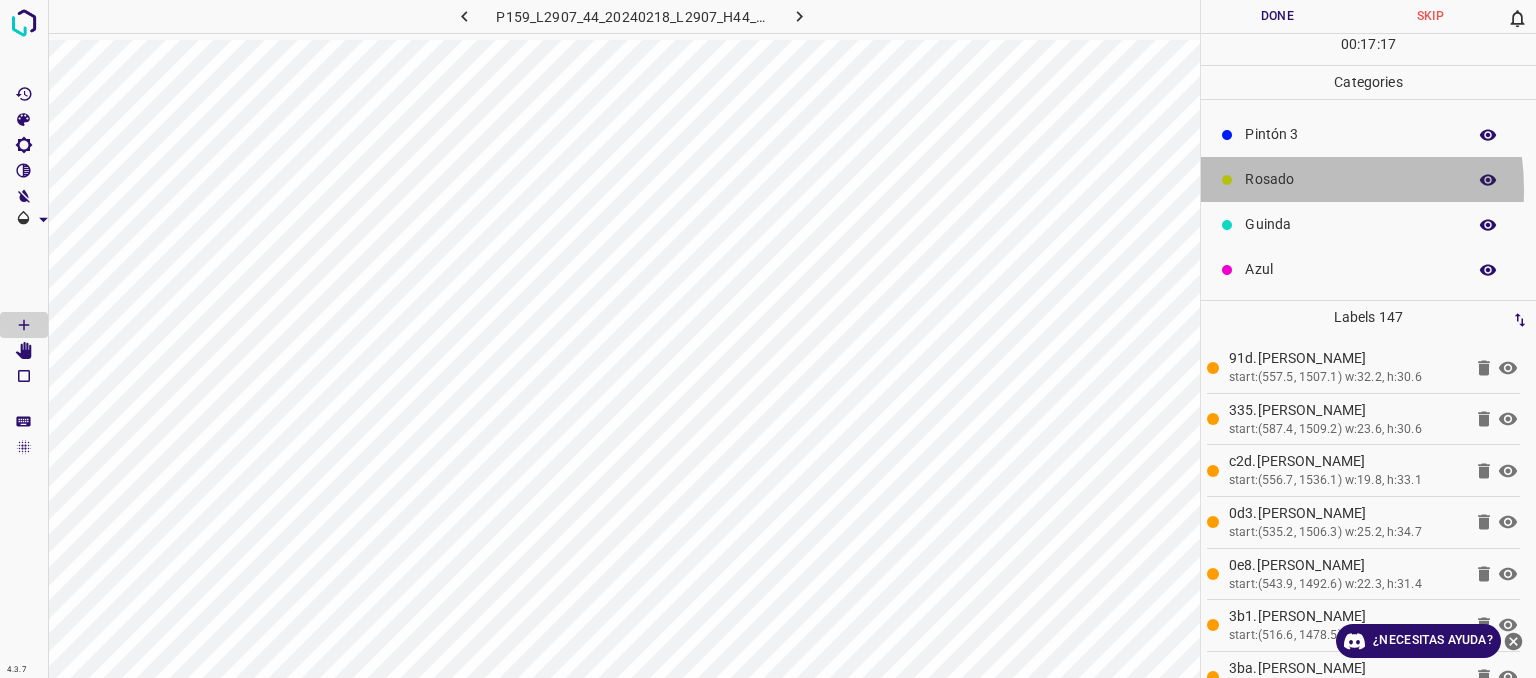 click on "Rosado" at bounding box center (1350, 179) 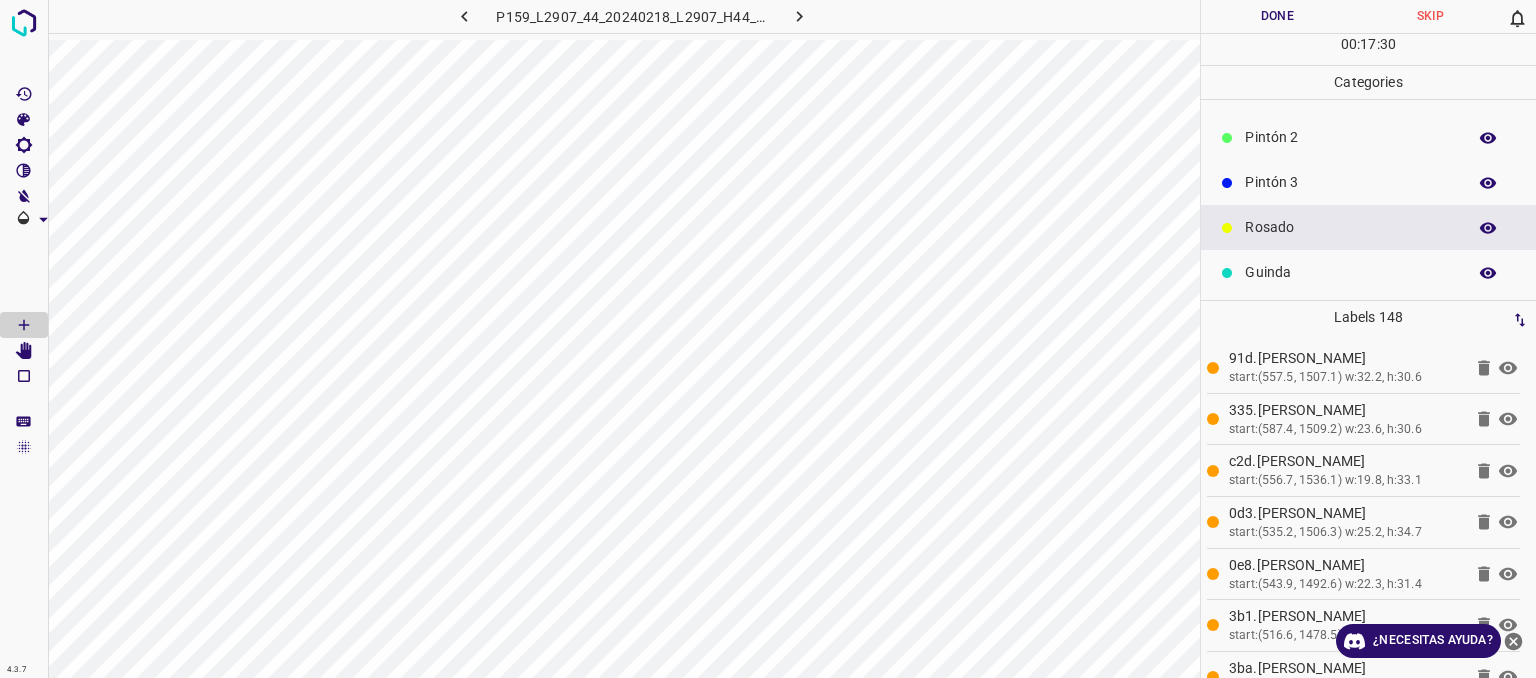 scroll, scrollTop: 0, scrollLeft: 0, axis: both 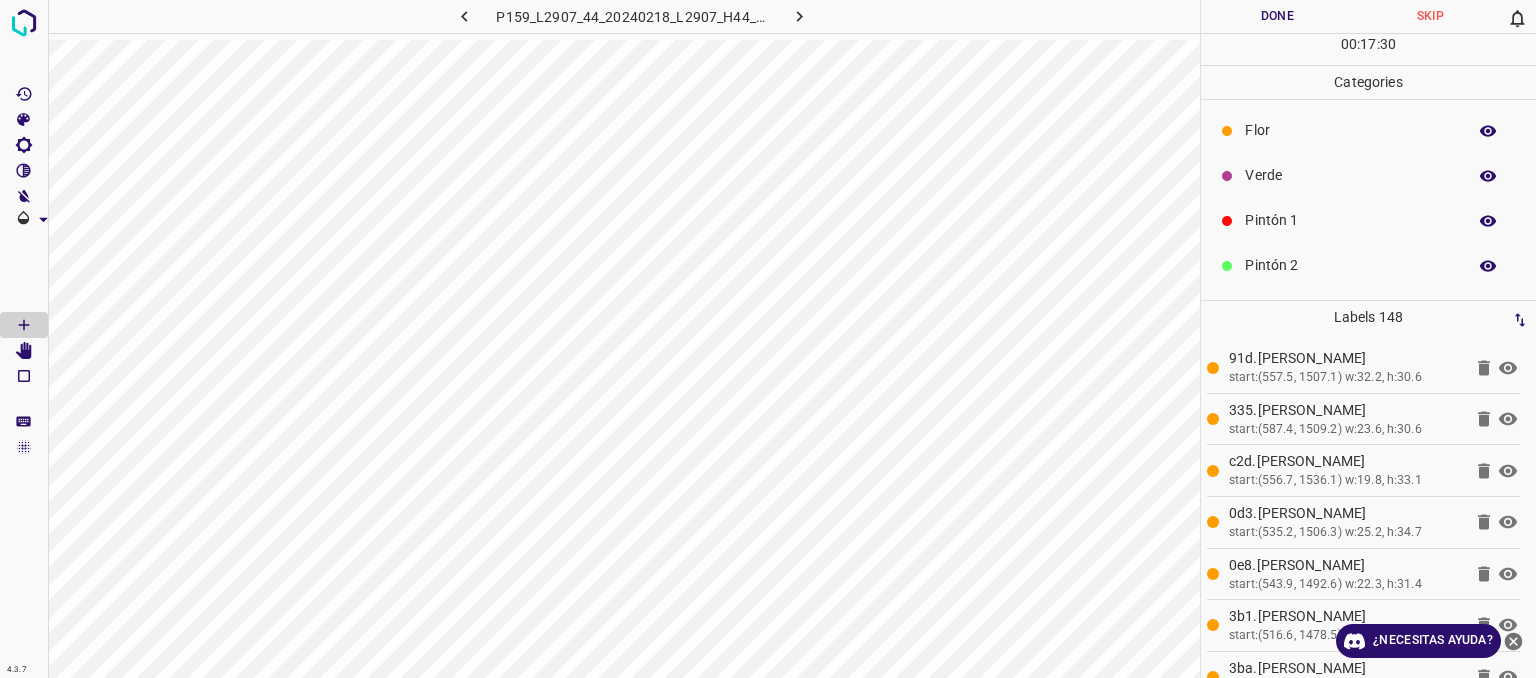 click on "Flor" at bounding box center [1368, 130] 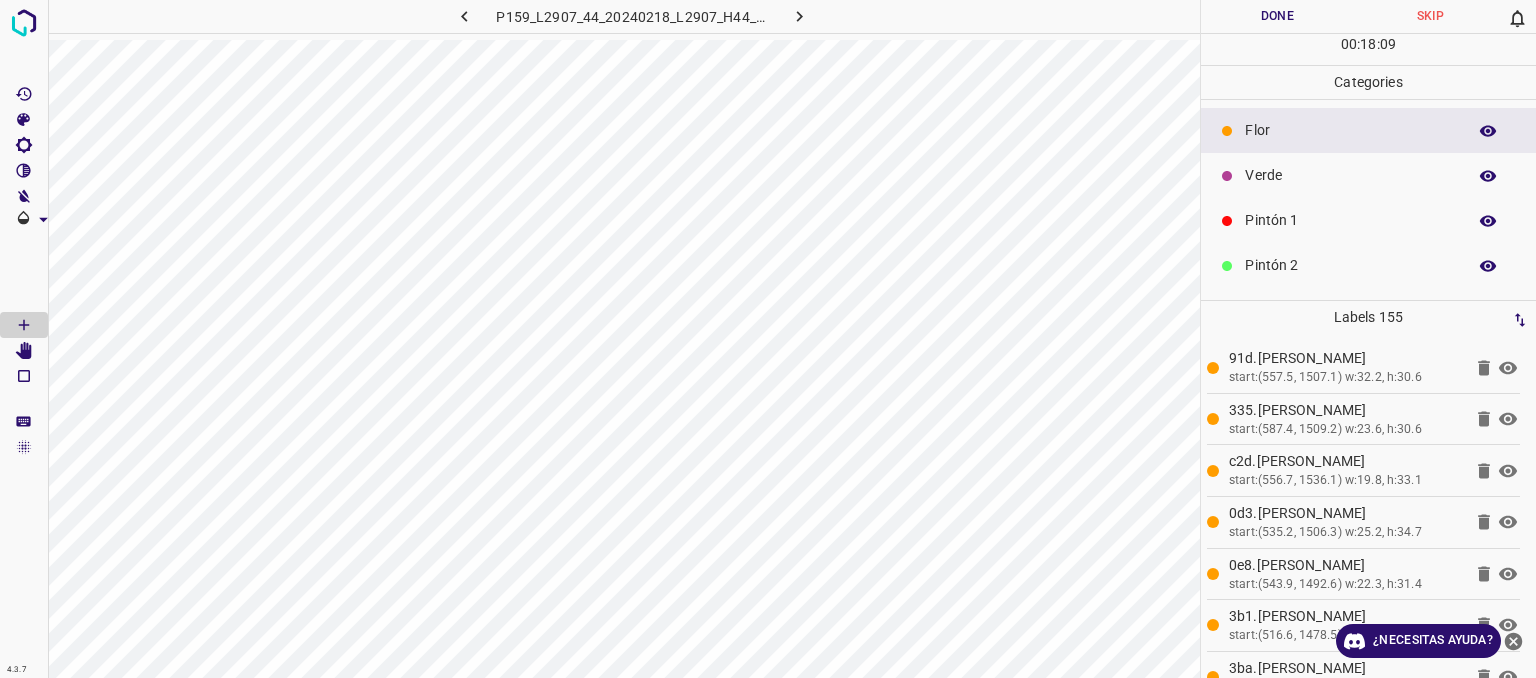 scroll, scrollTop: 76, scrollLeft: 0, axis: vertical 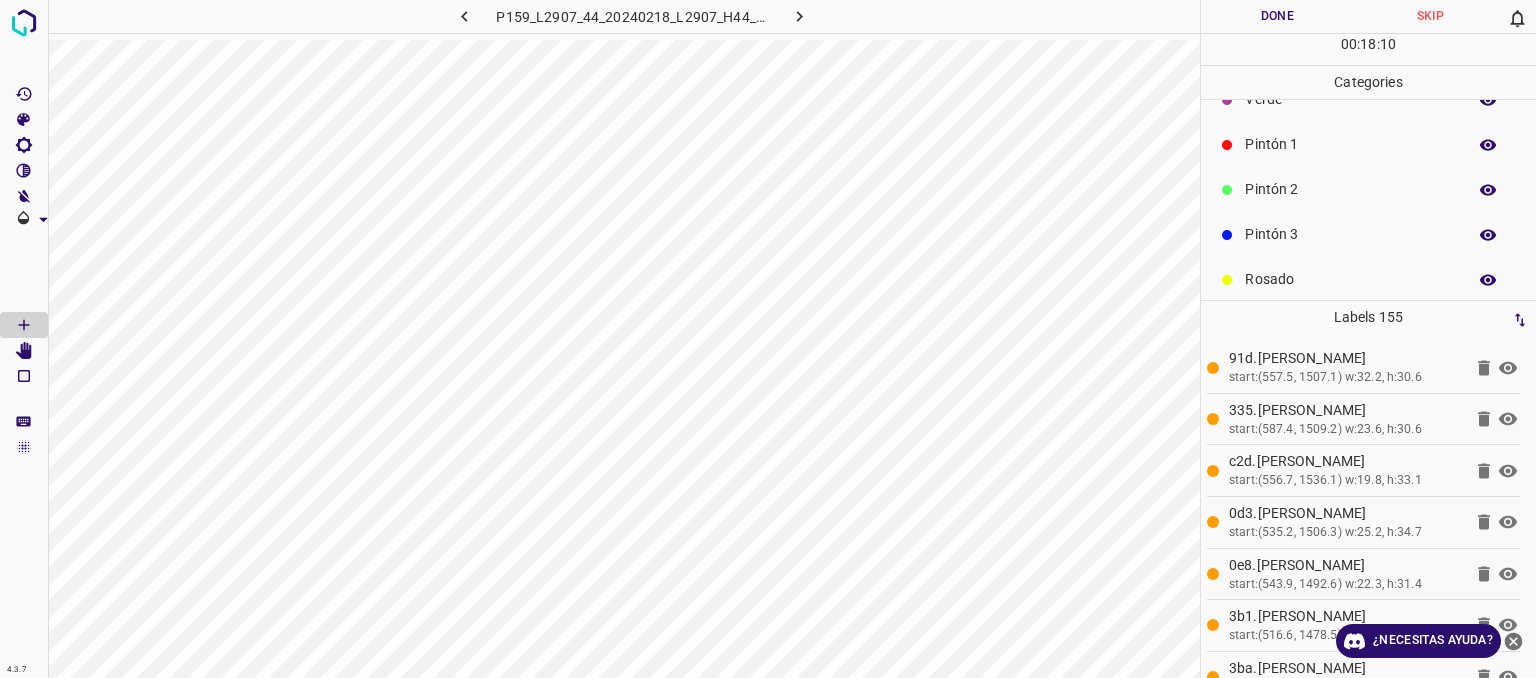click on "Rosado" at bounding box center [1350, 279] 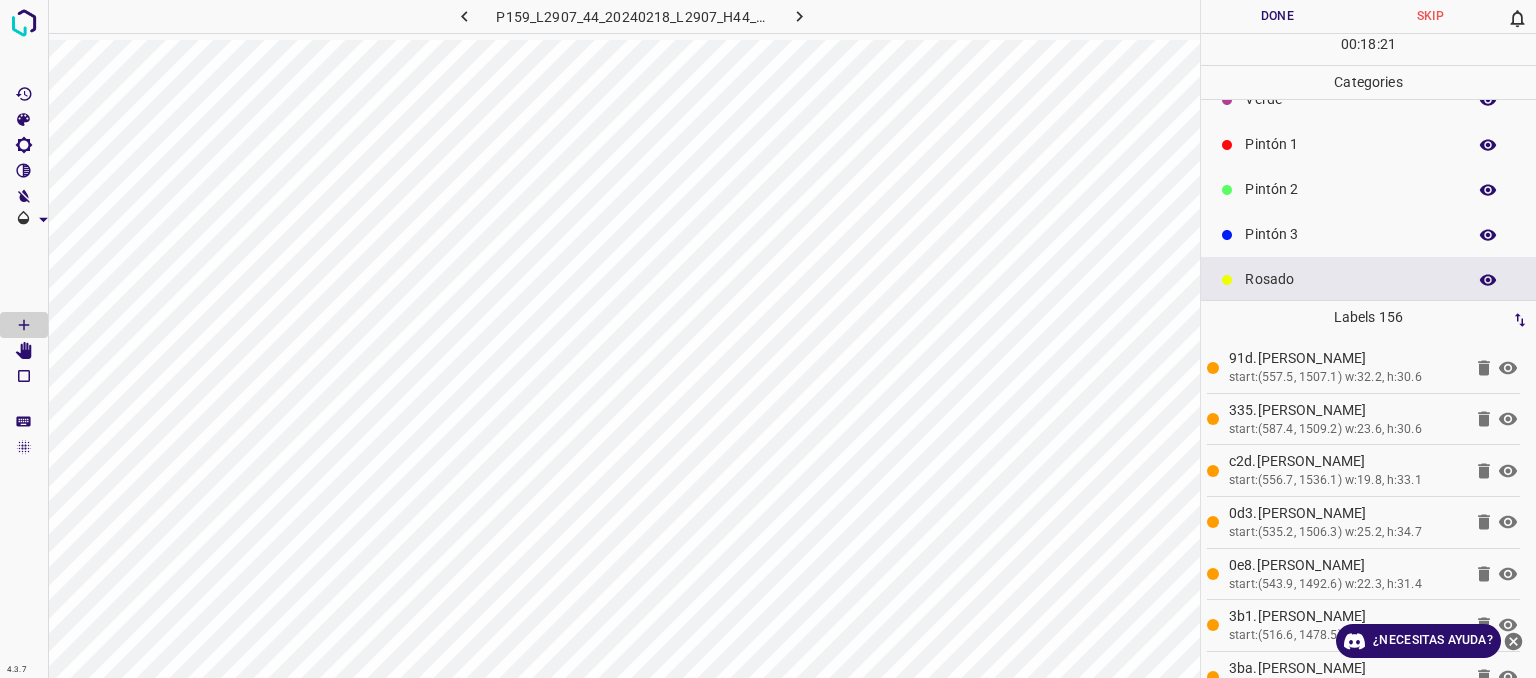 scroll, scrollTop: 0, scrollLeft: 0, axis: both 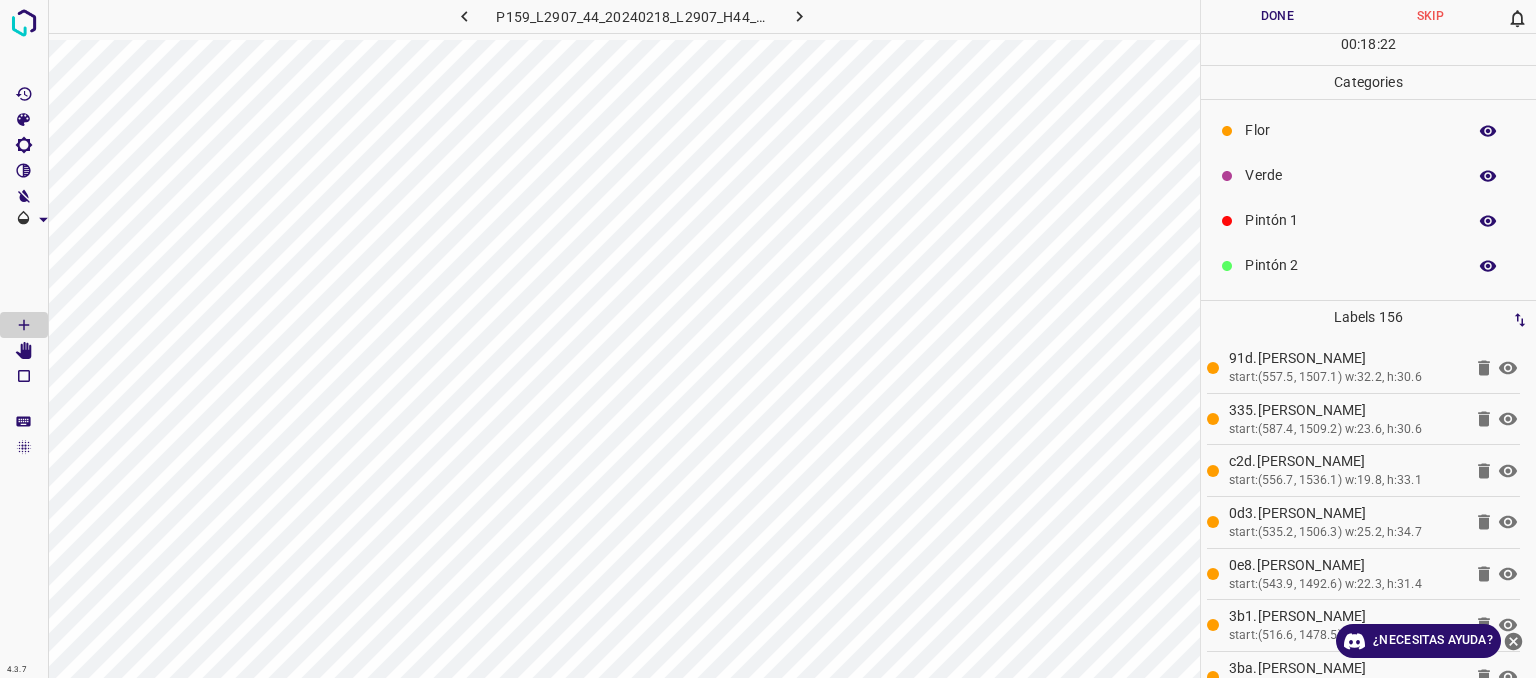 click on "Flor" at bounding box center (1368, 130) 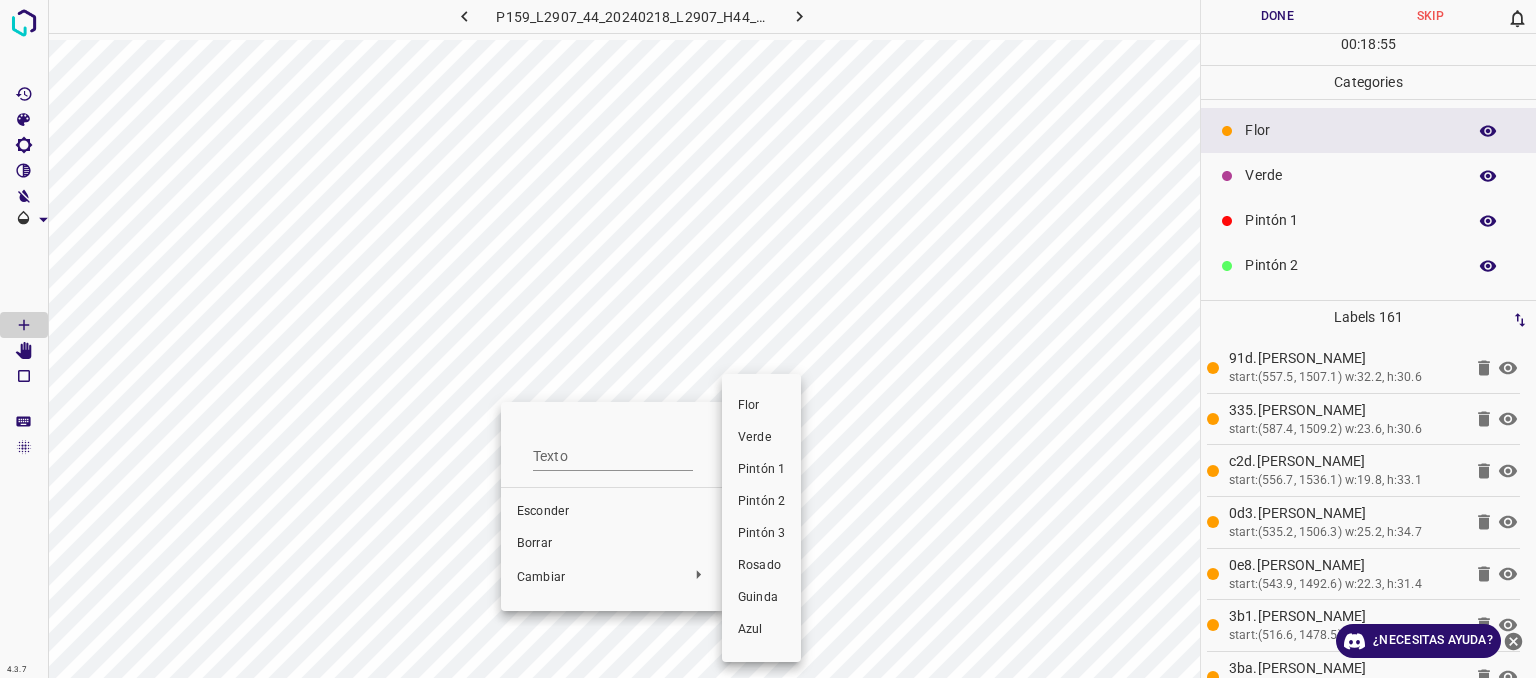 click on "Verde" at bounding box center (755, 437) 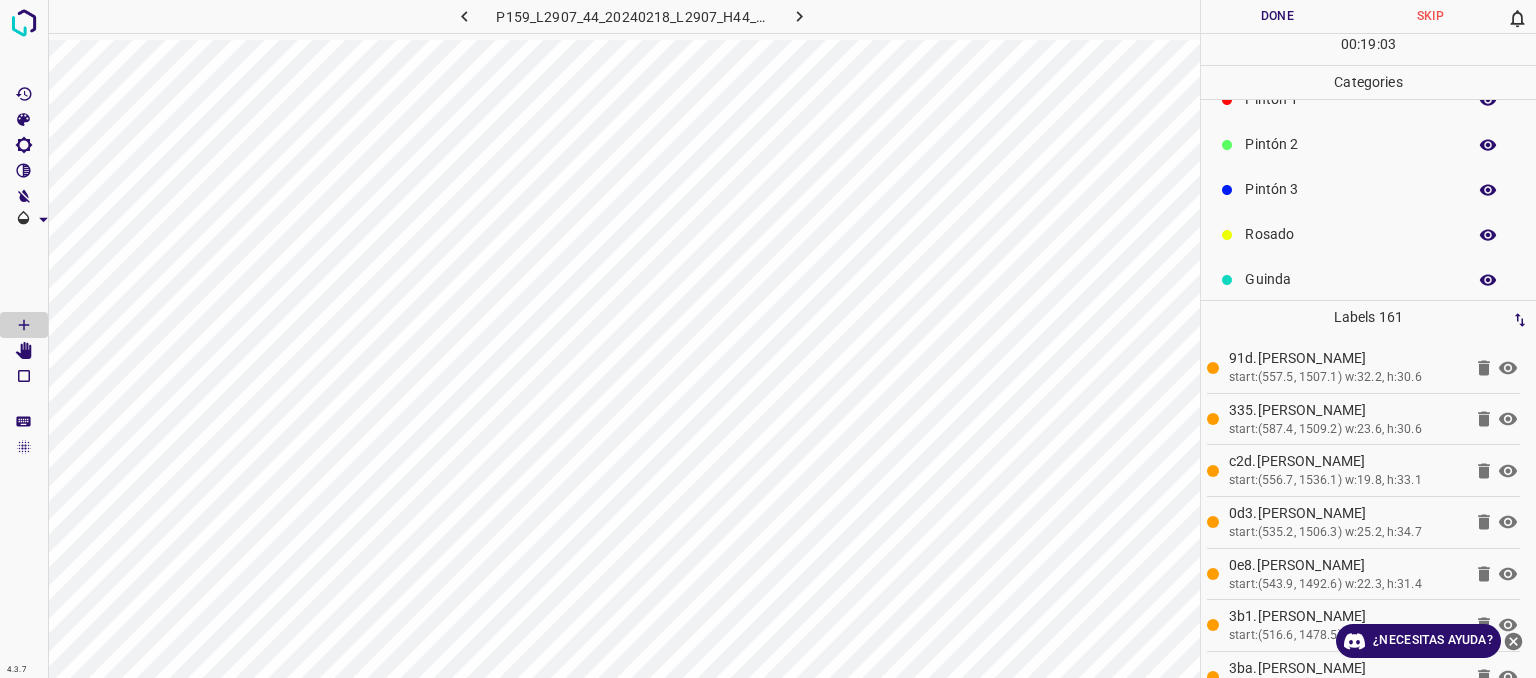 scroll, scrollTop: 176, scrollLeft: 0, axis: vertical 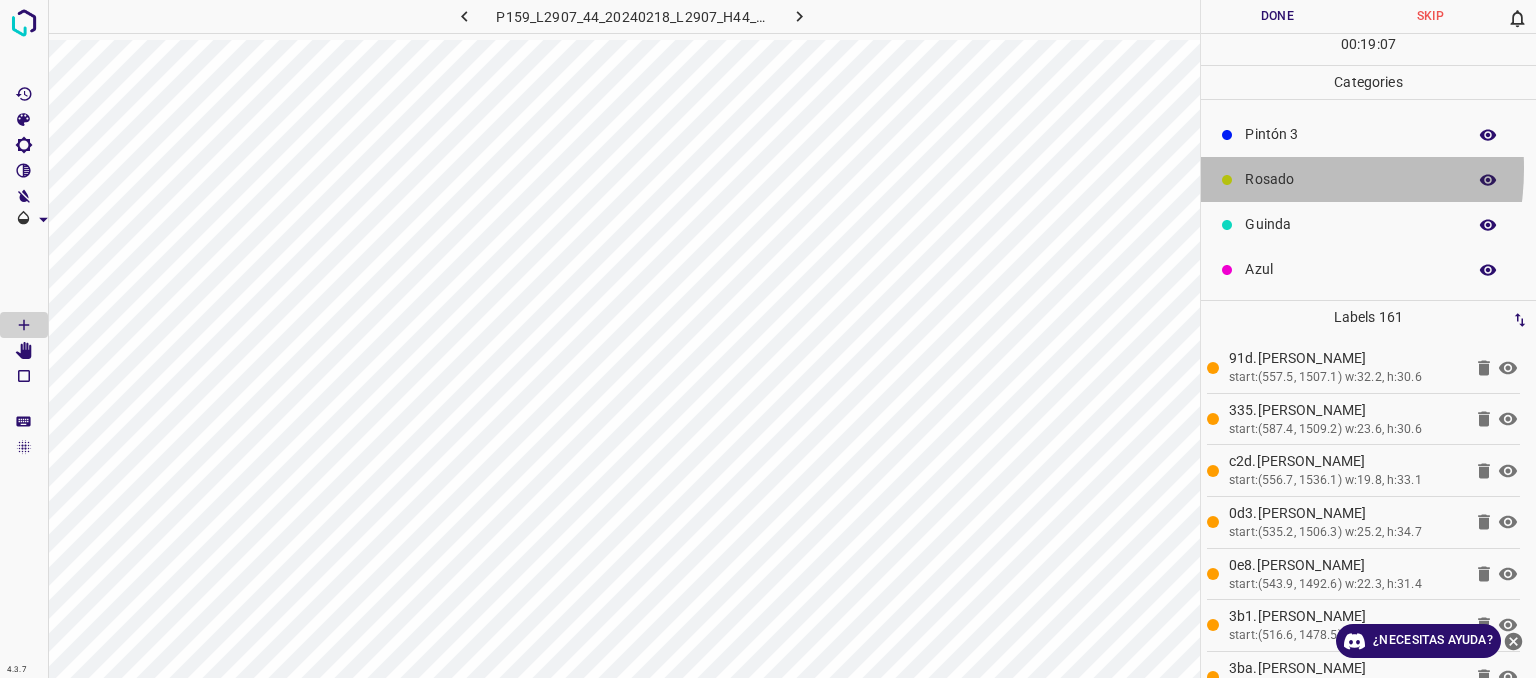 click on "Rosado" at bounding box center (1350, 179) 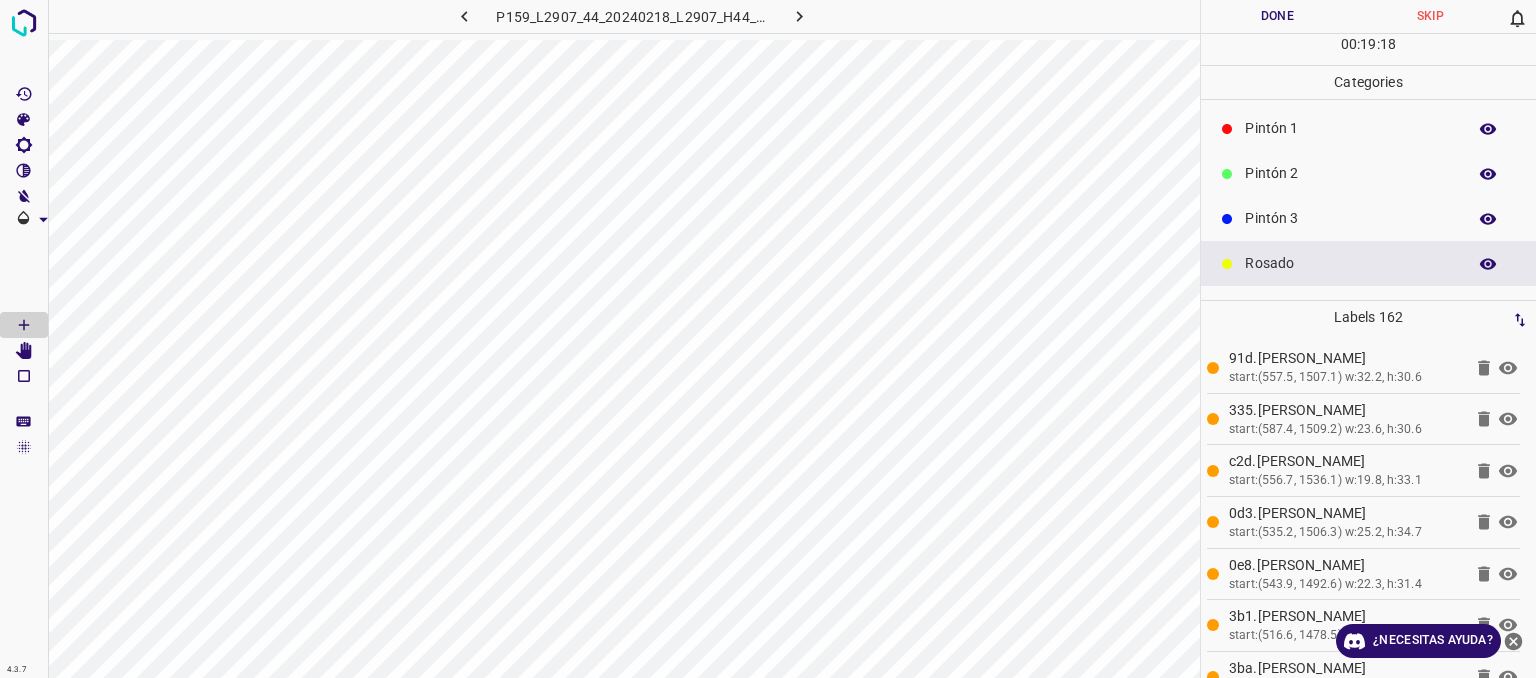 scroll, scrollTop: 0, scrollLeft: 0, axis: both 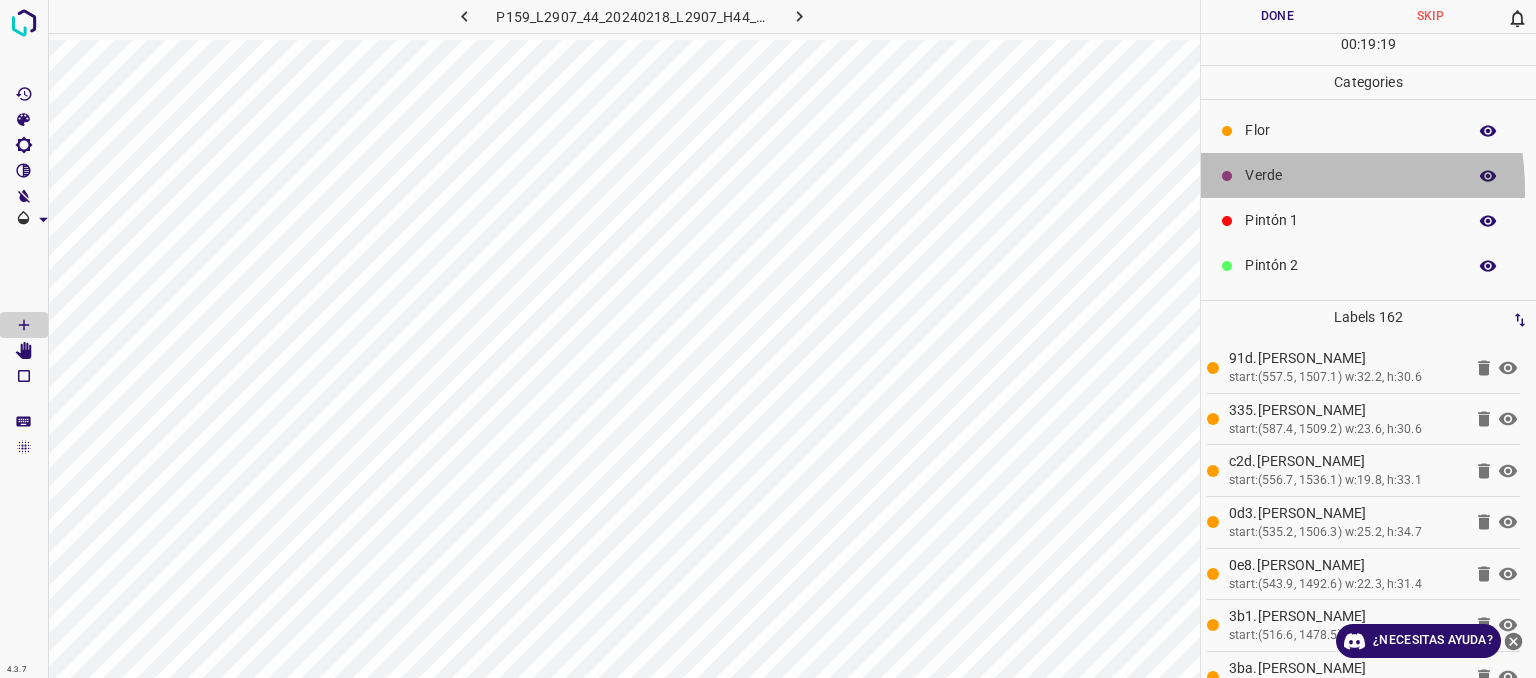 click on "Verde" at bounding box center [1368, 175] 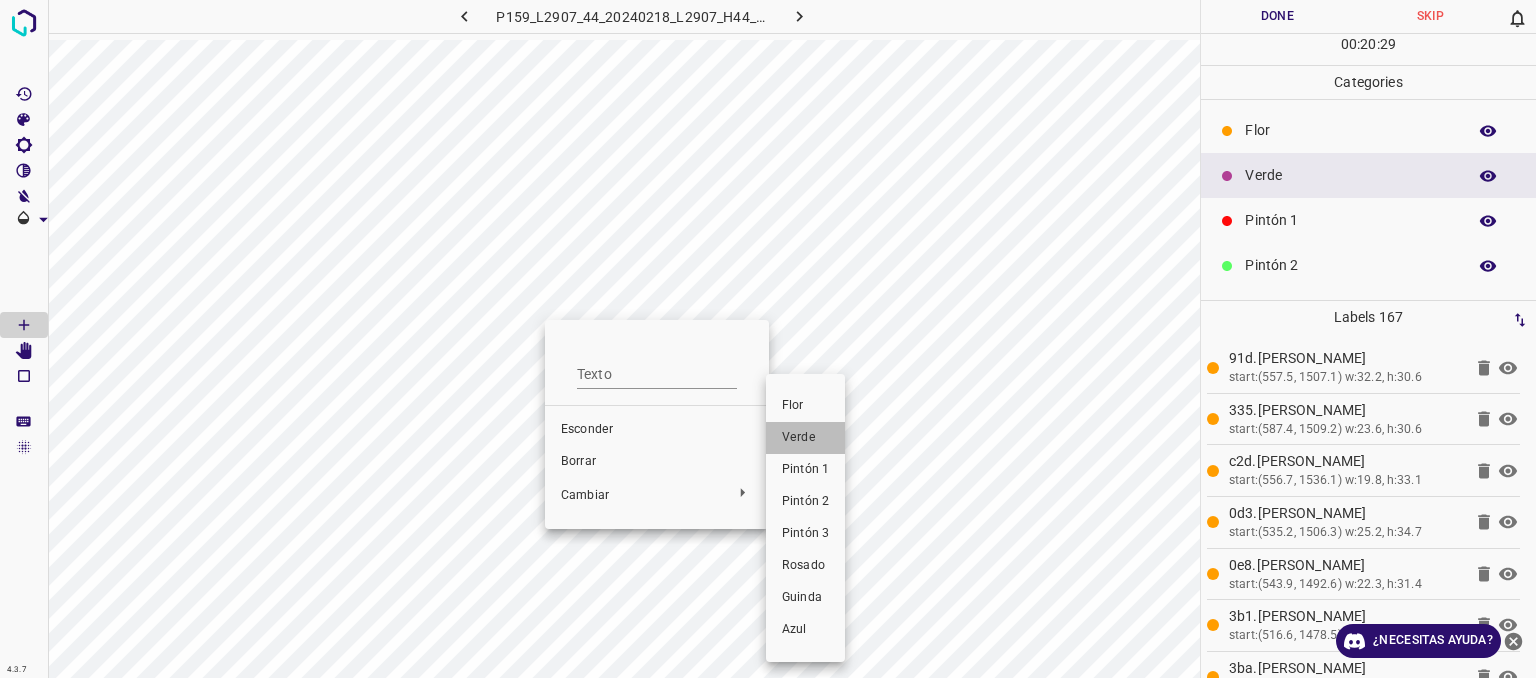 click on "Verde" at bounding box center [805, 438] 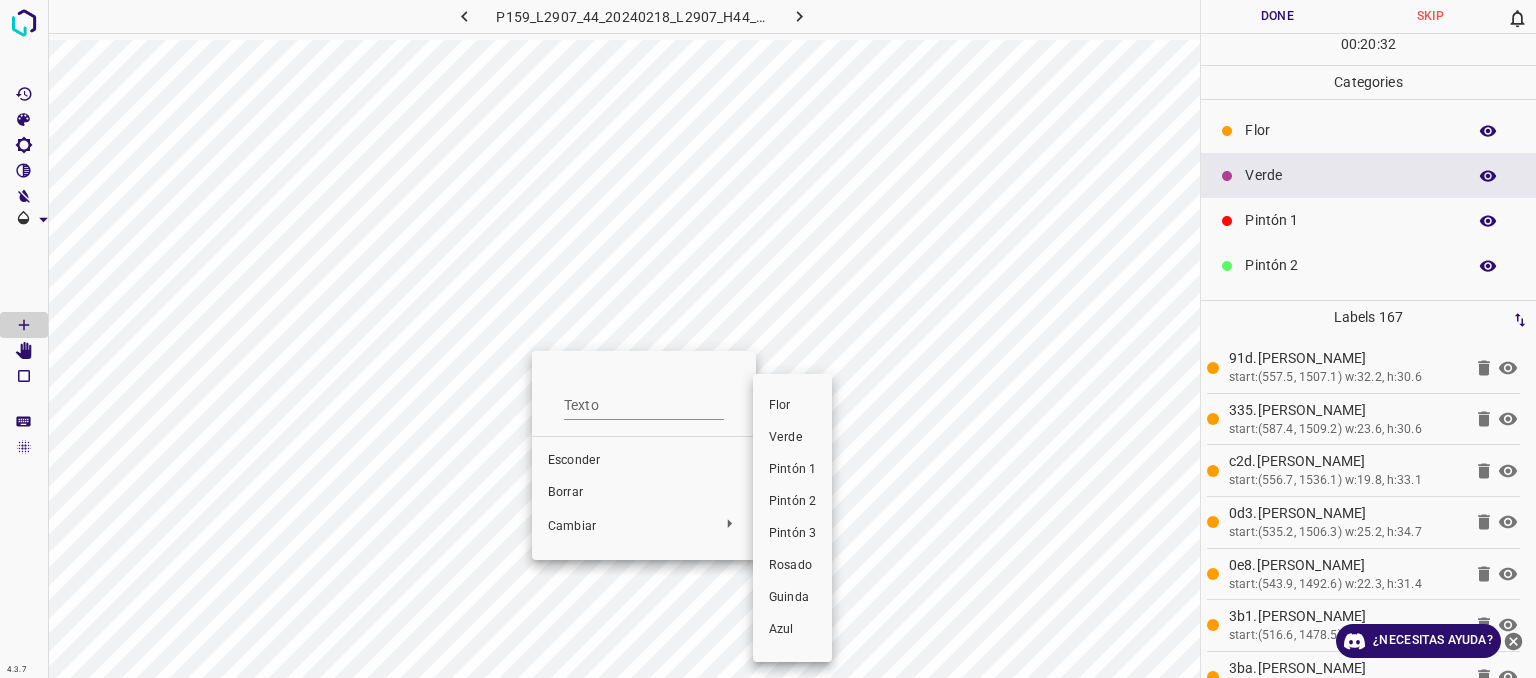 click on "Flor" at bounding box center (792, 406) 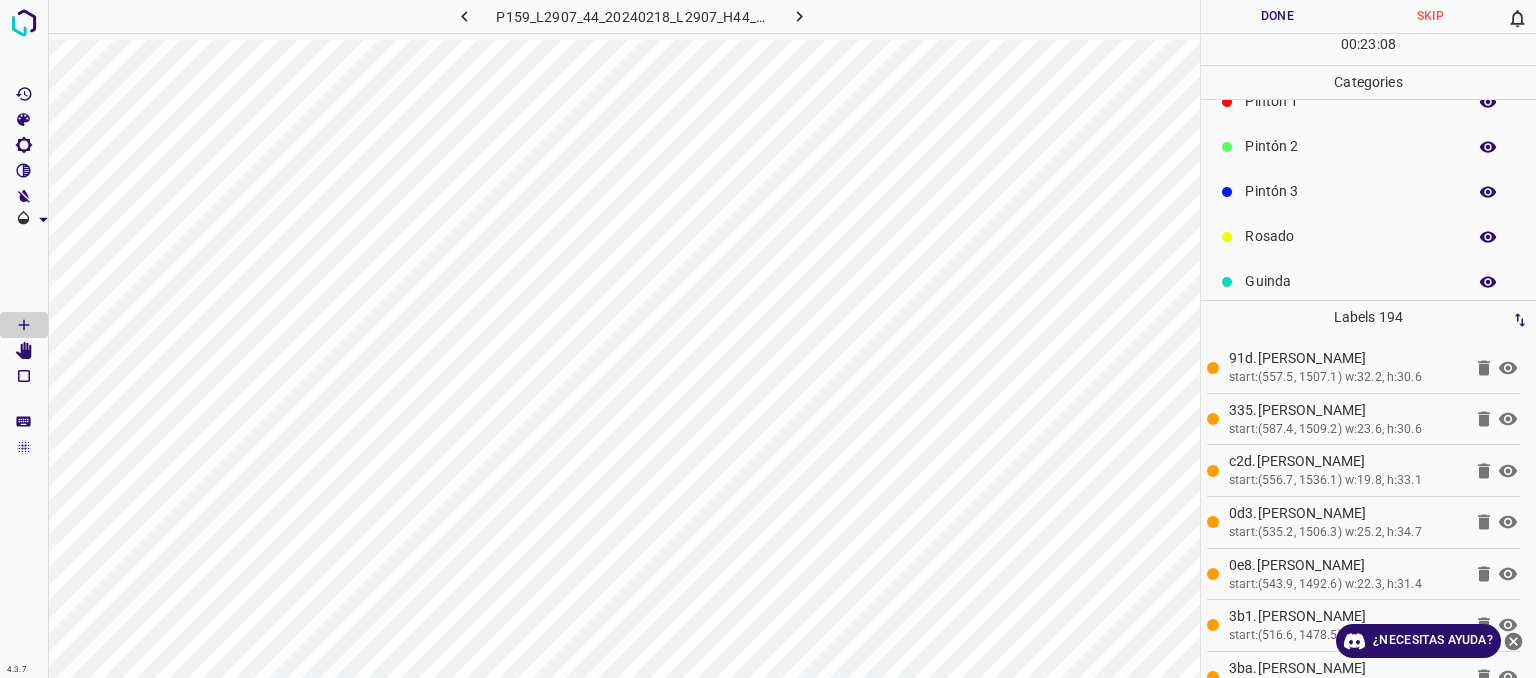 scroll, scrollTop: 176, scrollLeft: 0, axis: vertical 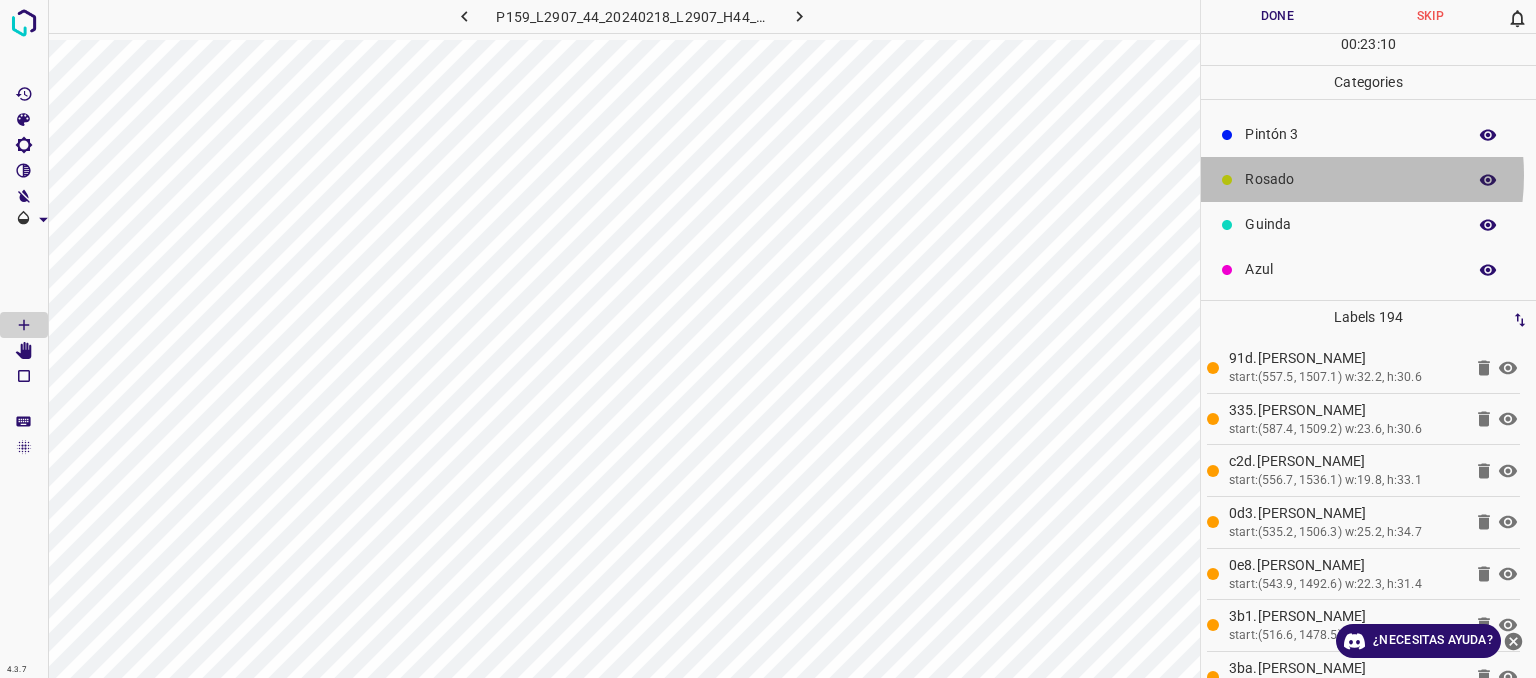 click on "Rosado" at bounding box center [1350, 179] 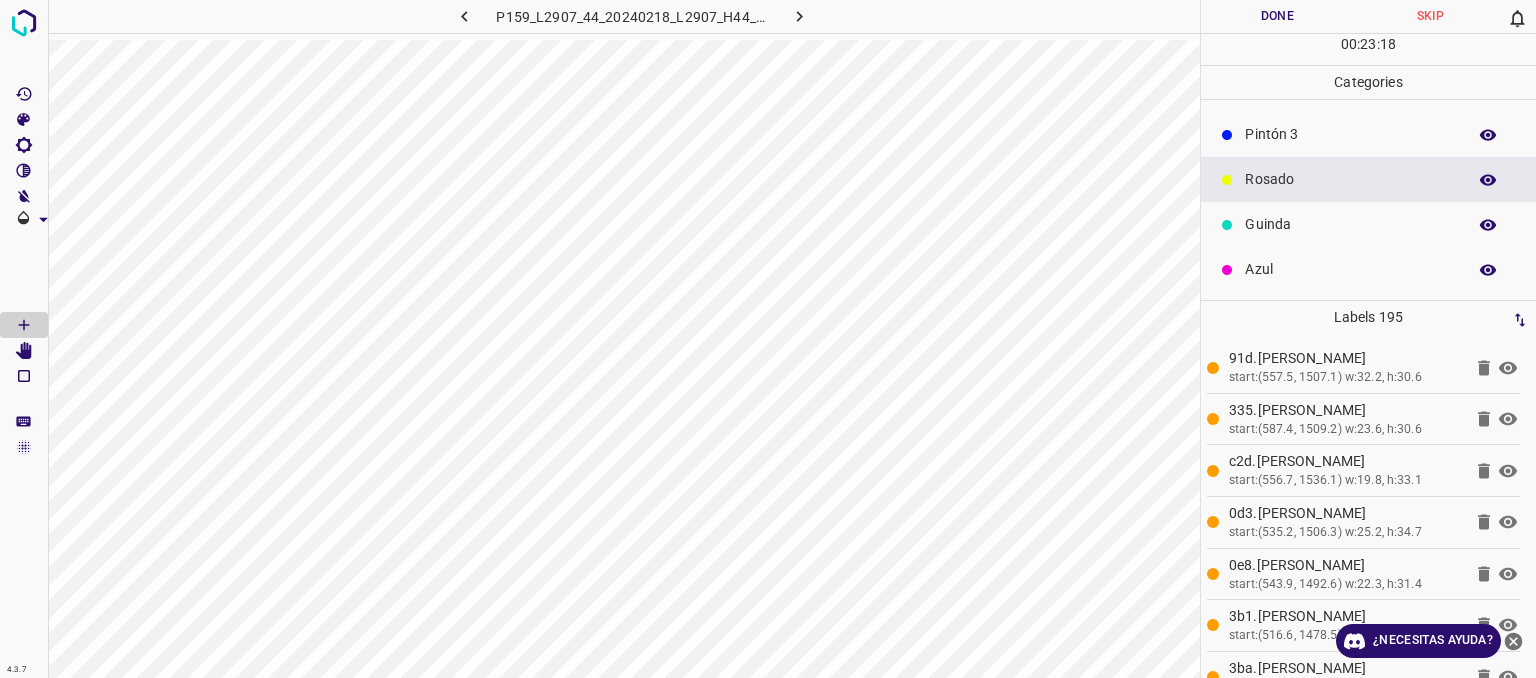 click on "Azul" at bounding box center (1368, 269) 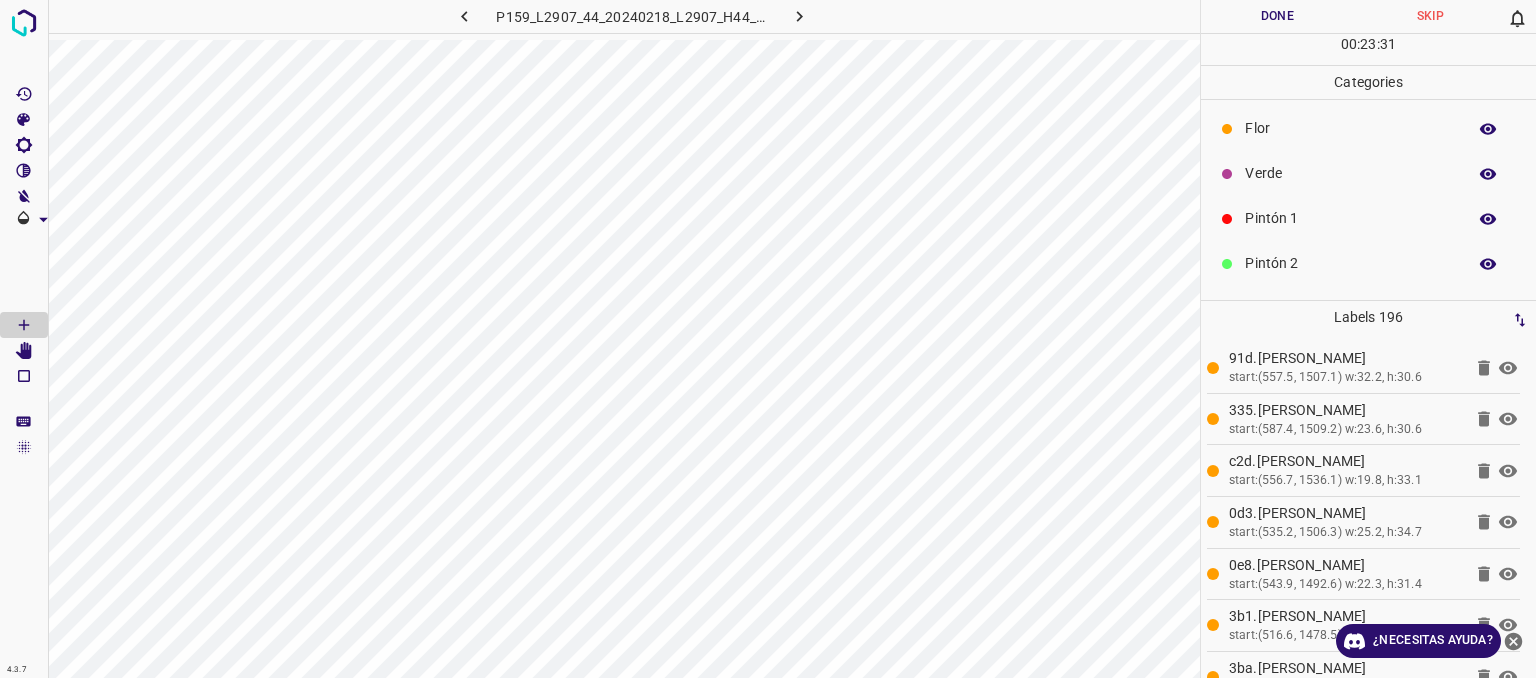 scroll, scrollTop: 0, scrollLeft: 0, axis: both 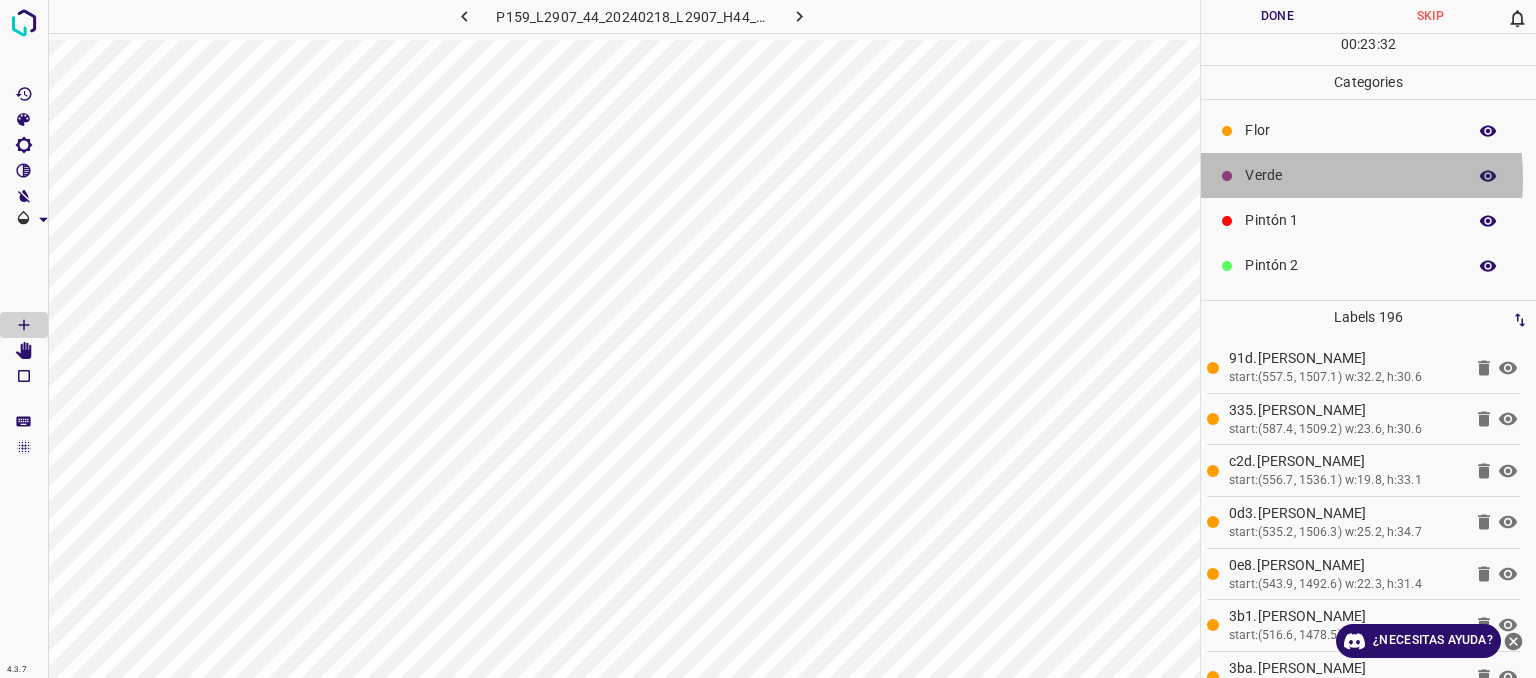 click on "Verde" at bounding box center [1350, 175] 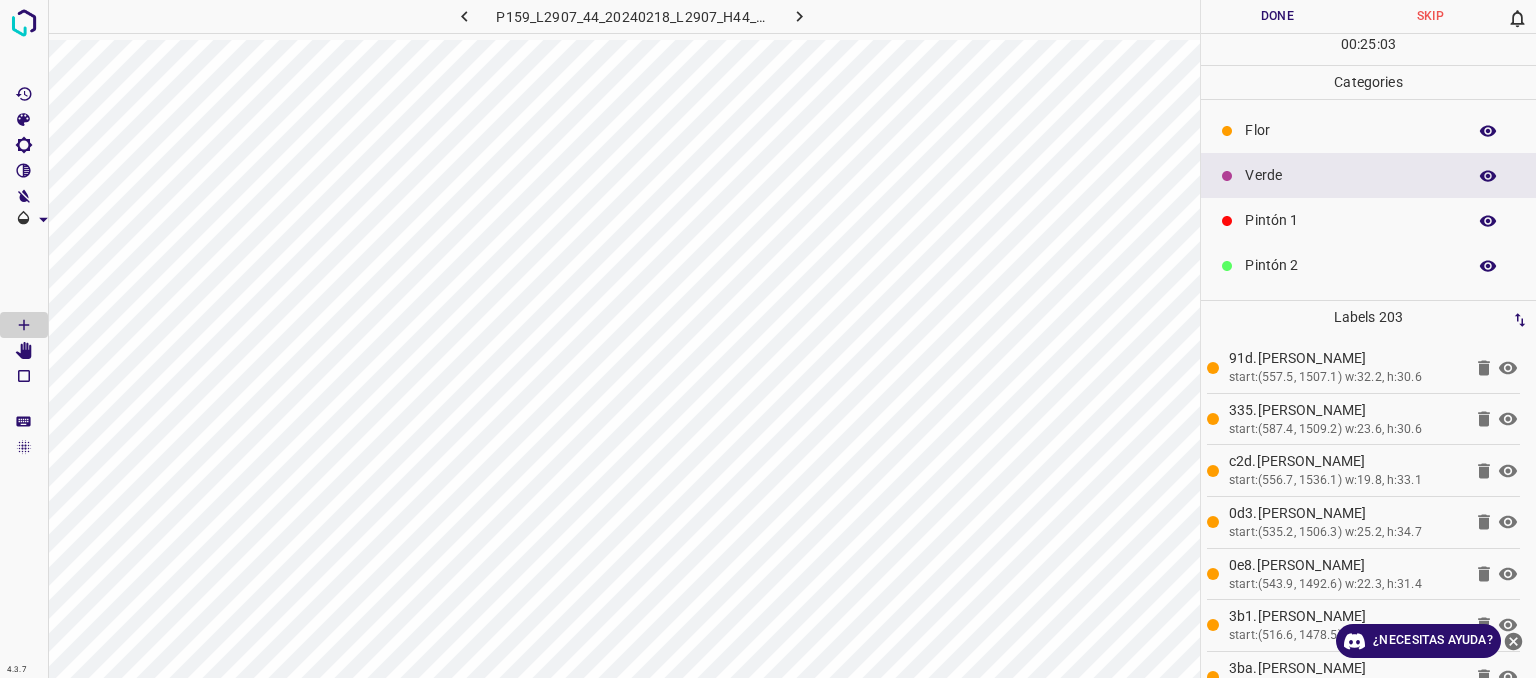 scroll, scrollTop: 176, scrollLeft: 0, axis: vertical 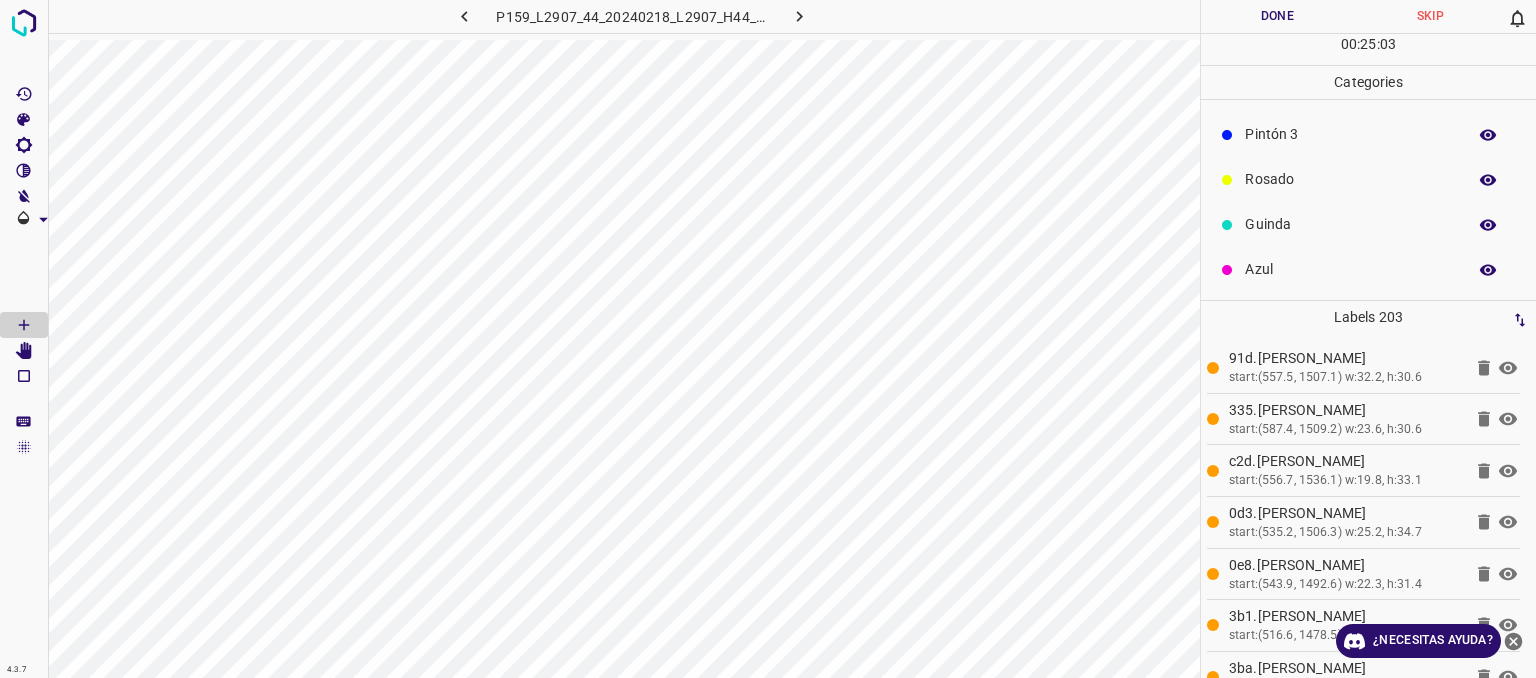 click on "Guinda" at bounding box center (1368, 224) 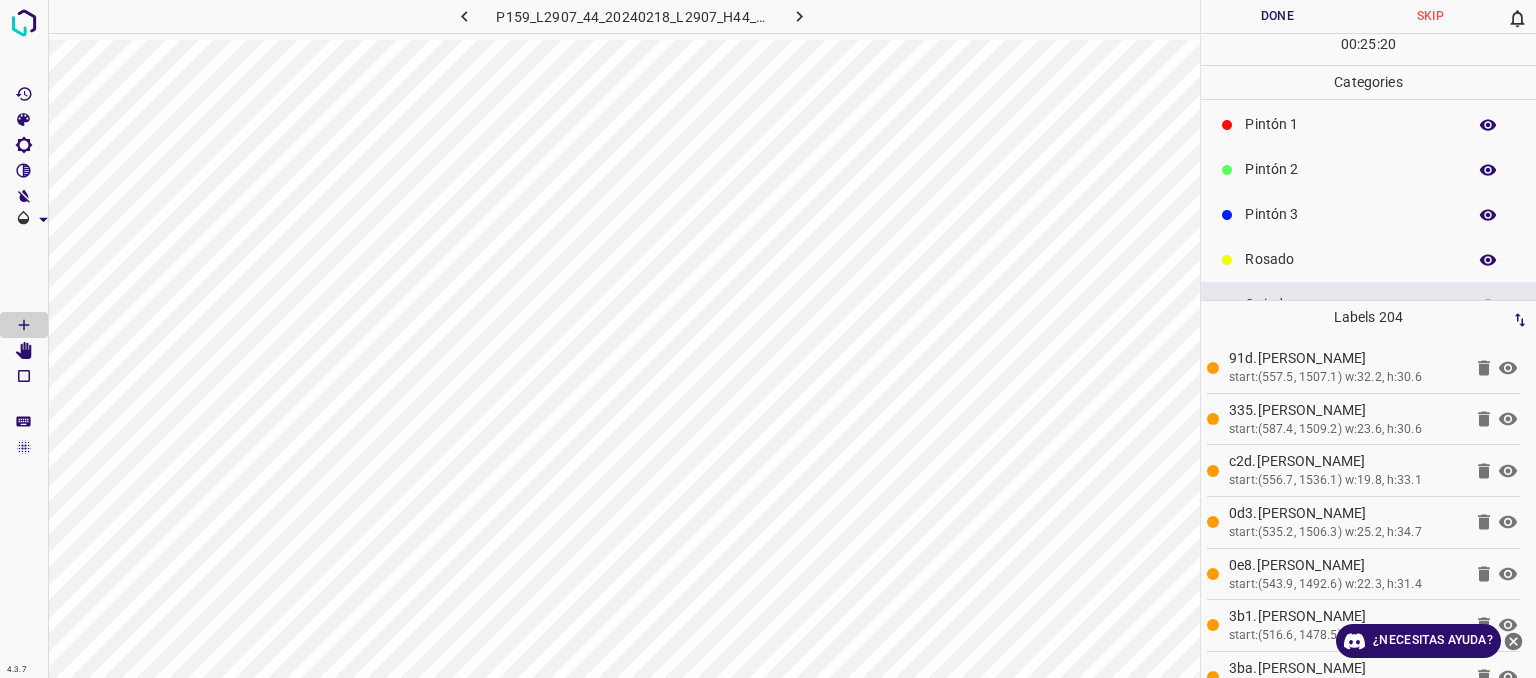 scroll, scrollTop: 0, scrollLeft: 0, axis: both 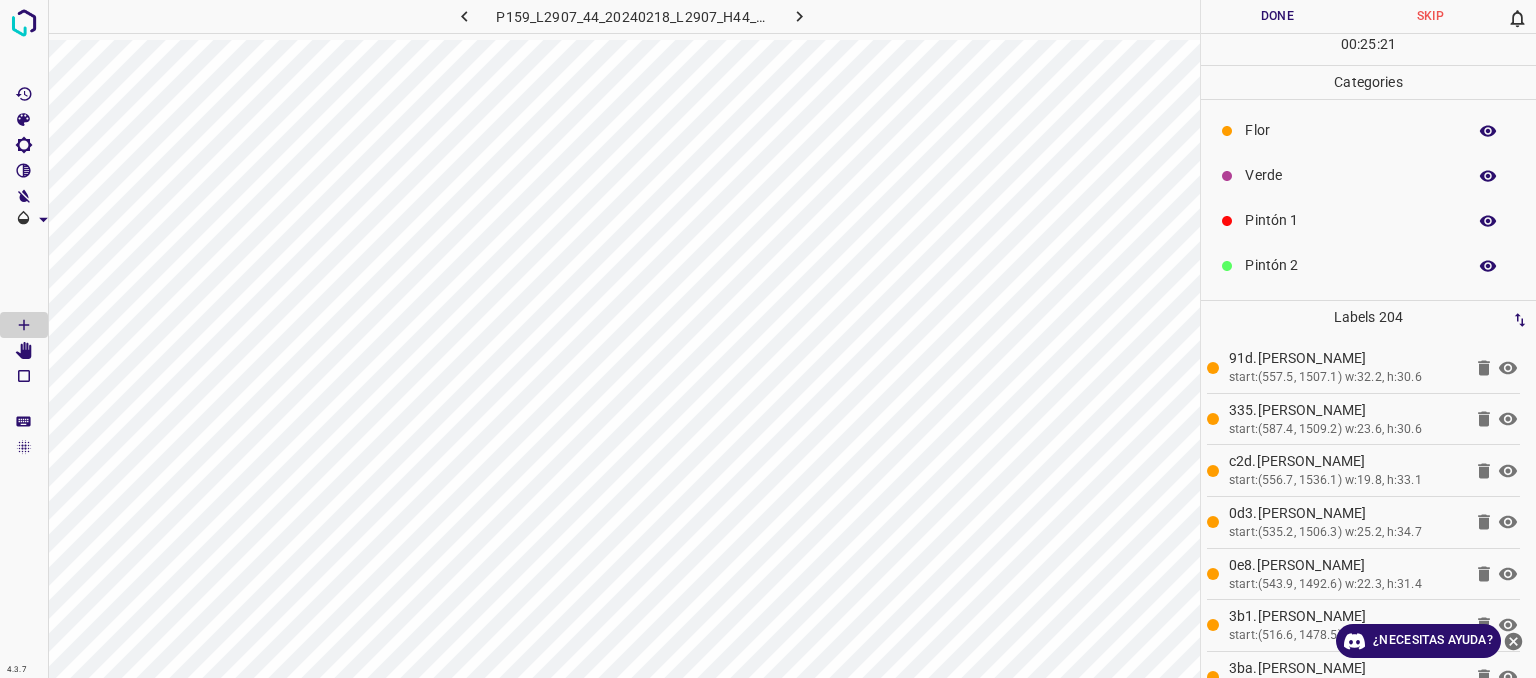 click on "Verde" at bounding box center (1368, 175) 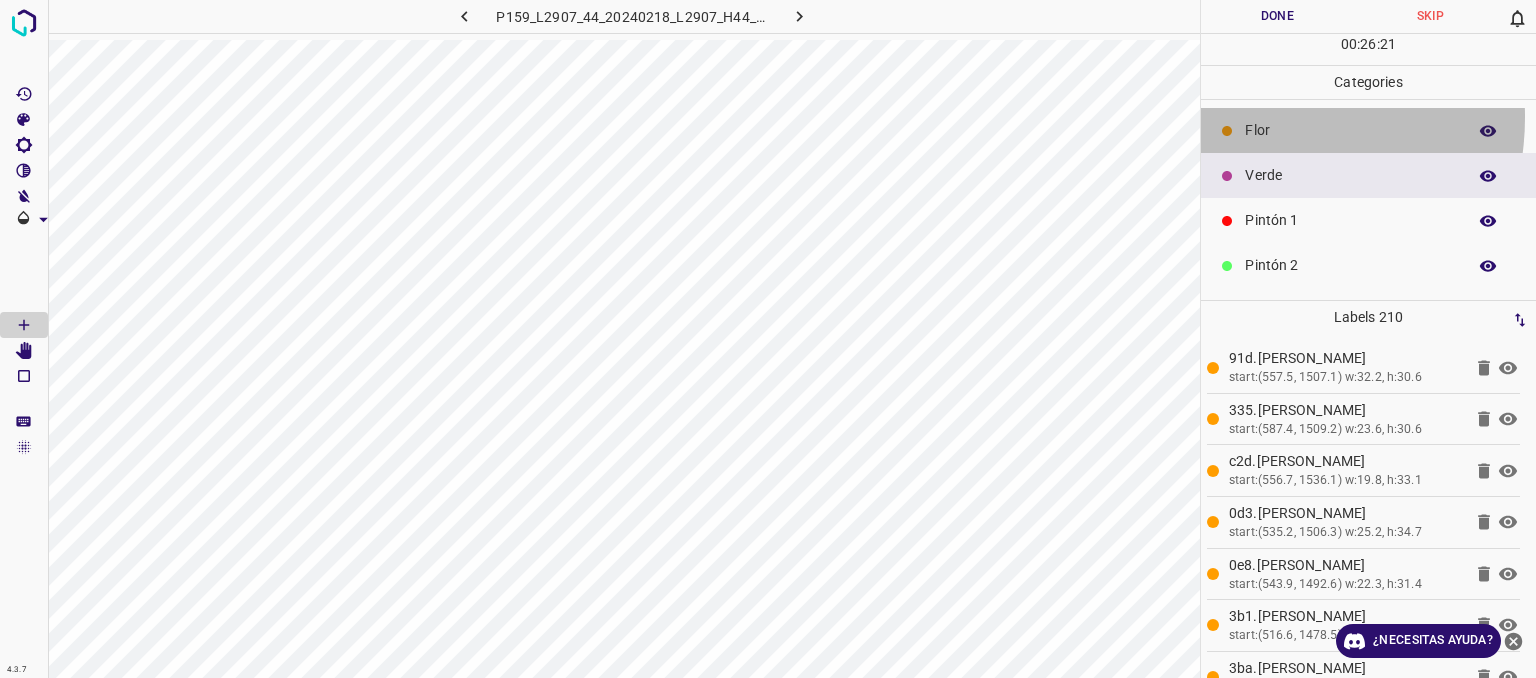click on "Flor" at bounding box center [1368, 130] 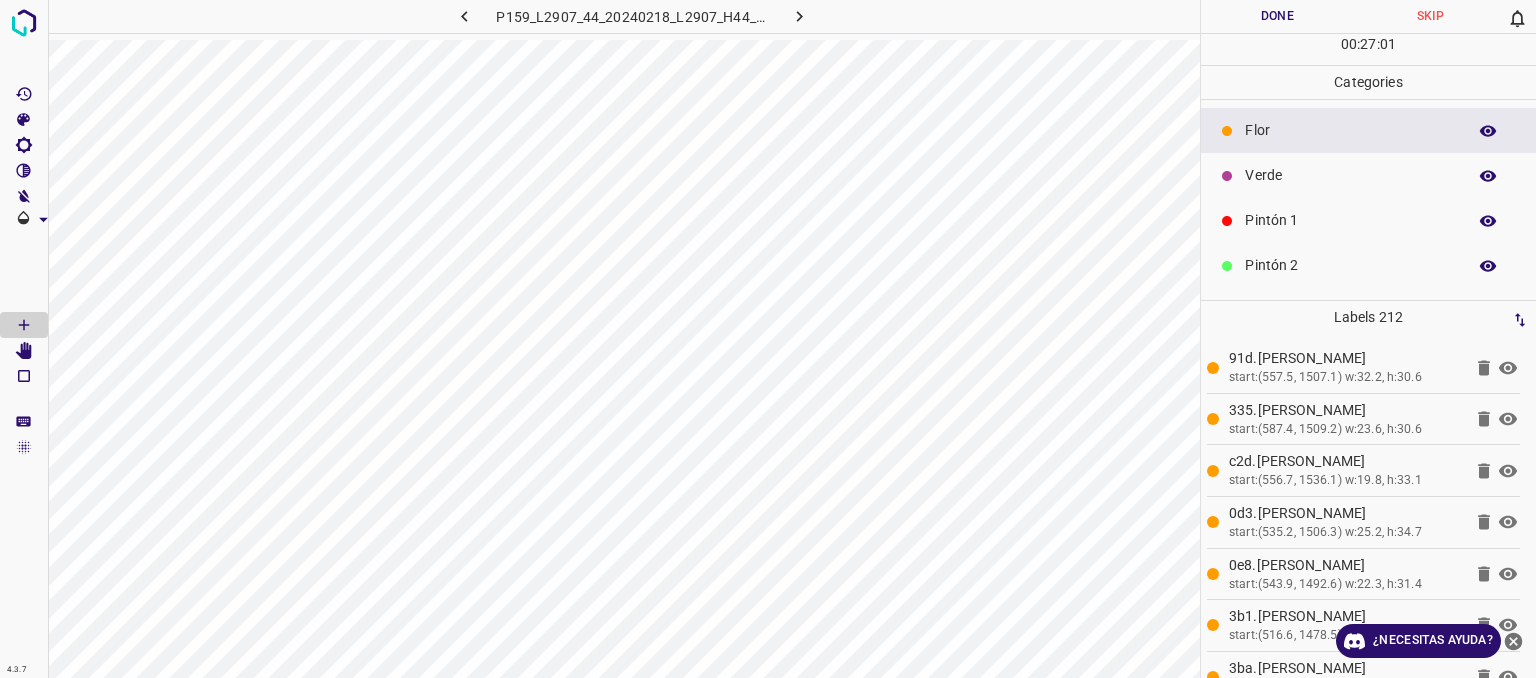 click on "Done" at bounding box center (1277, 16) 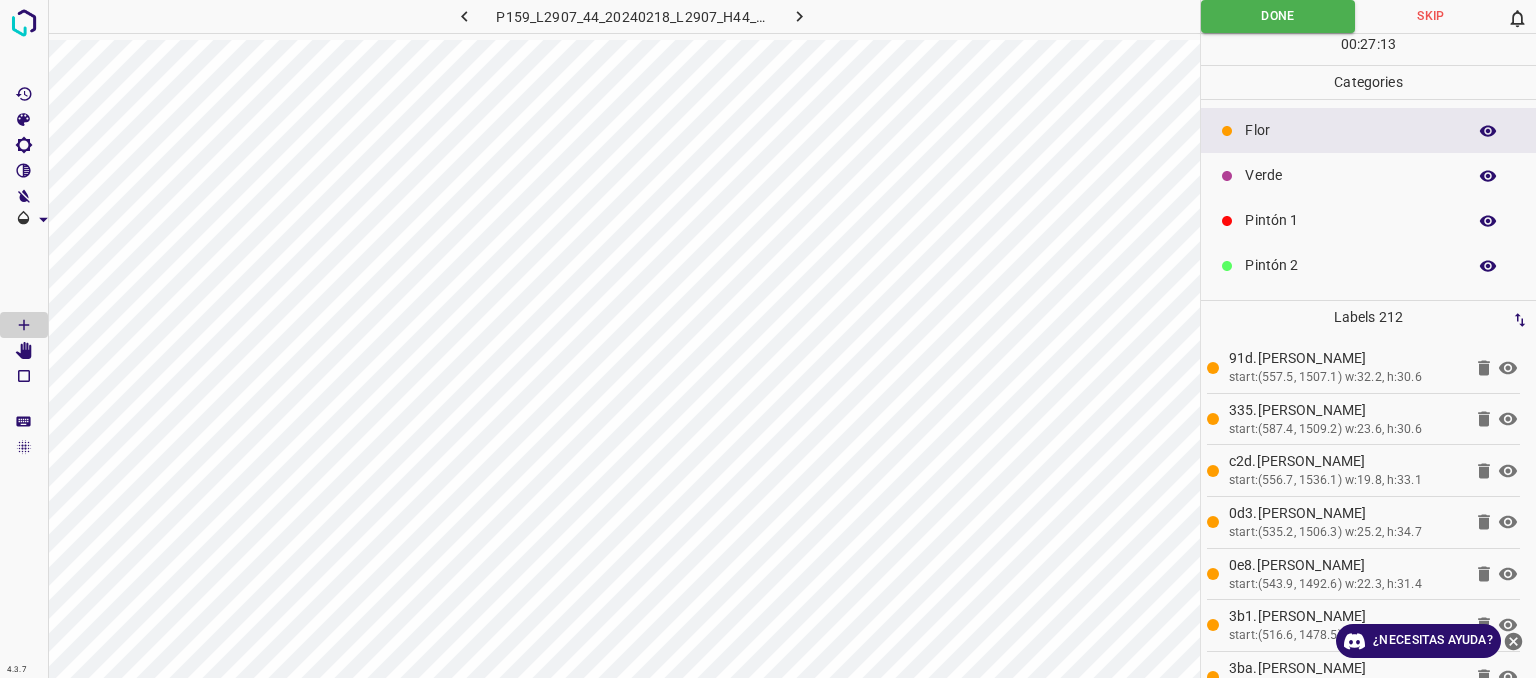 click 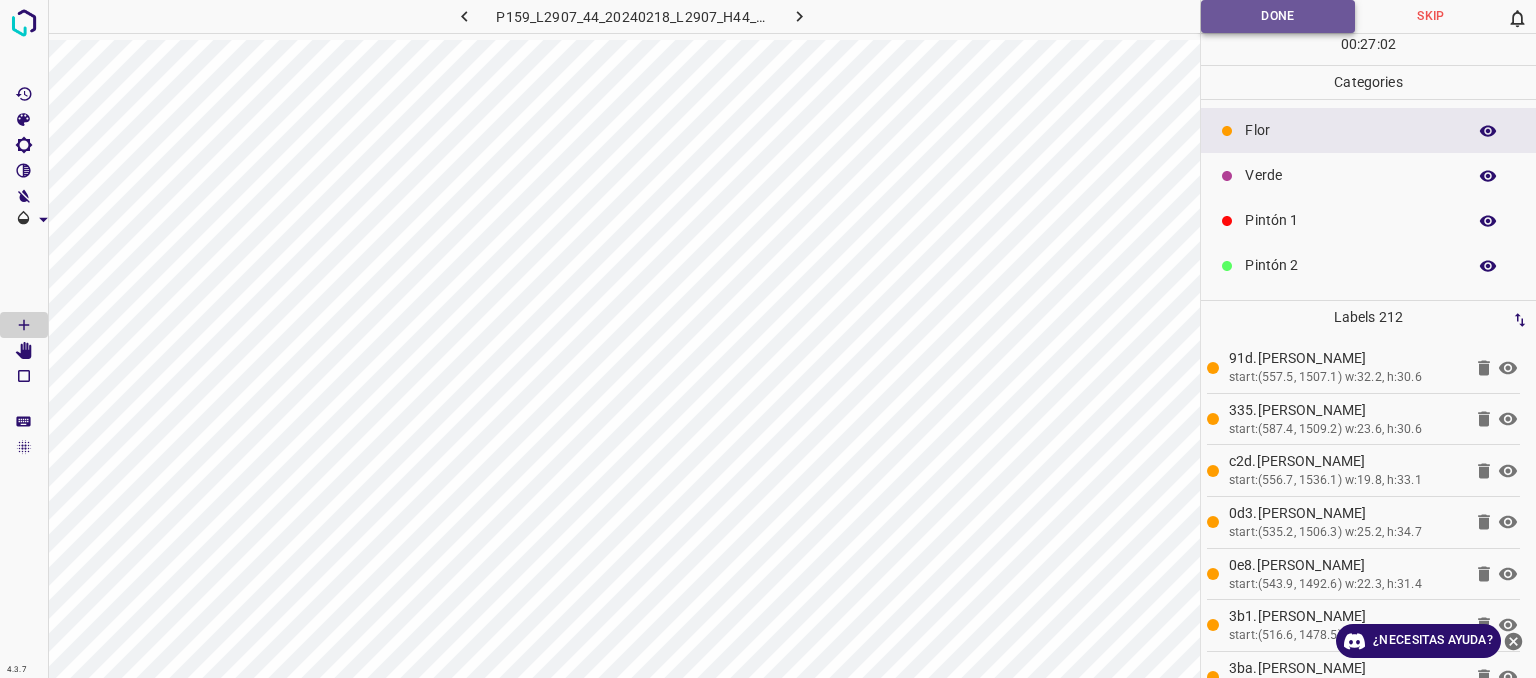 click on "Done" at bounding box center (1278, 16) 